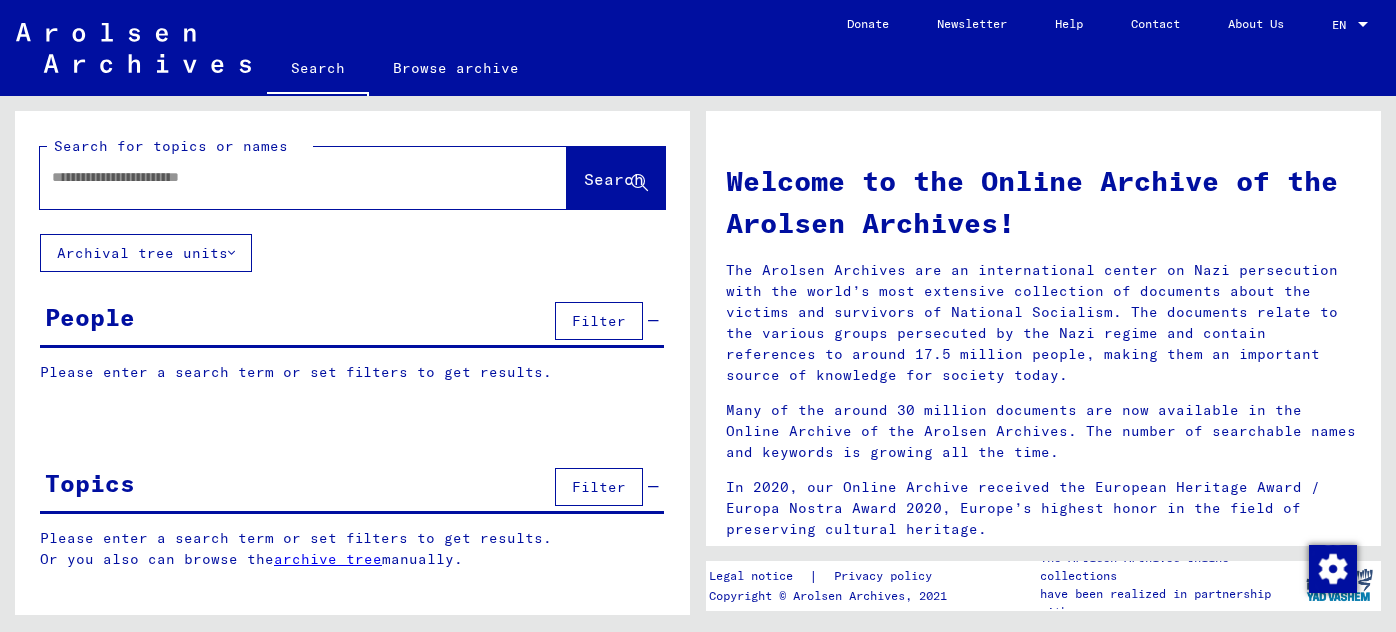scroll, scrollTop: 0, scrollLeft: 0, axis: both 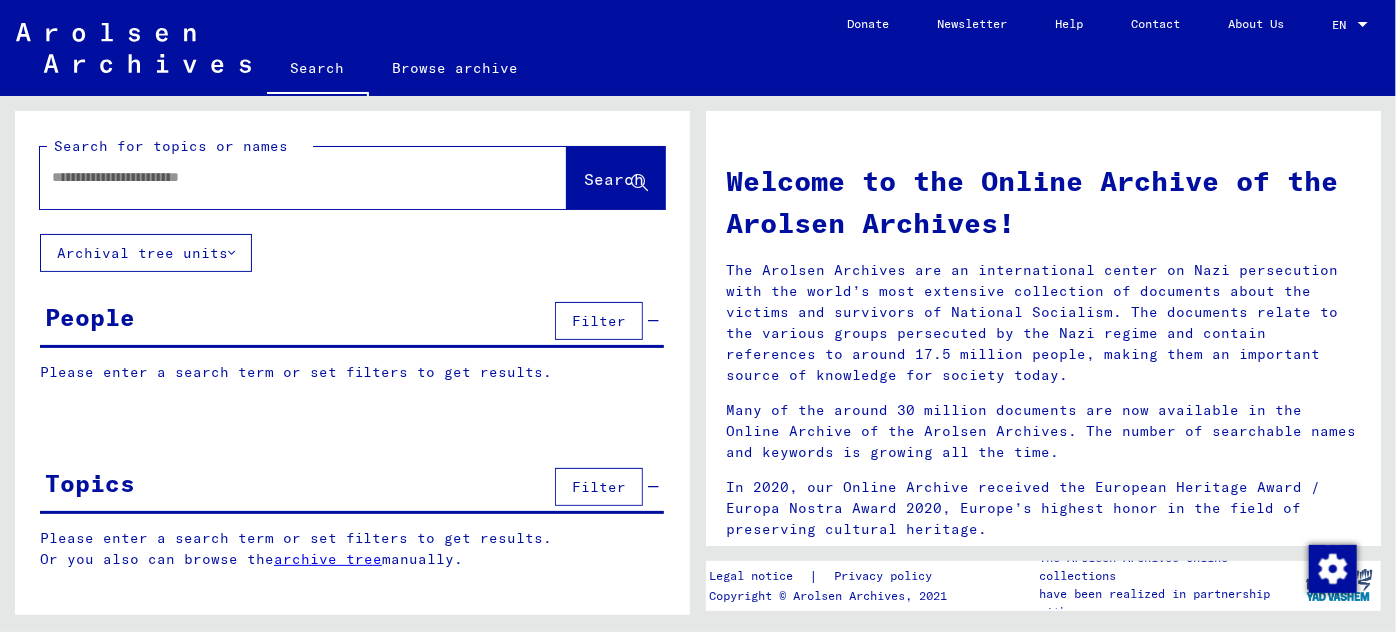 click at bounding box center [279, 177] 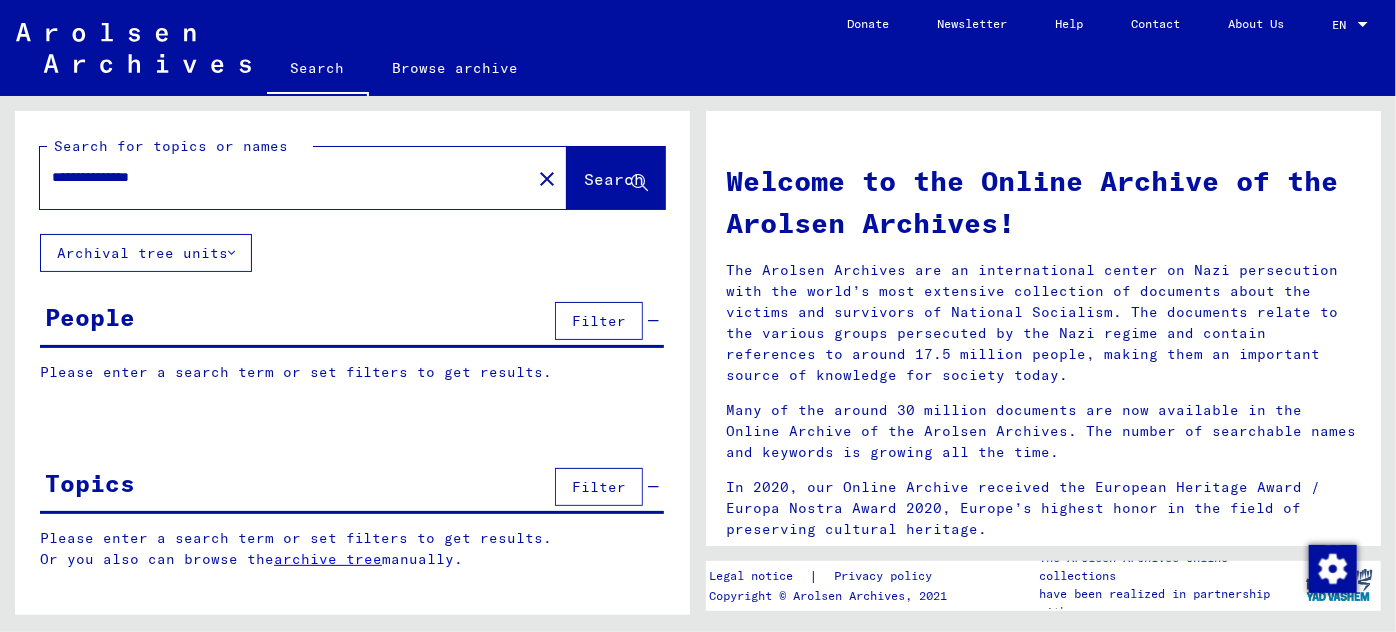type on "**********" 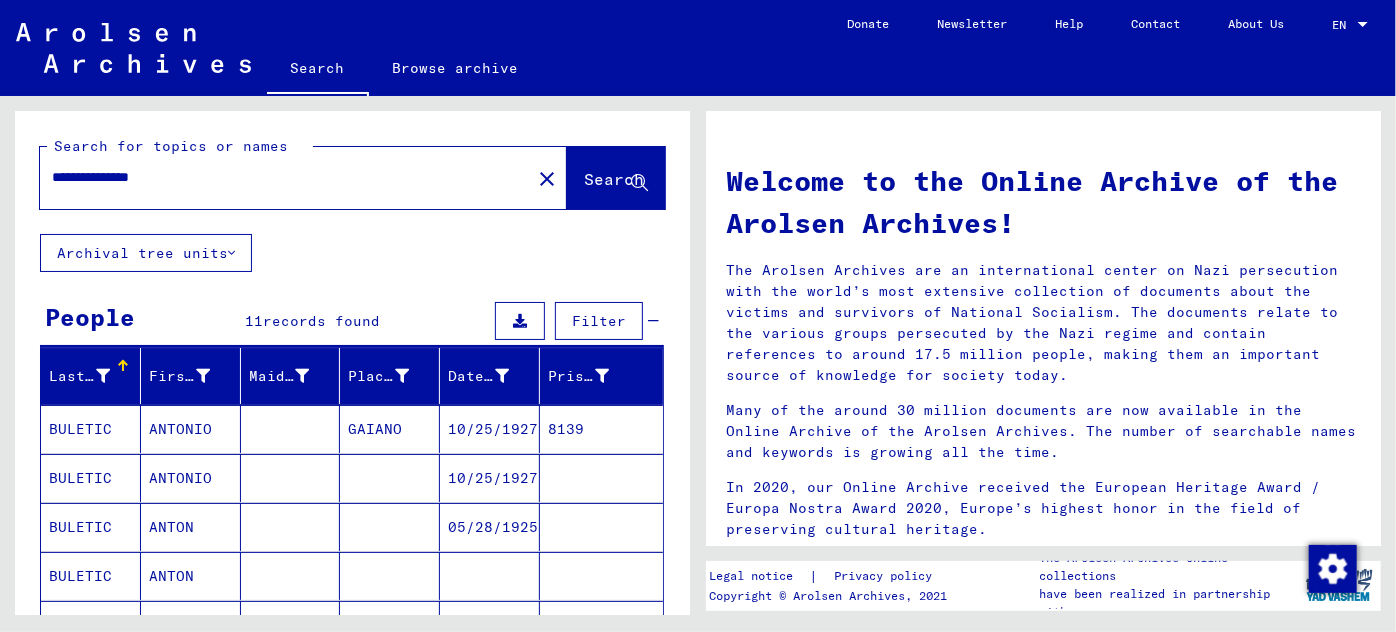 click on "10/25/1927" at bounding box center (490, 478) 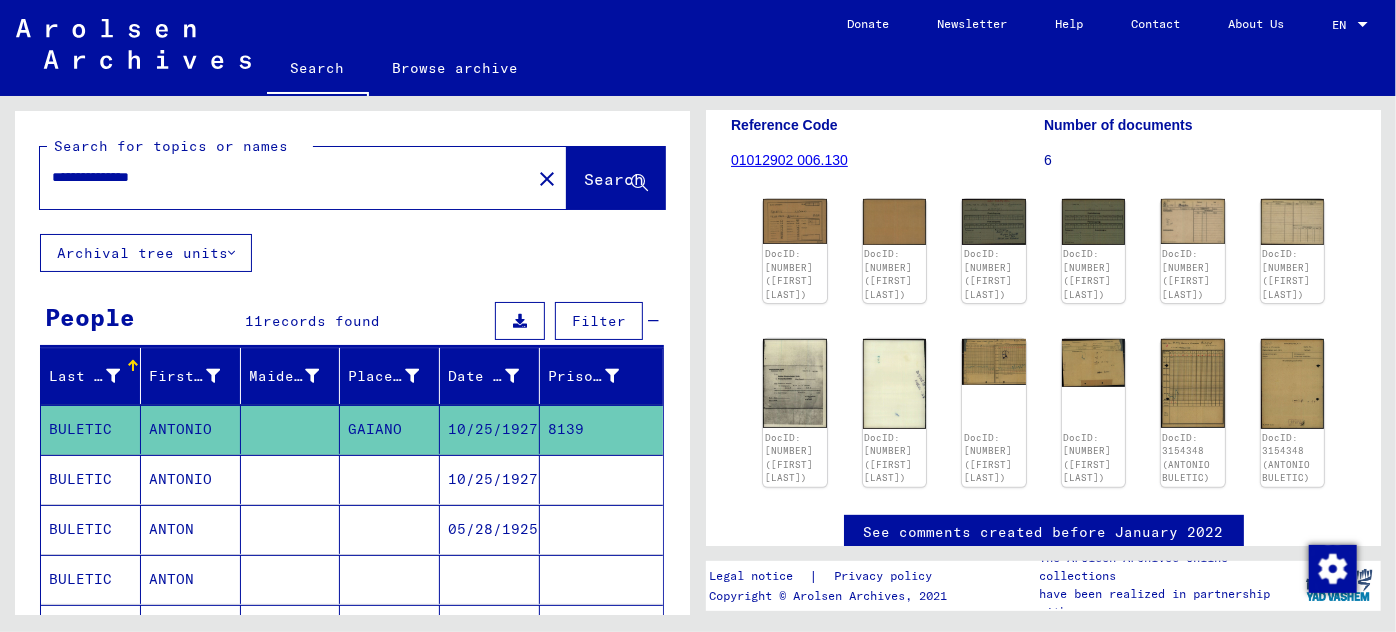 scroll, scrollTop: 272, scrollLeft: 0, axis: vertical 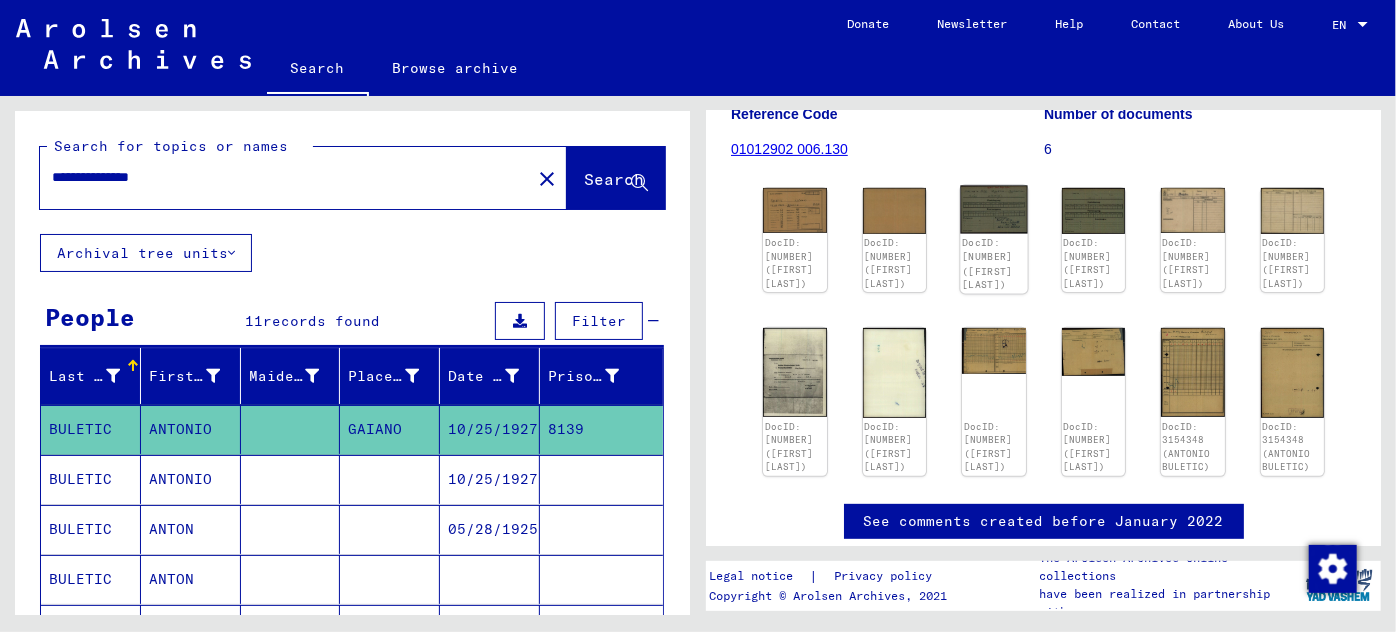 click 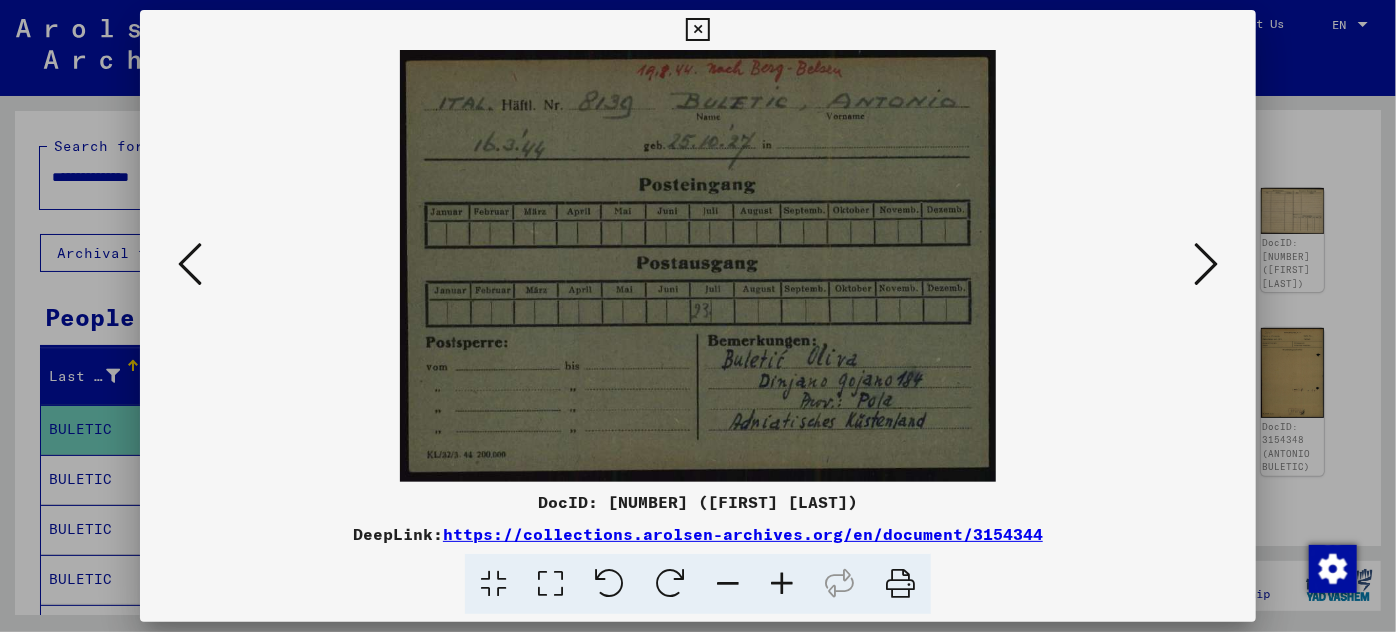 click at bounding box center [1206, 264] 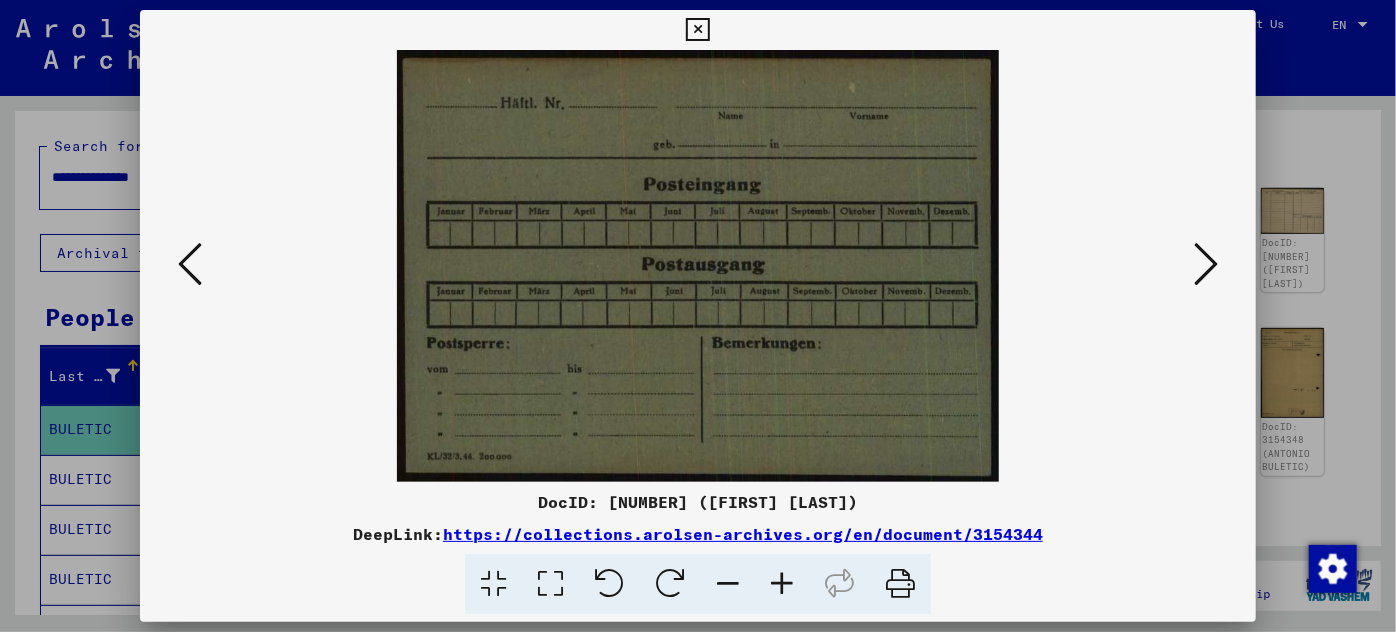 click at bounding box center (1206, 264) 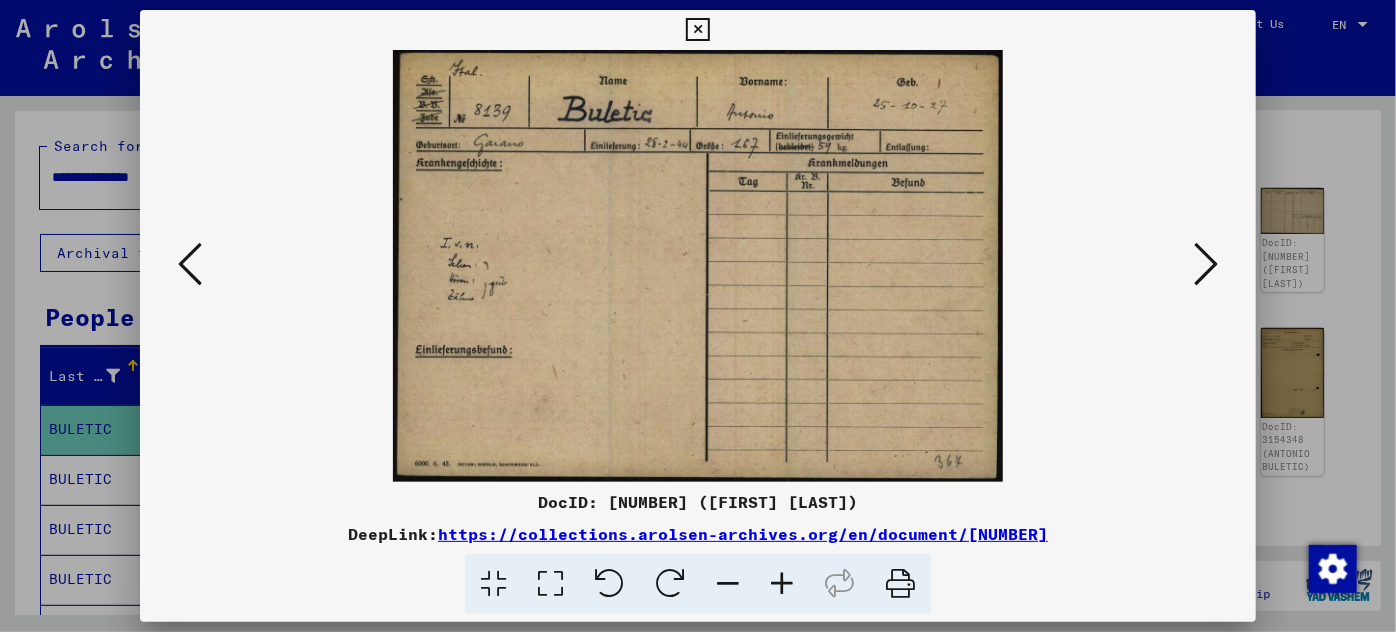 click at bounding box center [782, 584] 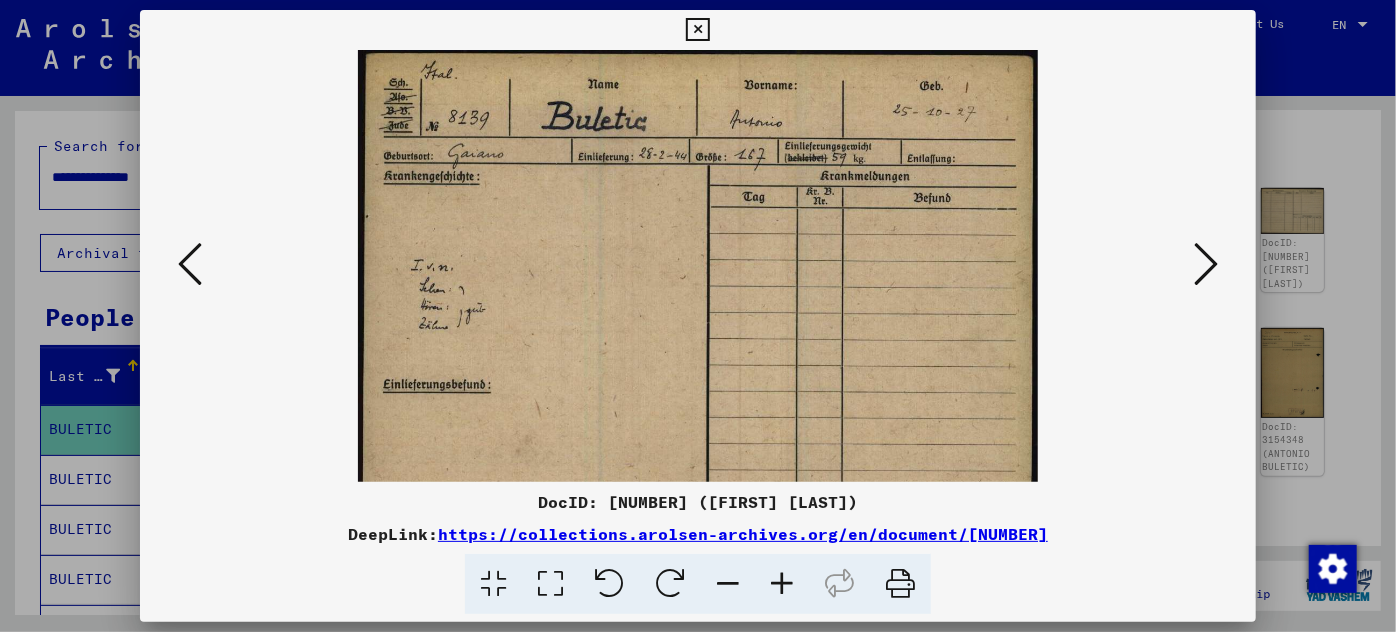 click at bounding box center (782, 584) 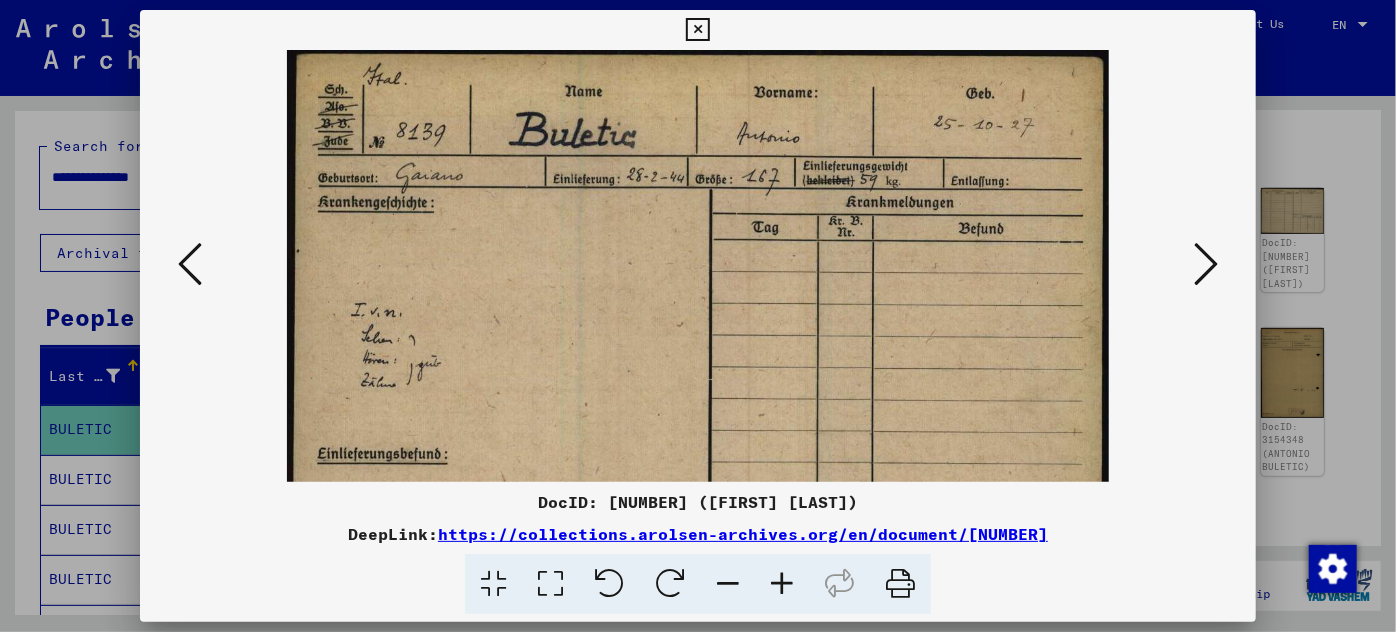 click at bounding box center (782, 584) 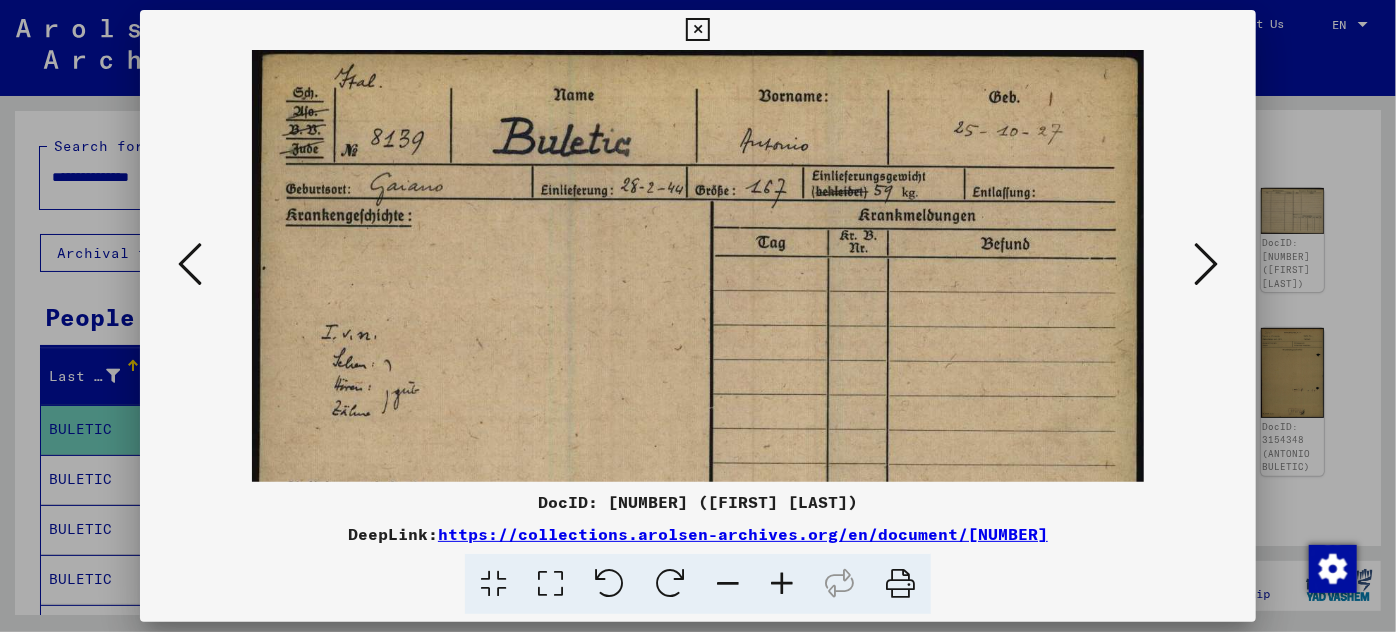 click at bounding box center (782, 584) 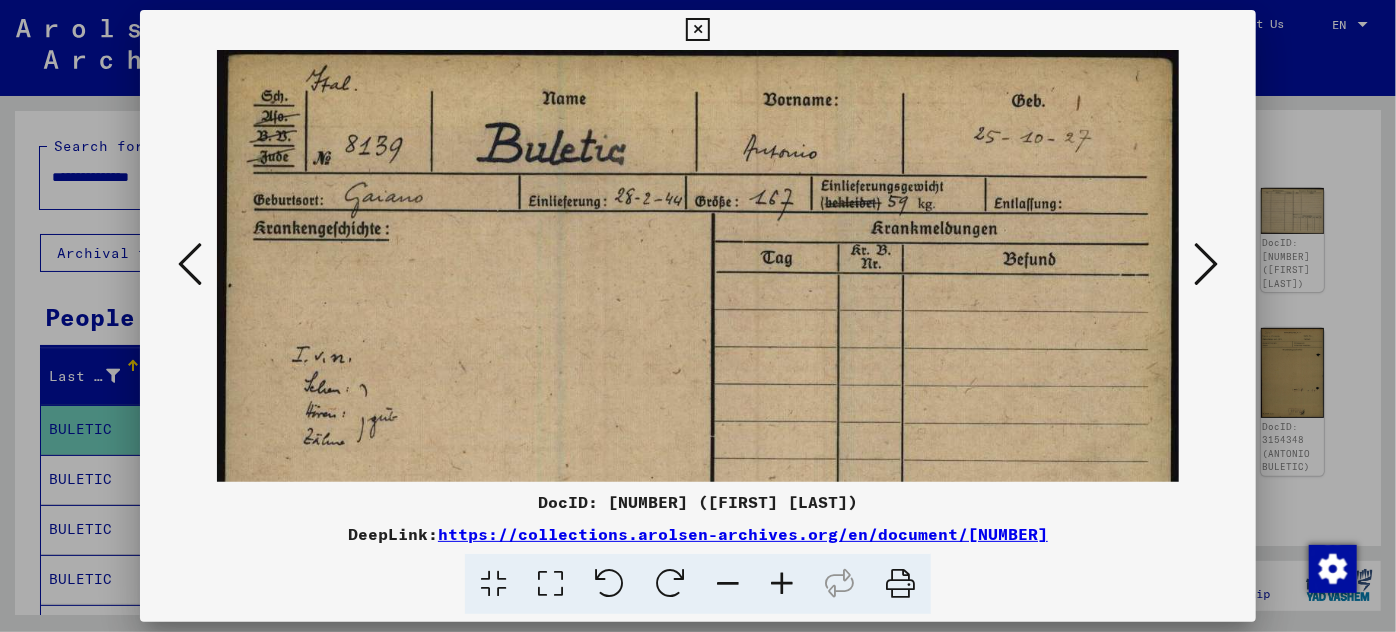 click at bounding box center [190, 264] 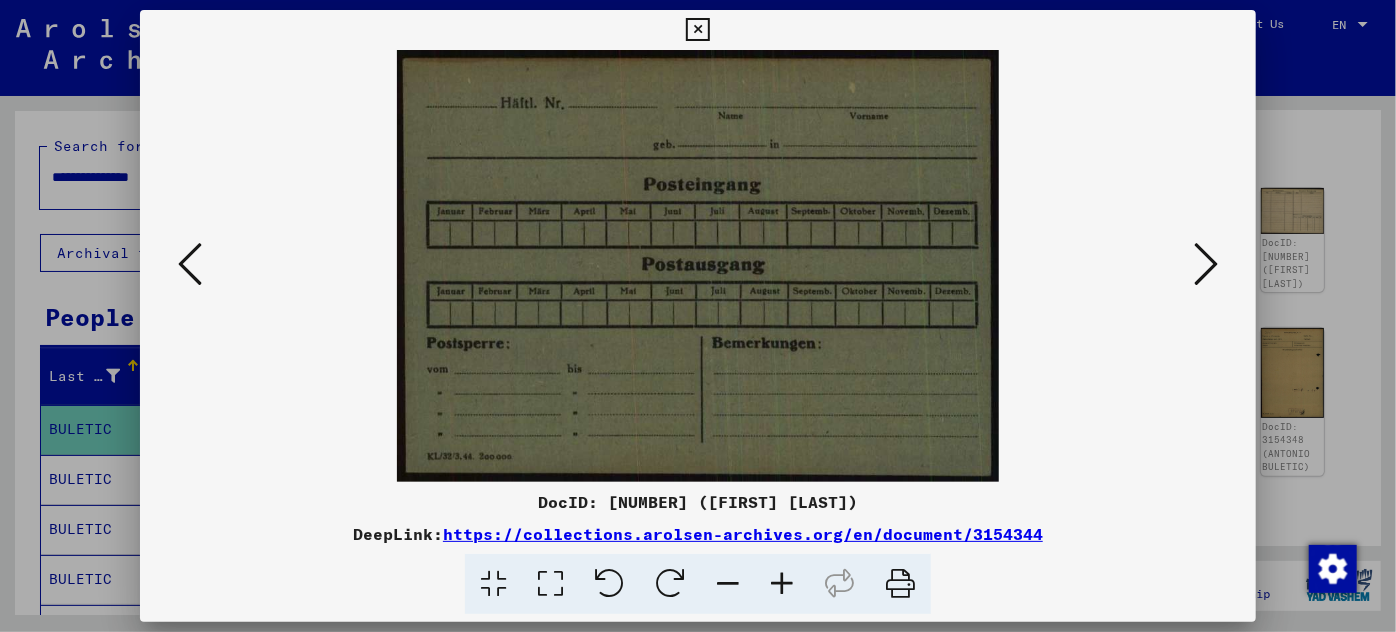 click at bounding box center (190, 264) 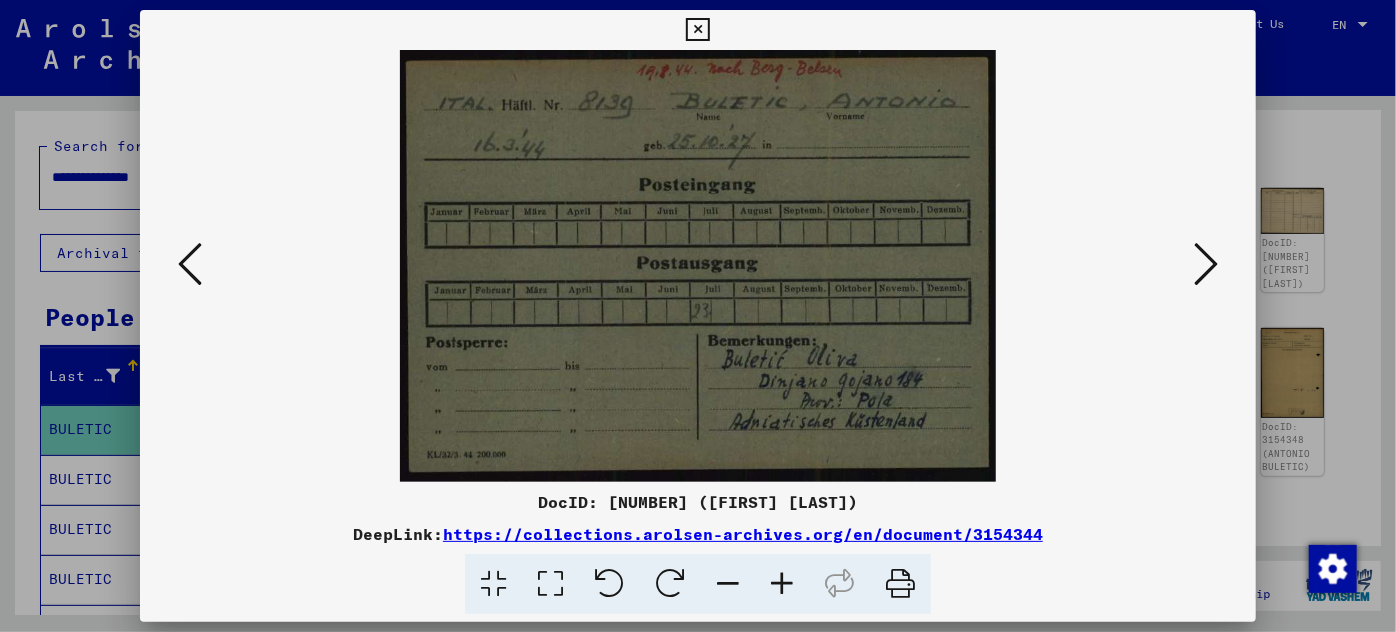 click at bounding box center [1206, 264] 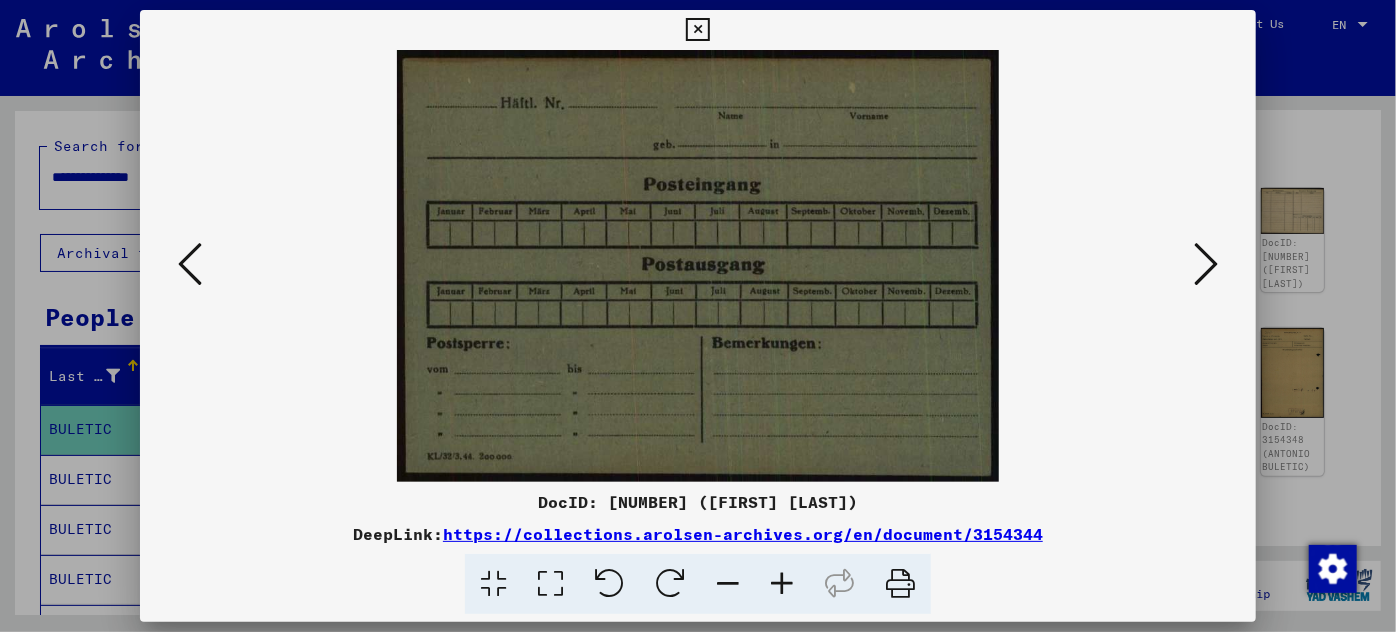 click at bounding box center [1206, 264] 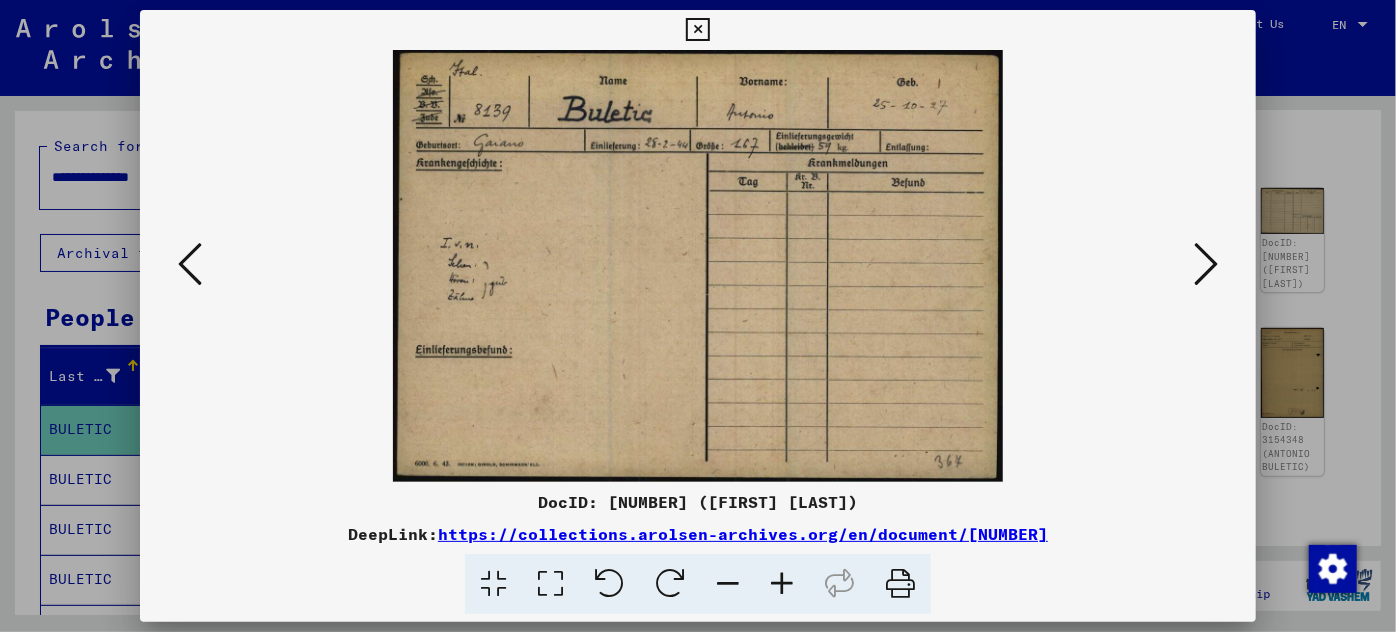 click at bounding box center [1206, 264] 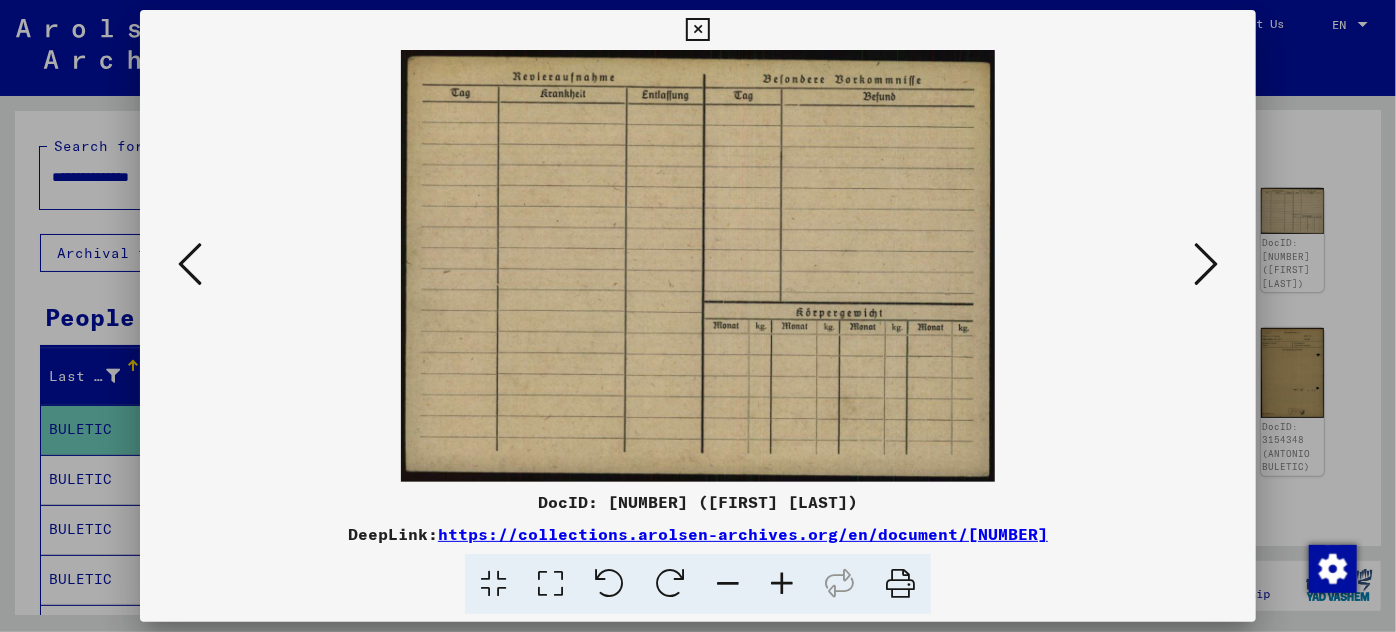 click at bounding box center [1206, 264] 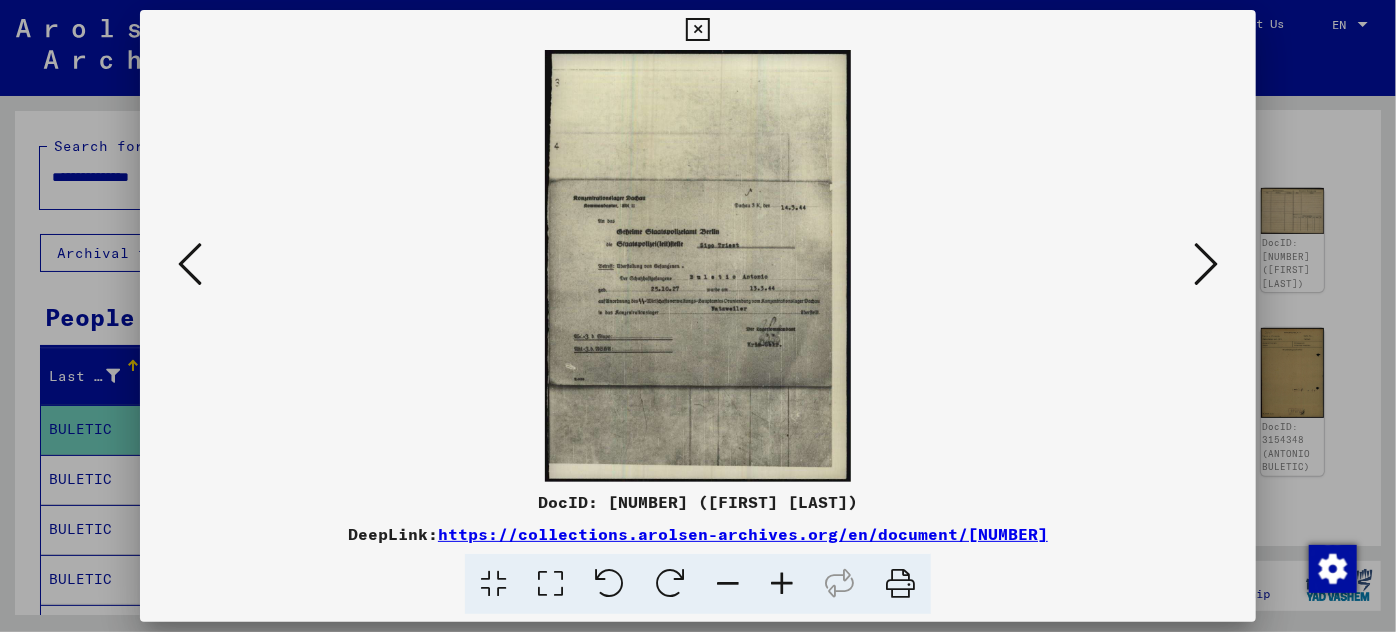 click at bounding box center (782, 584) 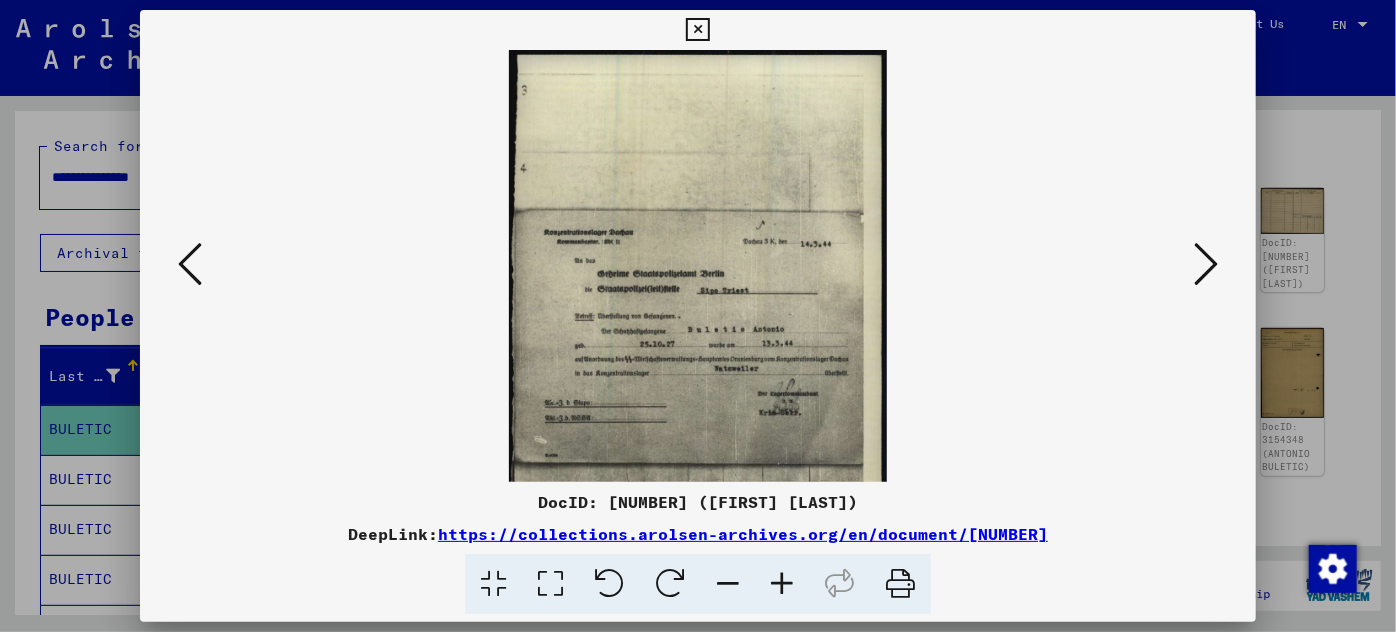 click at bounding box center (782, 584) 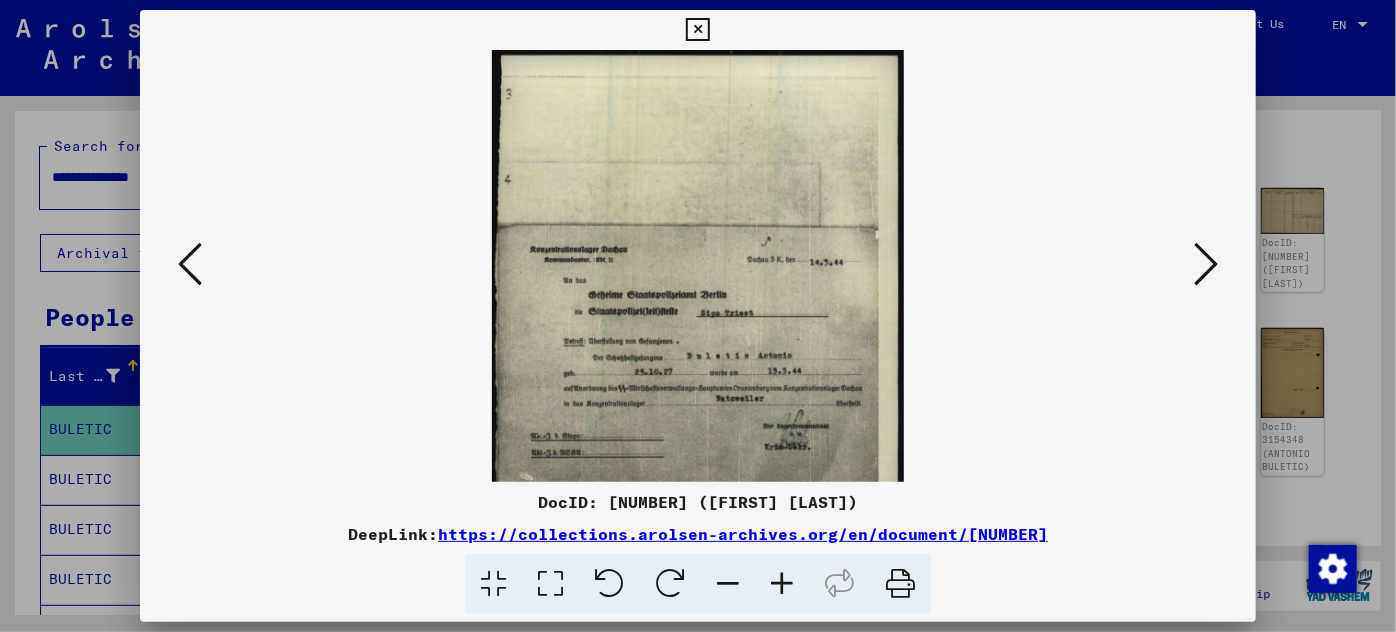 click at bounding box center [782, 584] 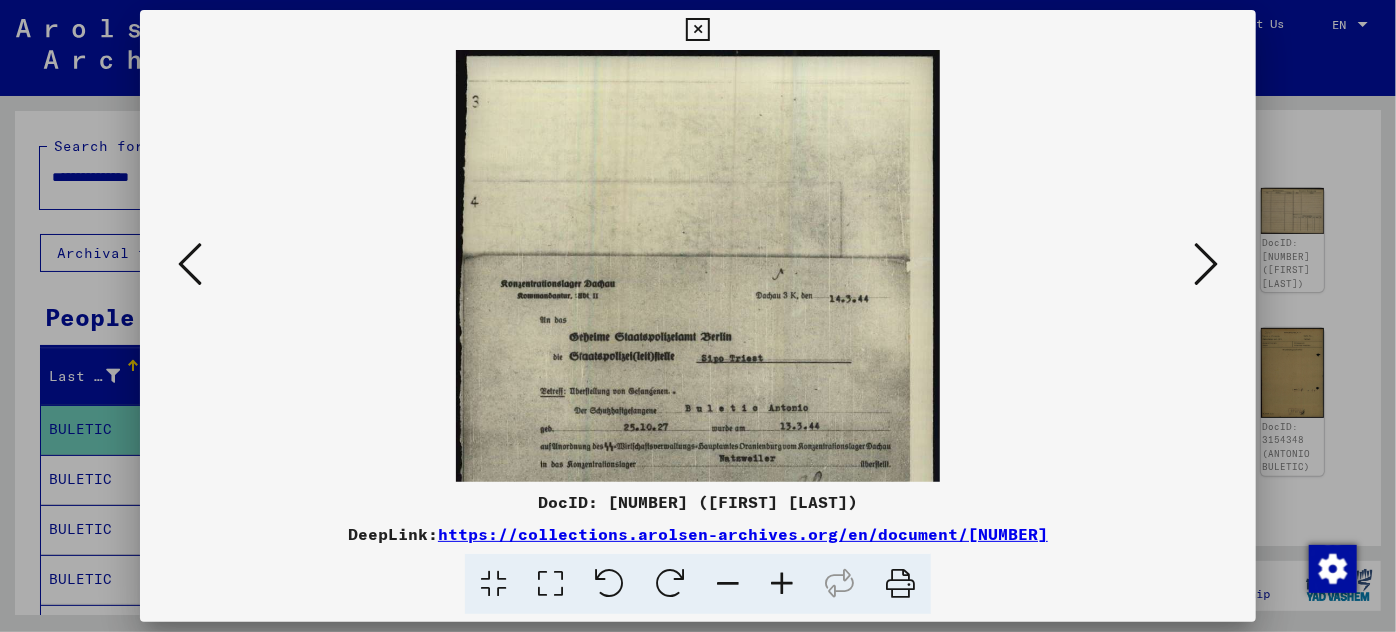 click at bounding box center [782, 584] 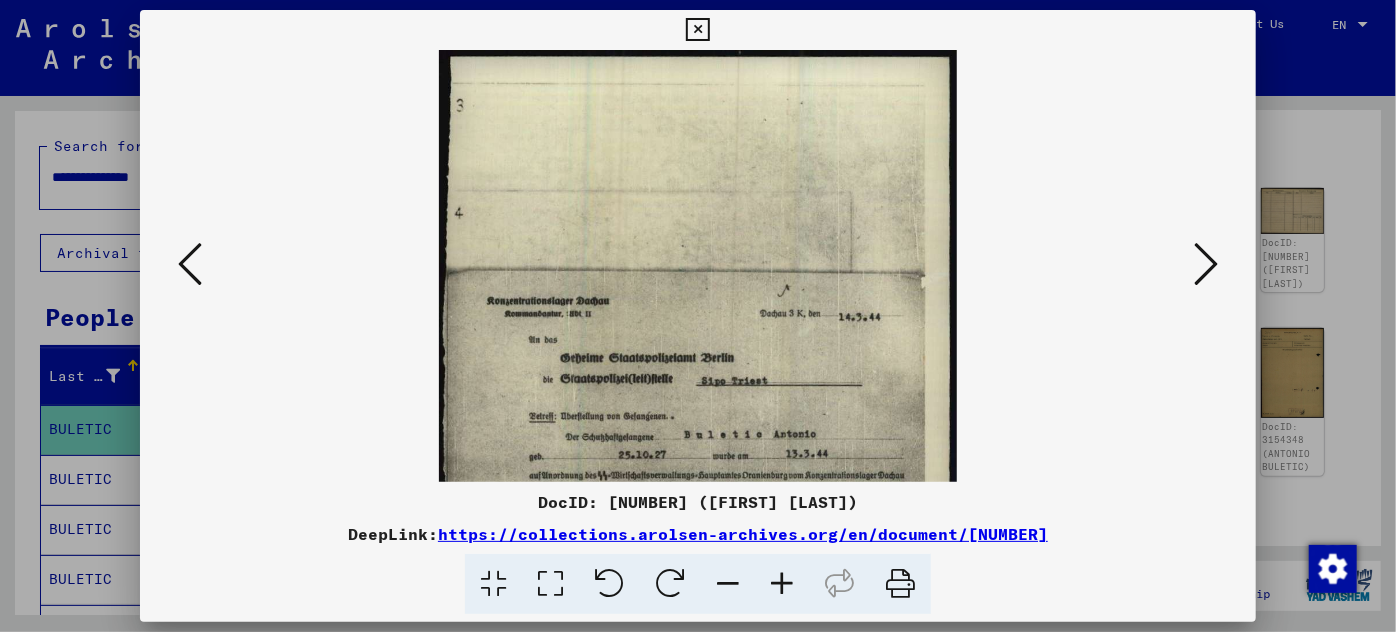 click at bounding box center [782, 584] 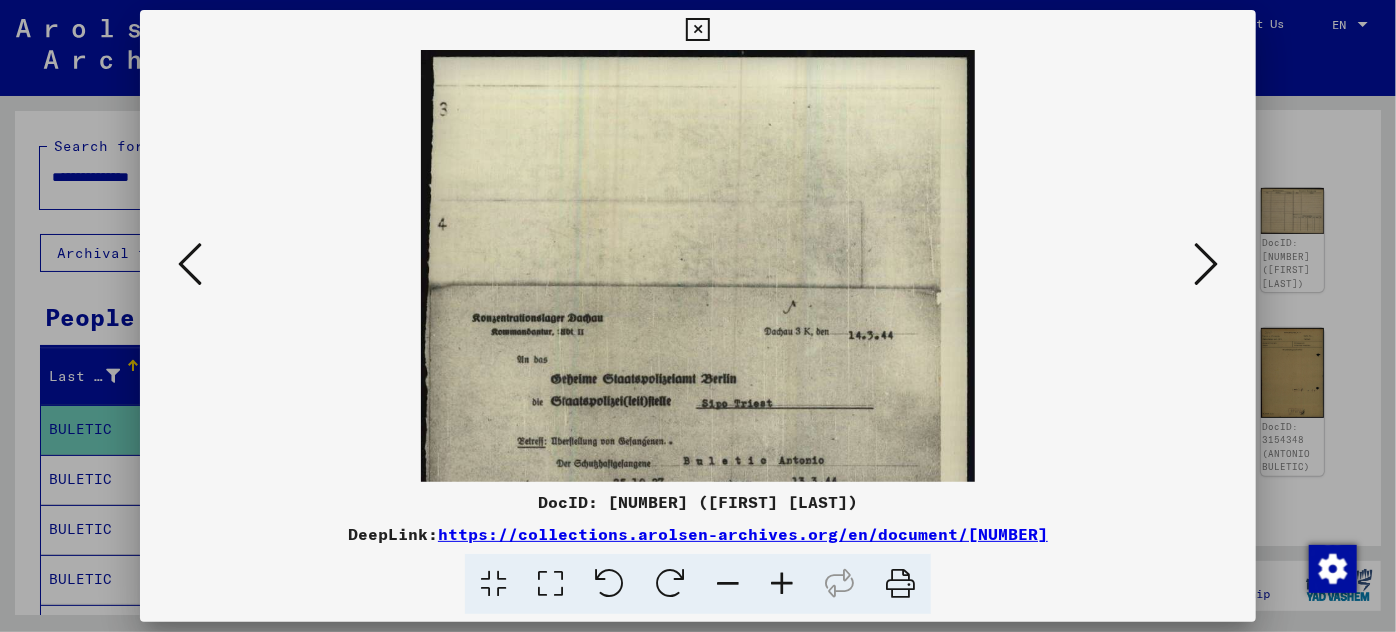 click at bounding box center [782, 584] 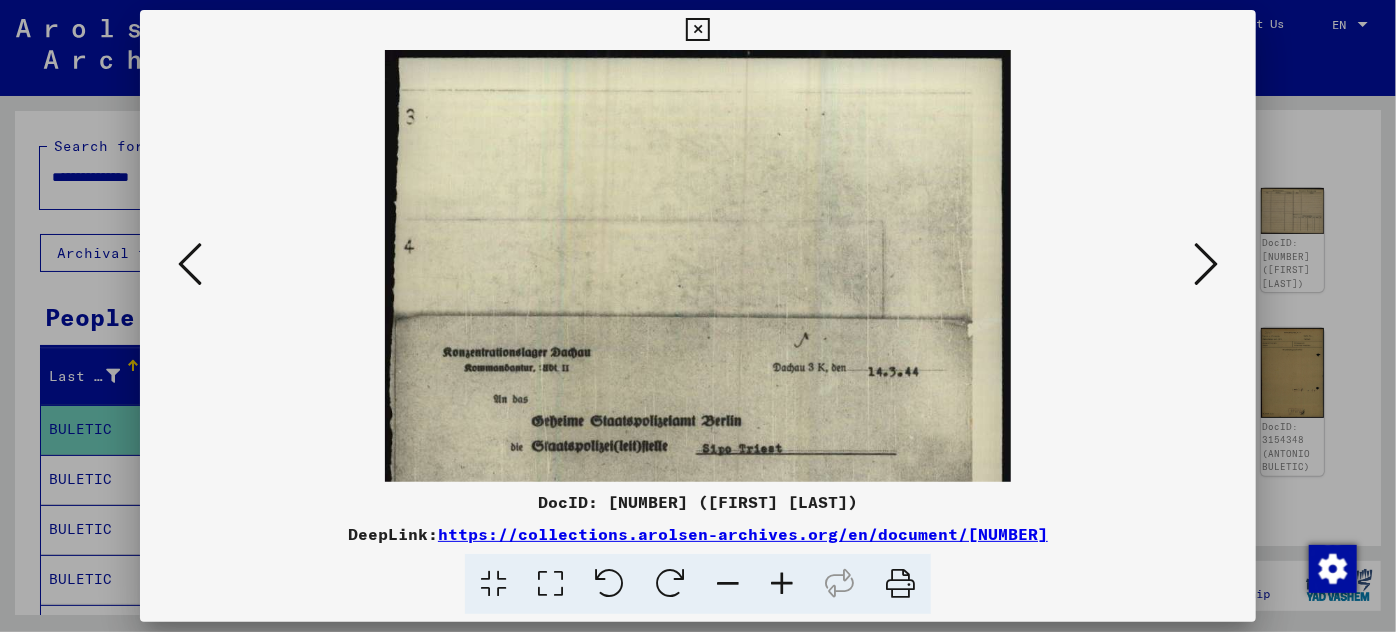 click at bounding box center (782, 584) 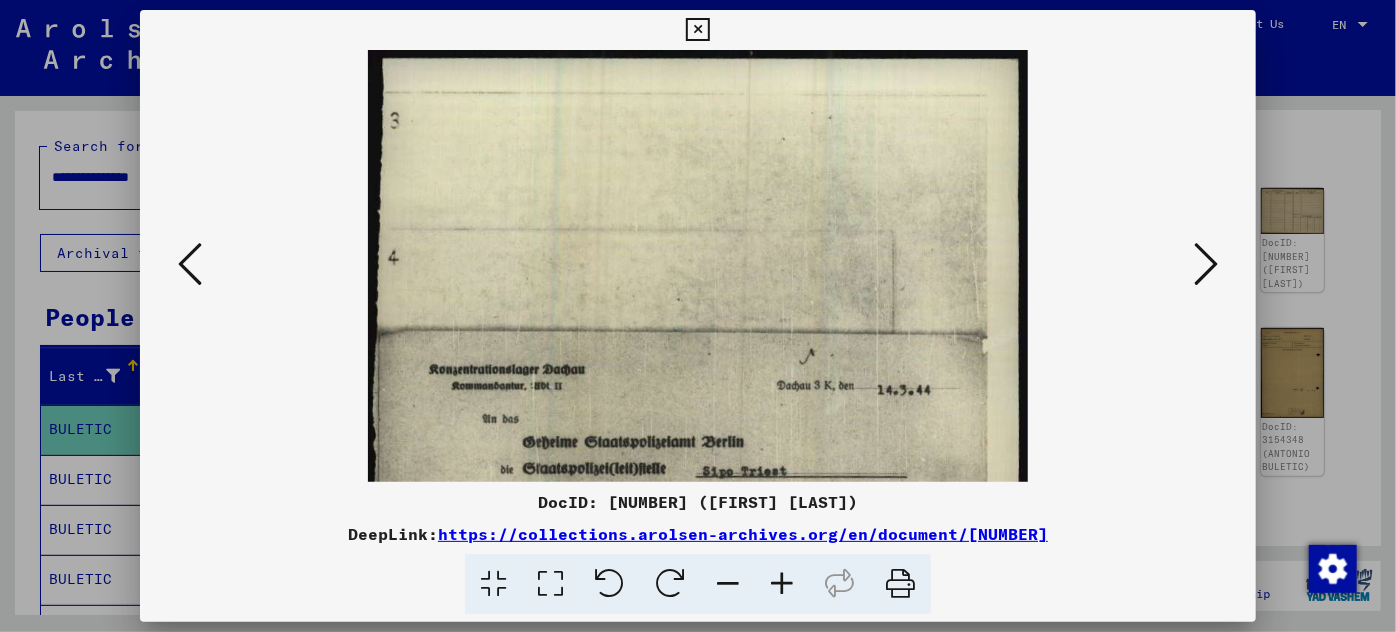 click at bounding box center (782, 584) 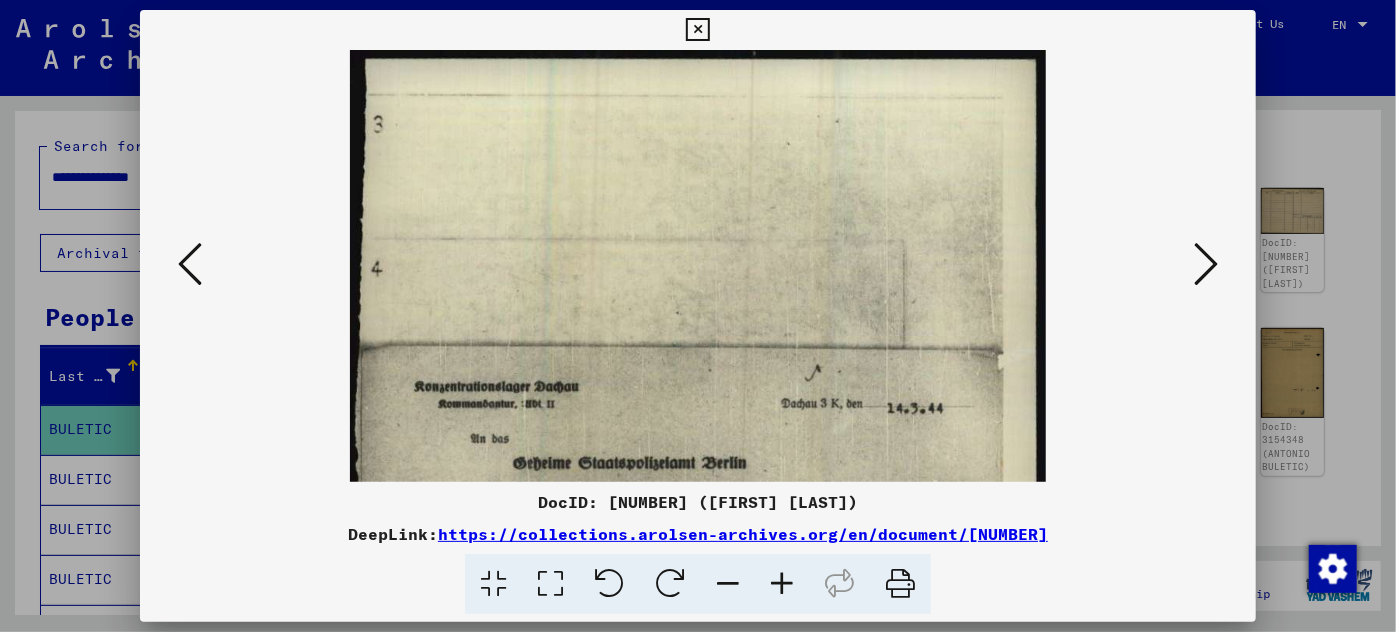 click at bounding box center (782, 584) 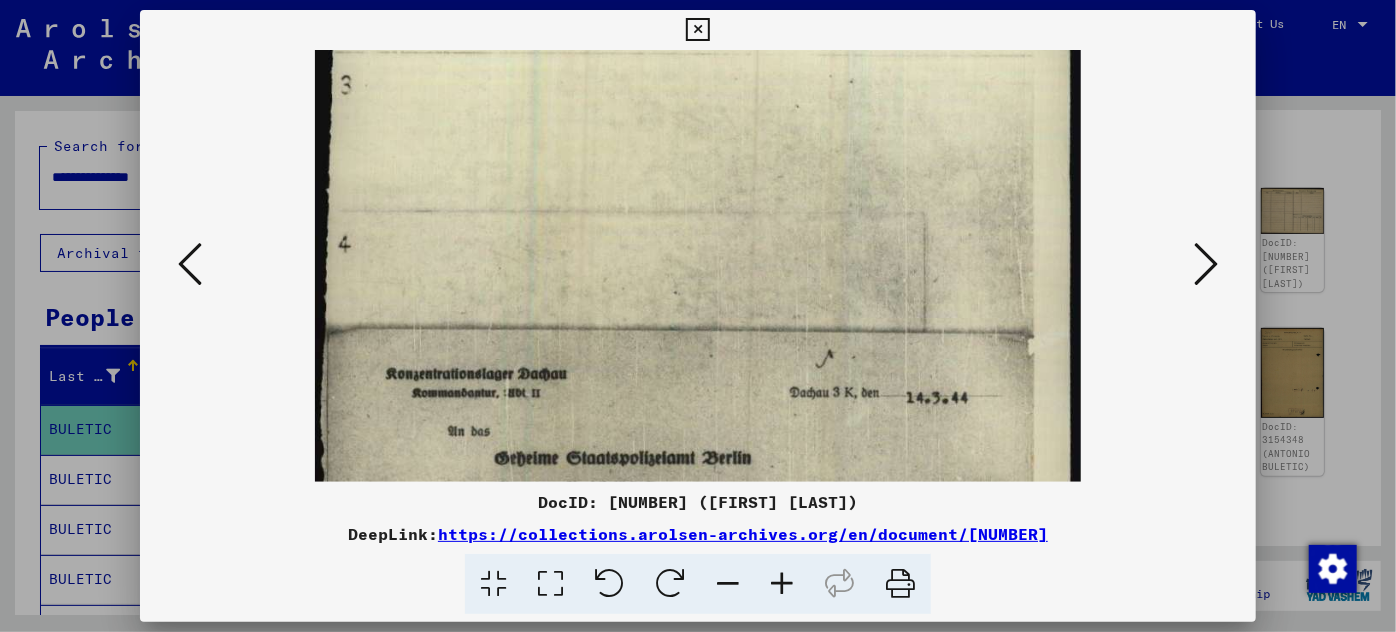 scroll, scrollTop: 186, scrollLeft: 0, axis: vertical 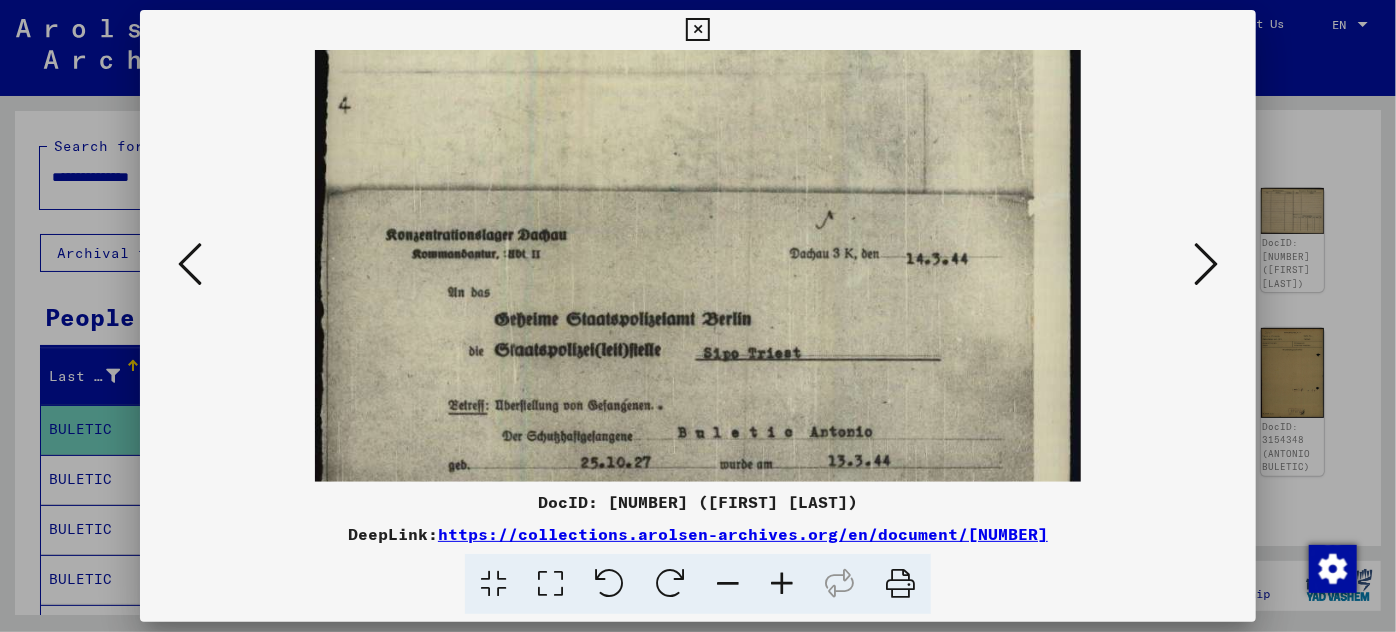 drag, startPoint x: 714, startPoint y: 406, endPoint x: 693, endPoint y: 235, distance: 172.28465 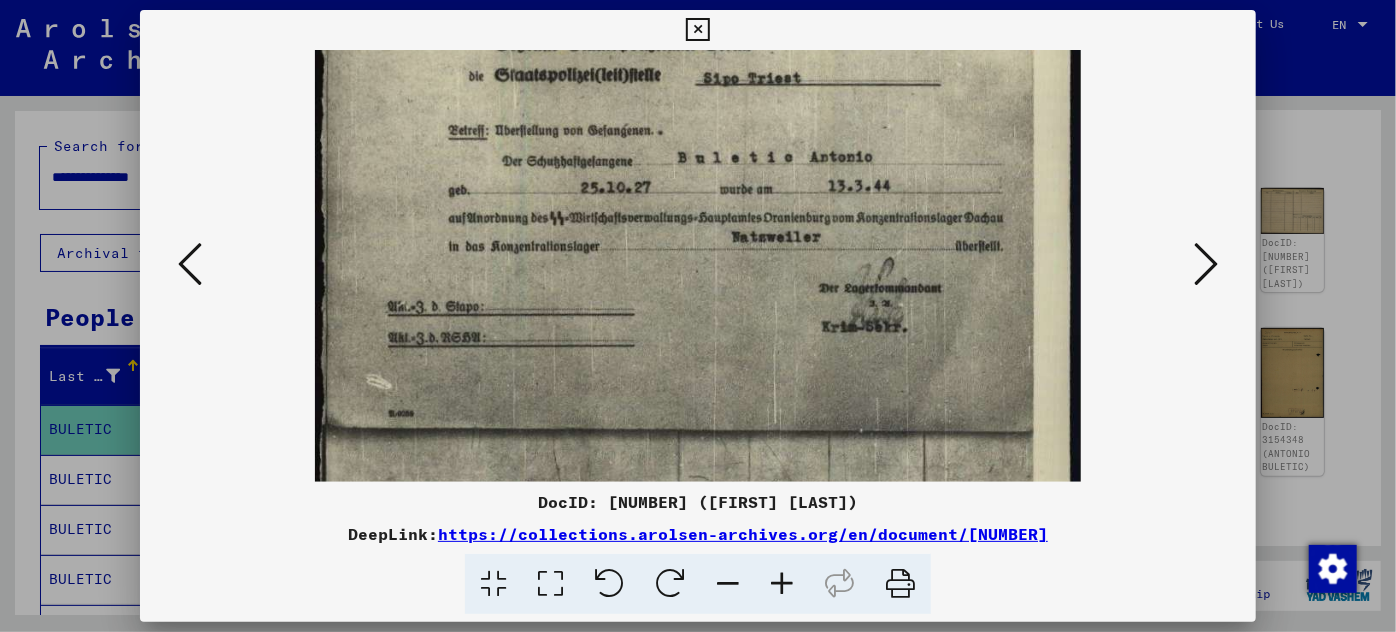 scroll, scrollTop: 464, scrollLeft: 0, axis: vertical 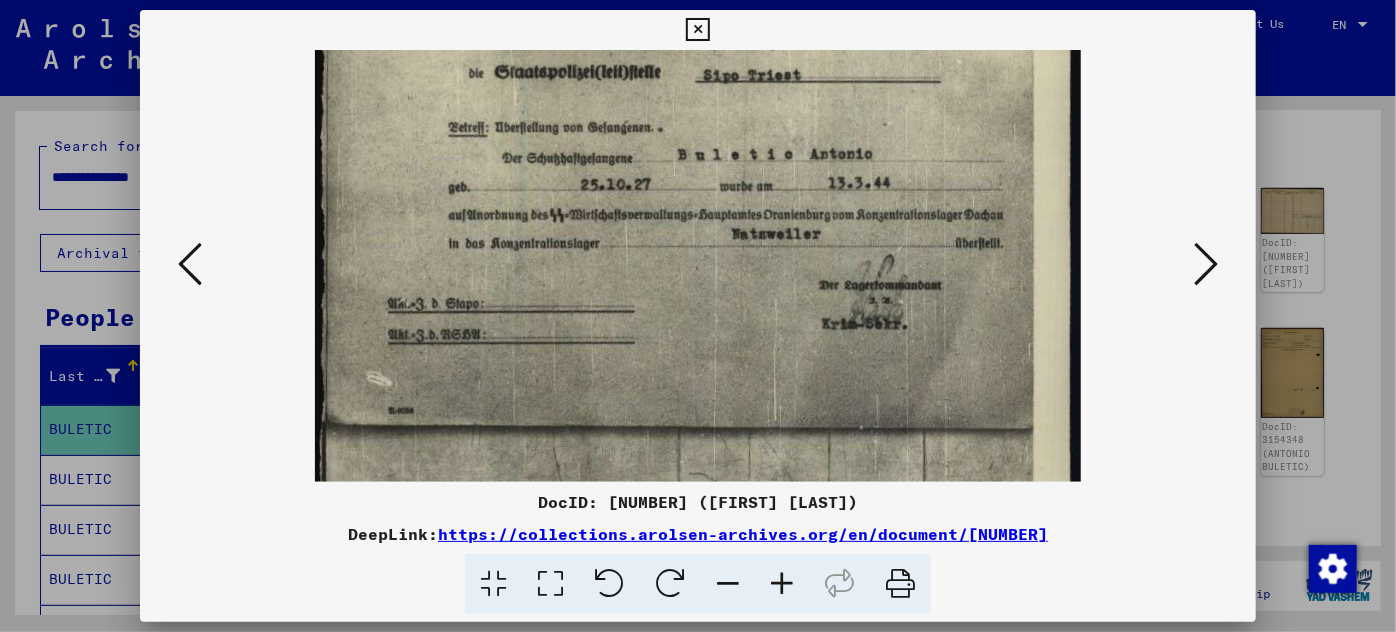 drag, startPoint x: 696, startPoint y: 333, endPoint x: 682, endPoint y: 55, distance: 278.3523 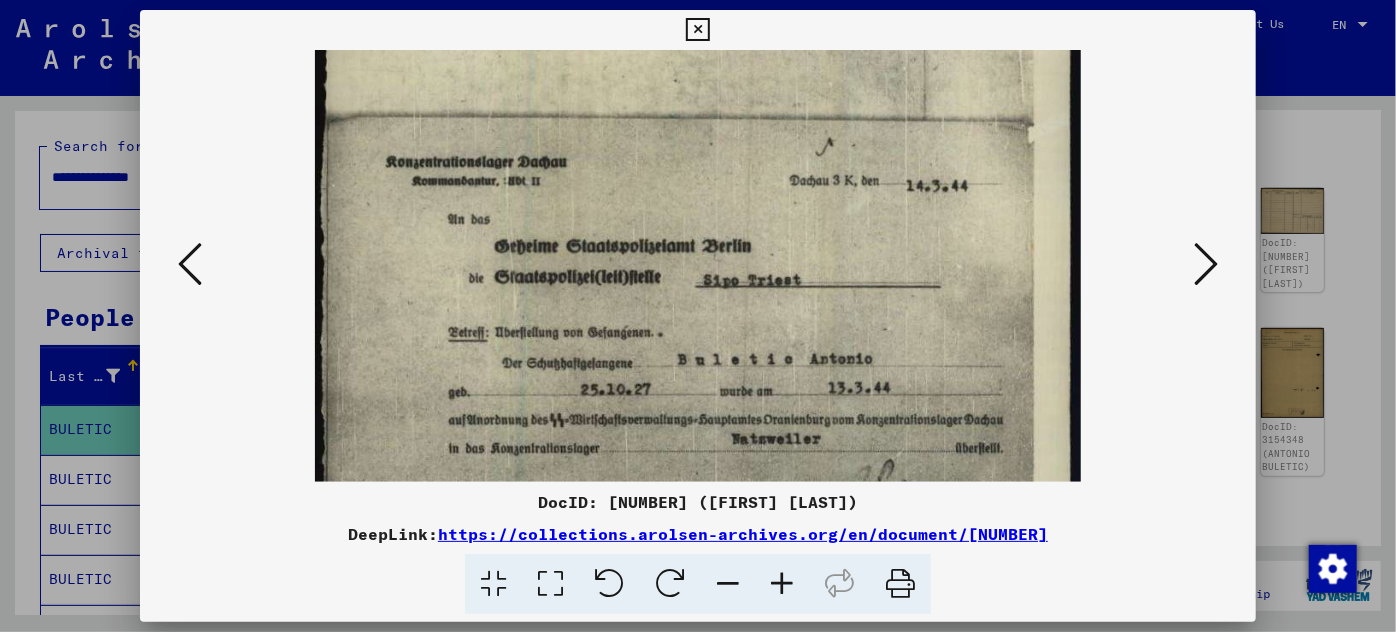 scroll, scrollTop: 110, scrollLeft: 0, axis: vertical 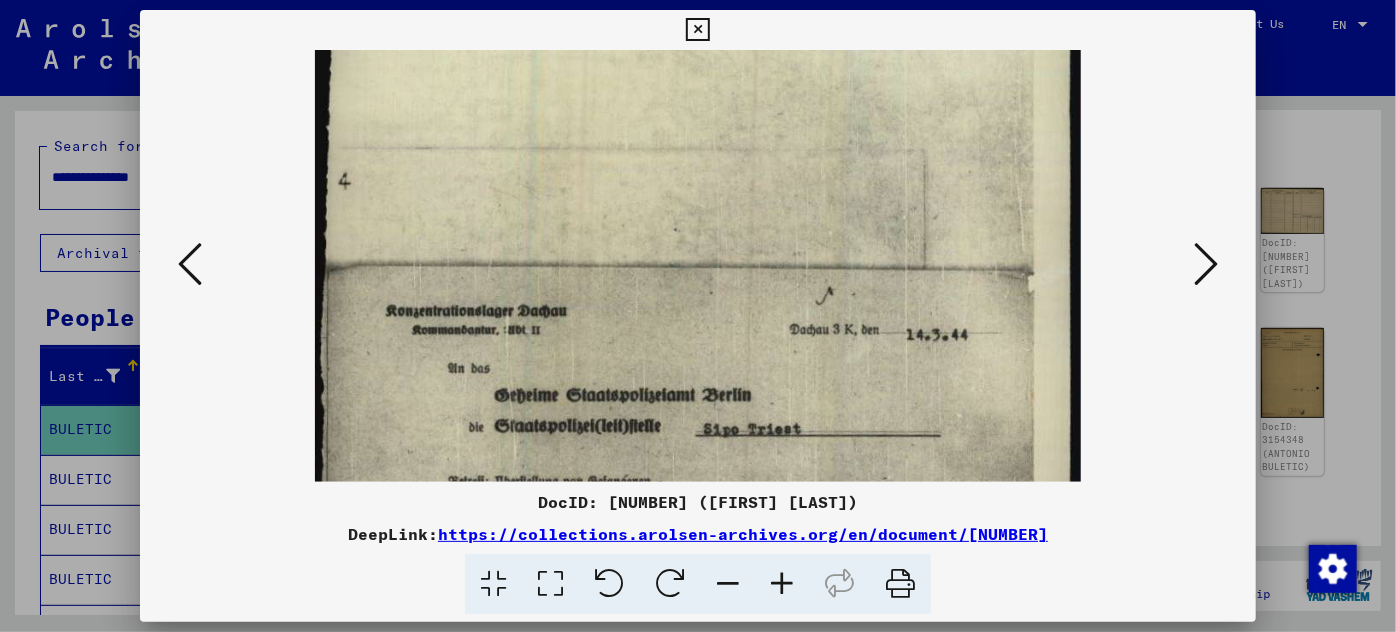 drag, startPoint x: 722, startPoint y: 198, endPoint x: 713, endPoint y: 551, distance: 353.11472 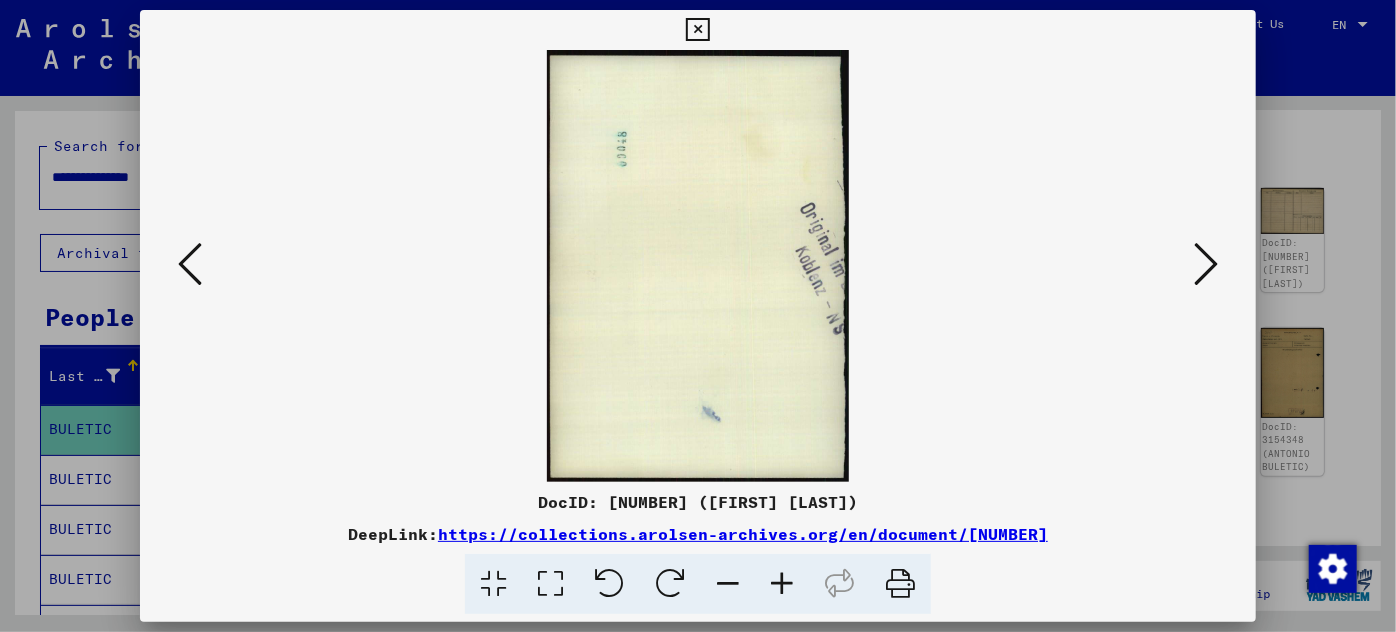 click at bounding box center [1206, 264] 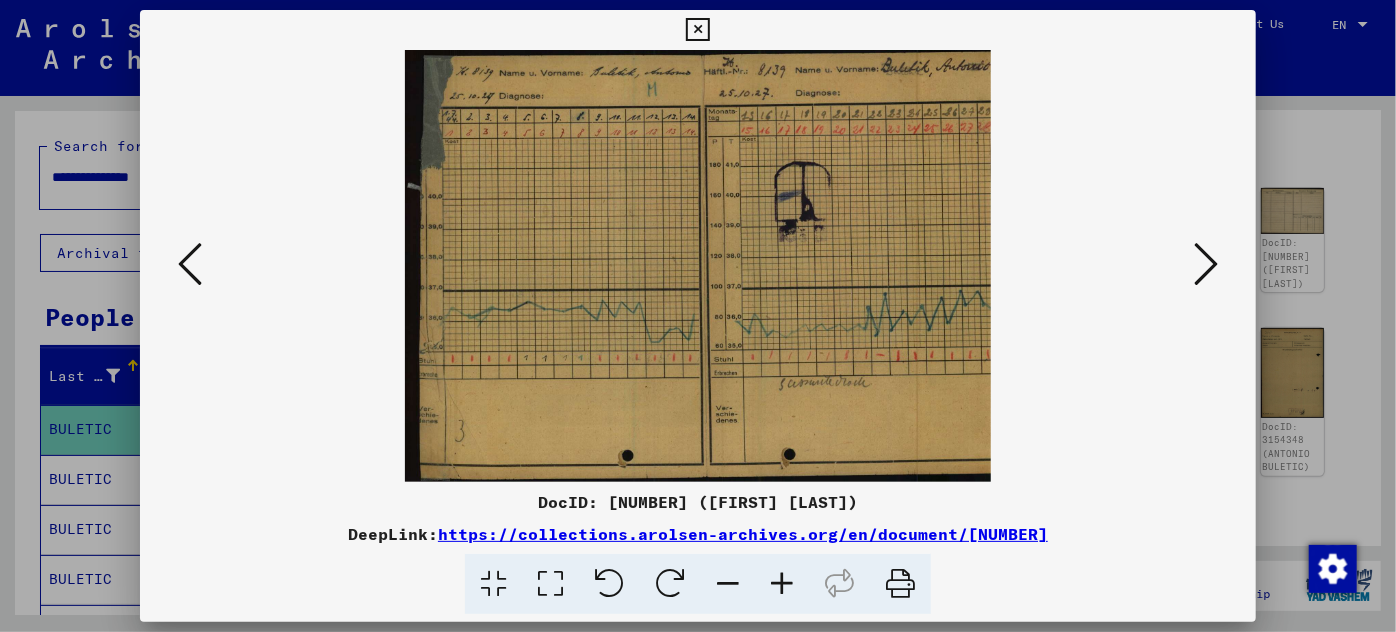 click at bounding box center [782, 584] 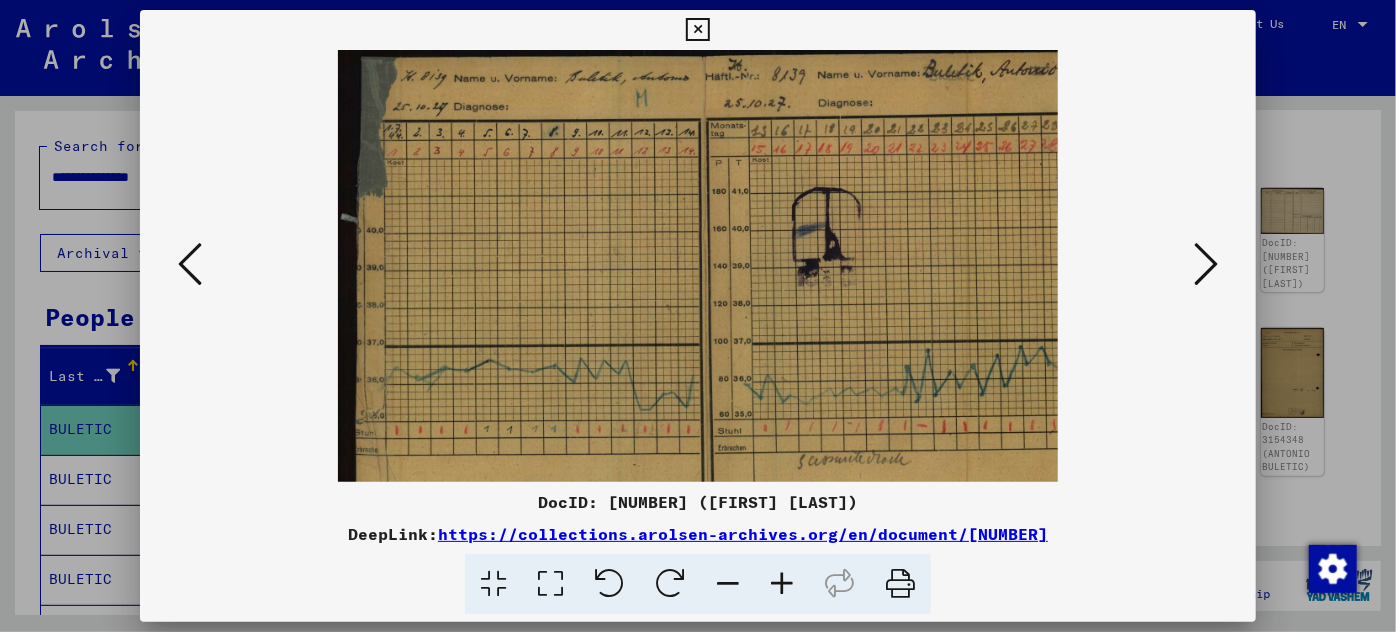 click at bounding box center (782, 584) 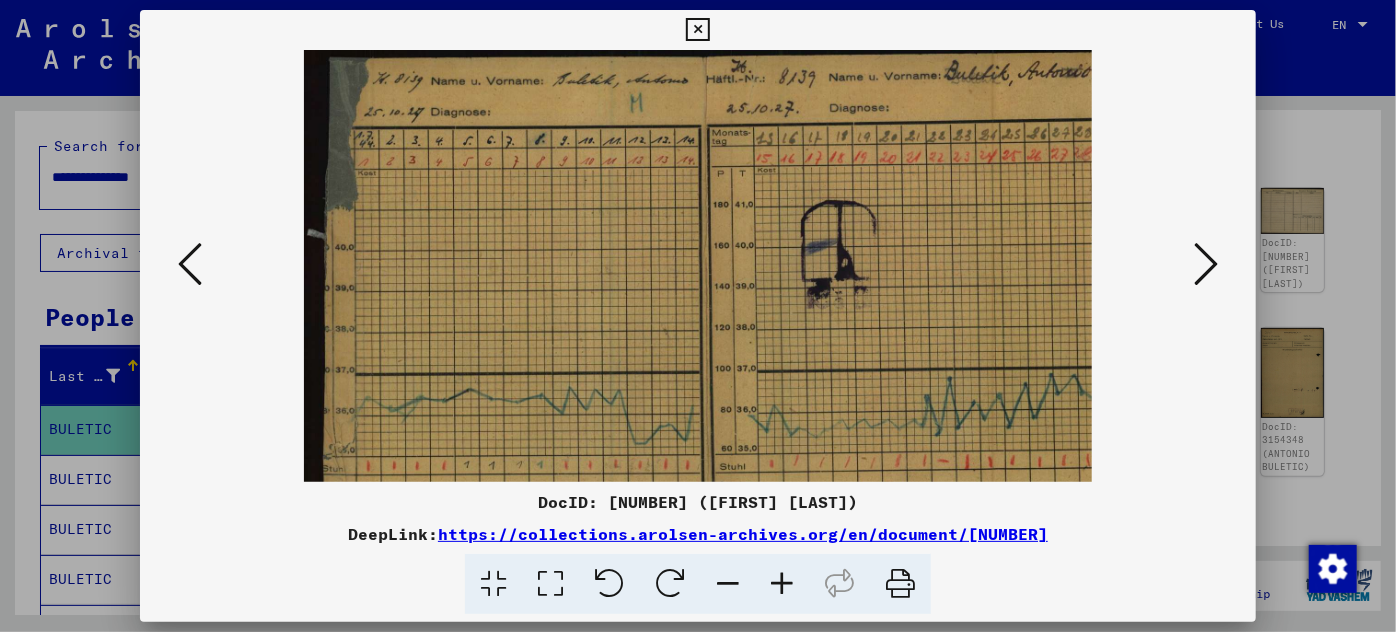 click at bounding box center [782, 584] 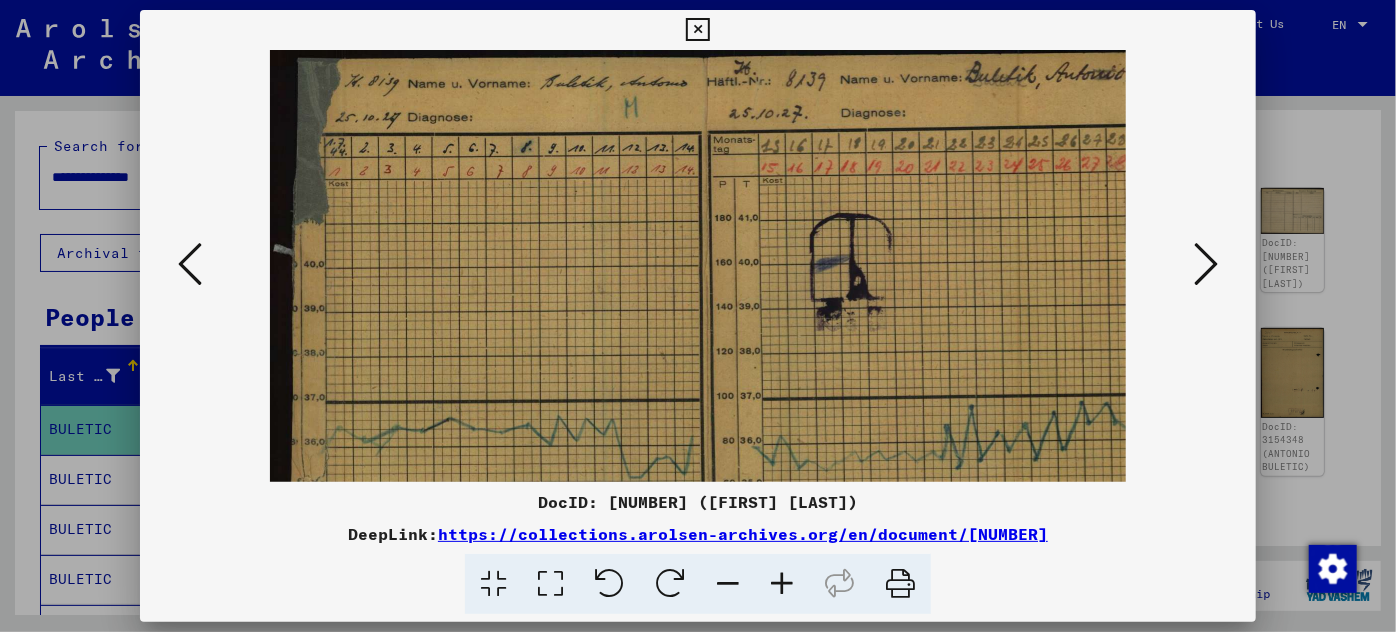 click at bounding box center [782, 584] 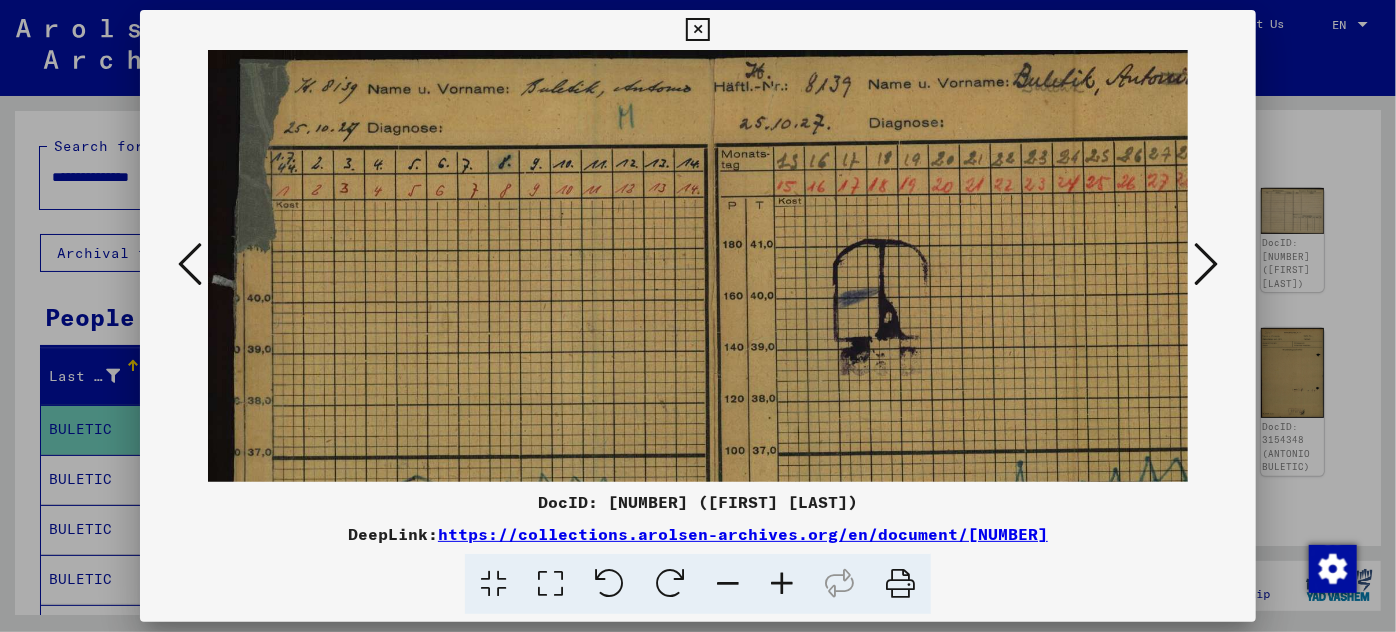 click at bounding box center [782, 584] 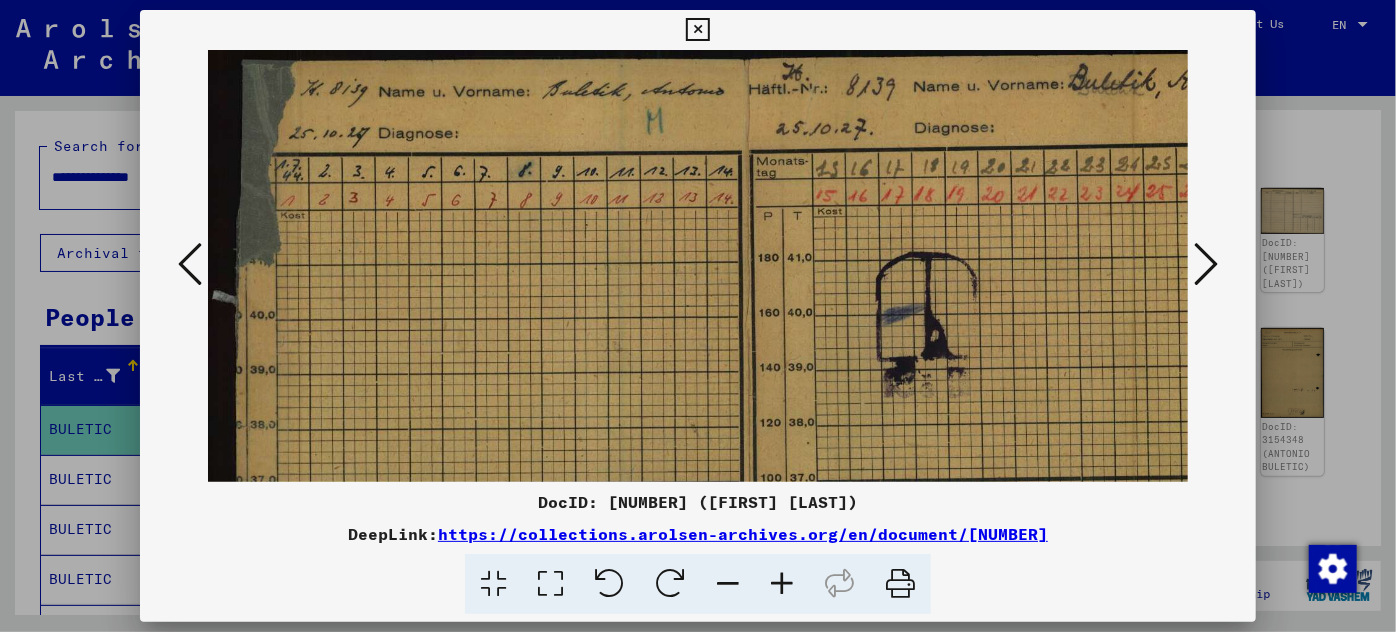 click at bounding box center [782, 584] 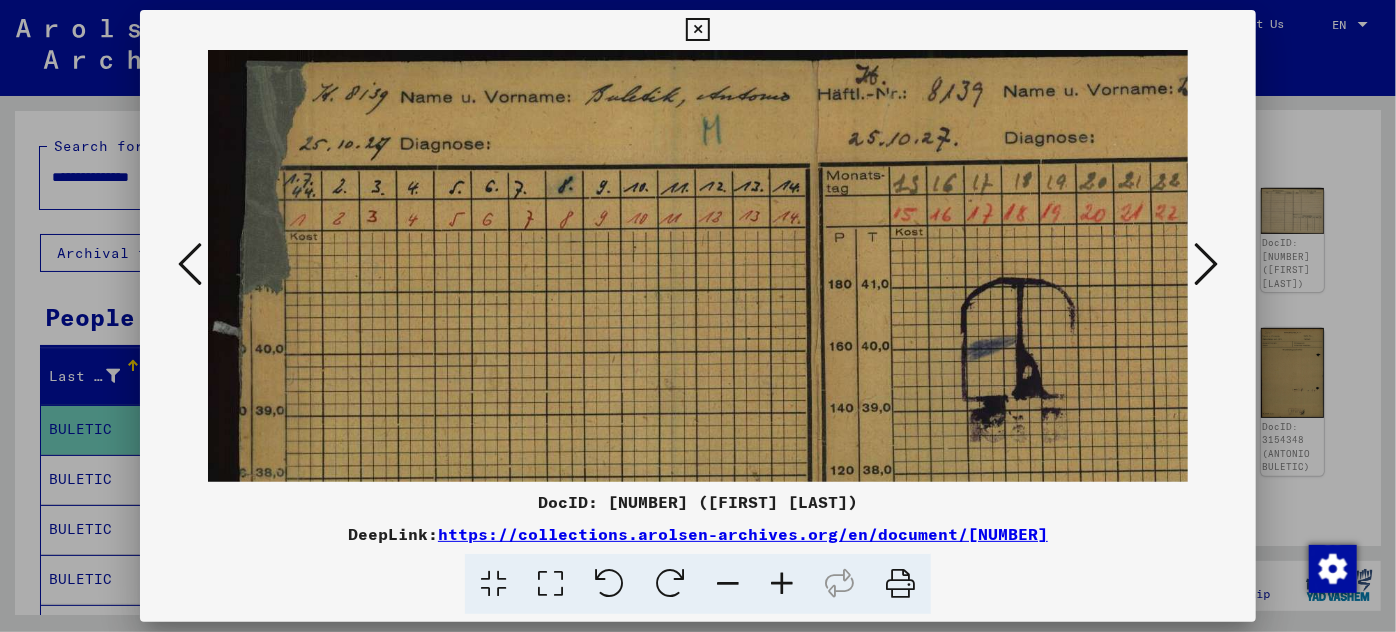 click at bounding box center [782, 584] 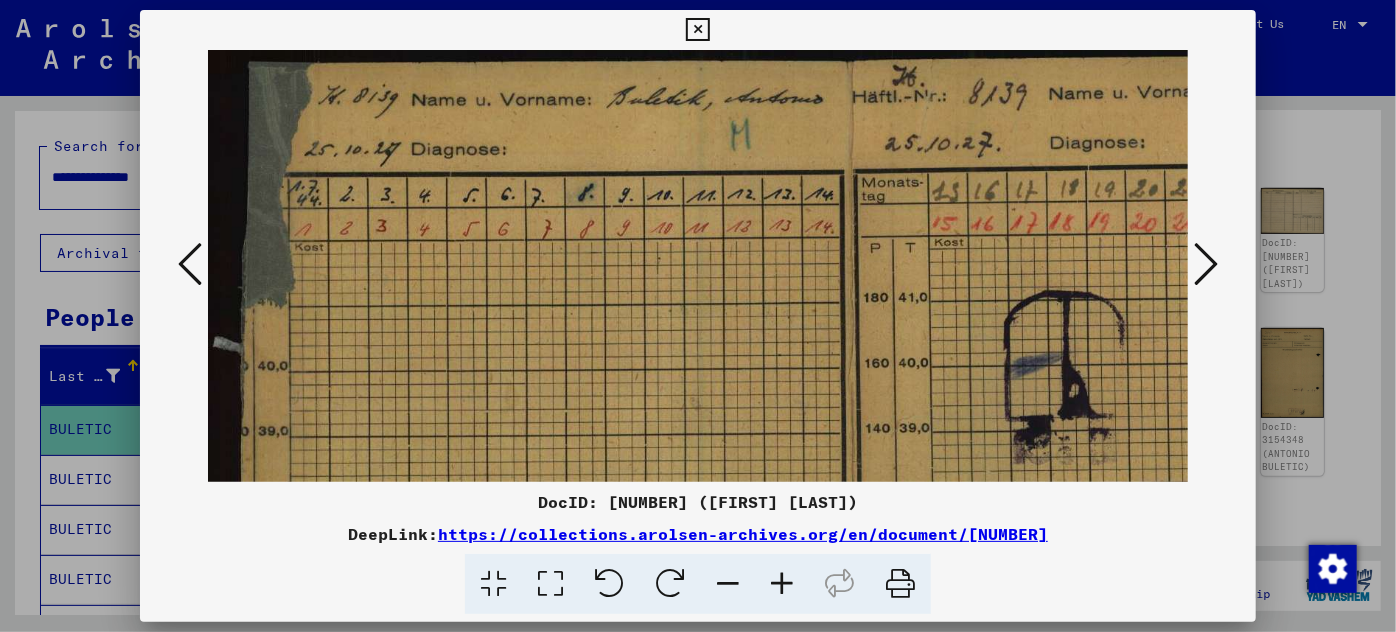 click at bounding box center (782, 584) 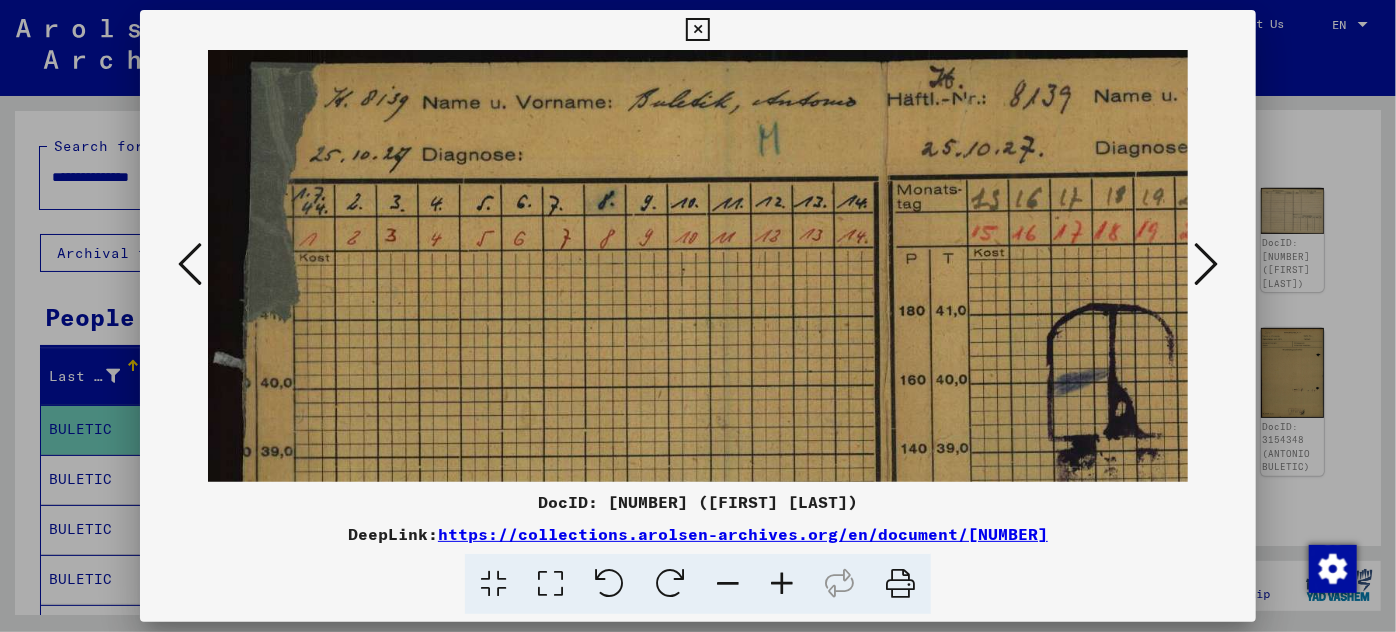 click at bounding box center (782, 584) 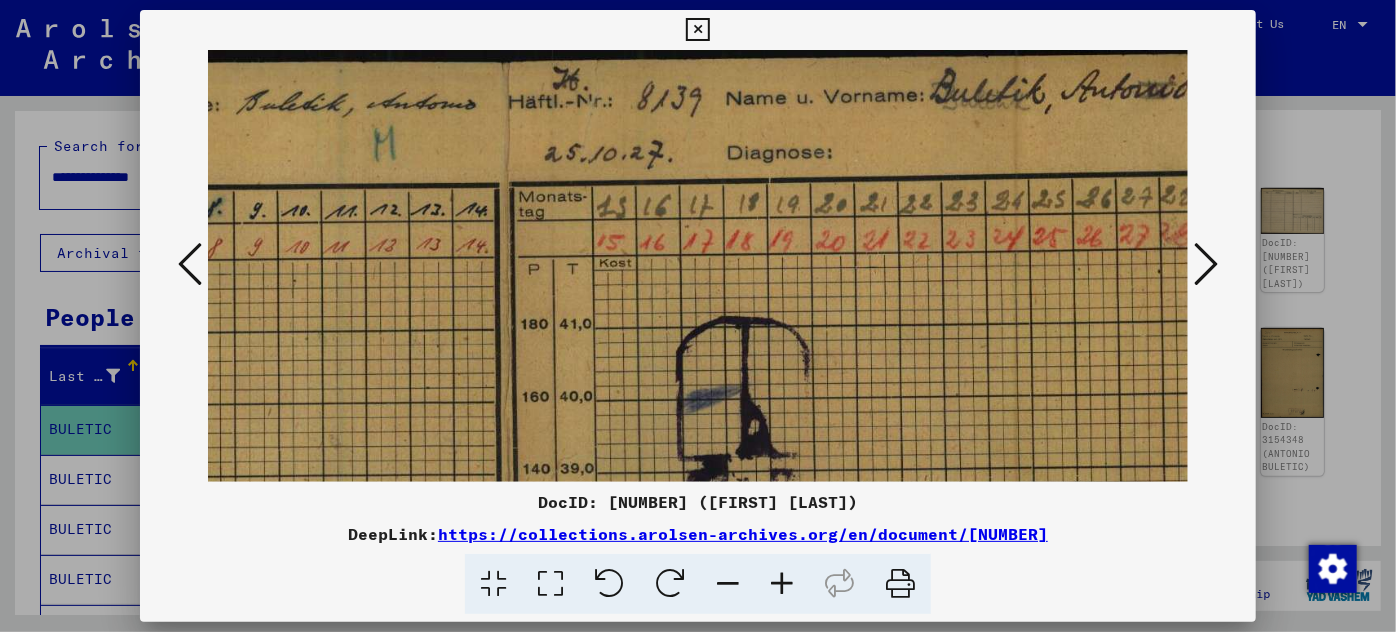 scroll, scrollTop: 0, scrollLeft: 415, axis: horizontal 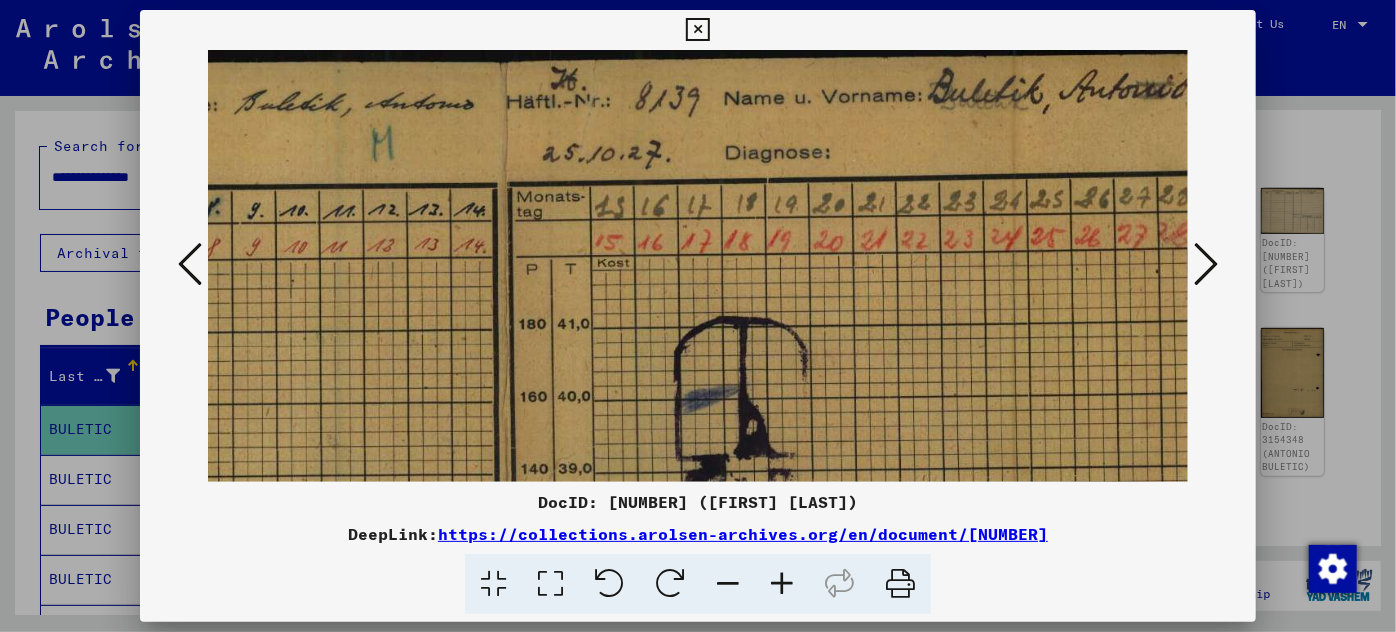 drag, startPoint x: 796, startPoint y: 346, endPoint x: 386, endPoint y: 414, distance: 415.60077 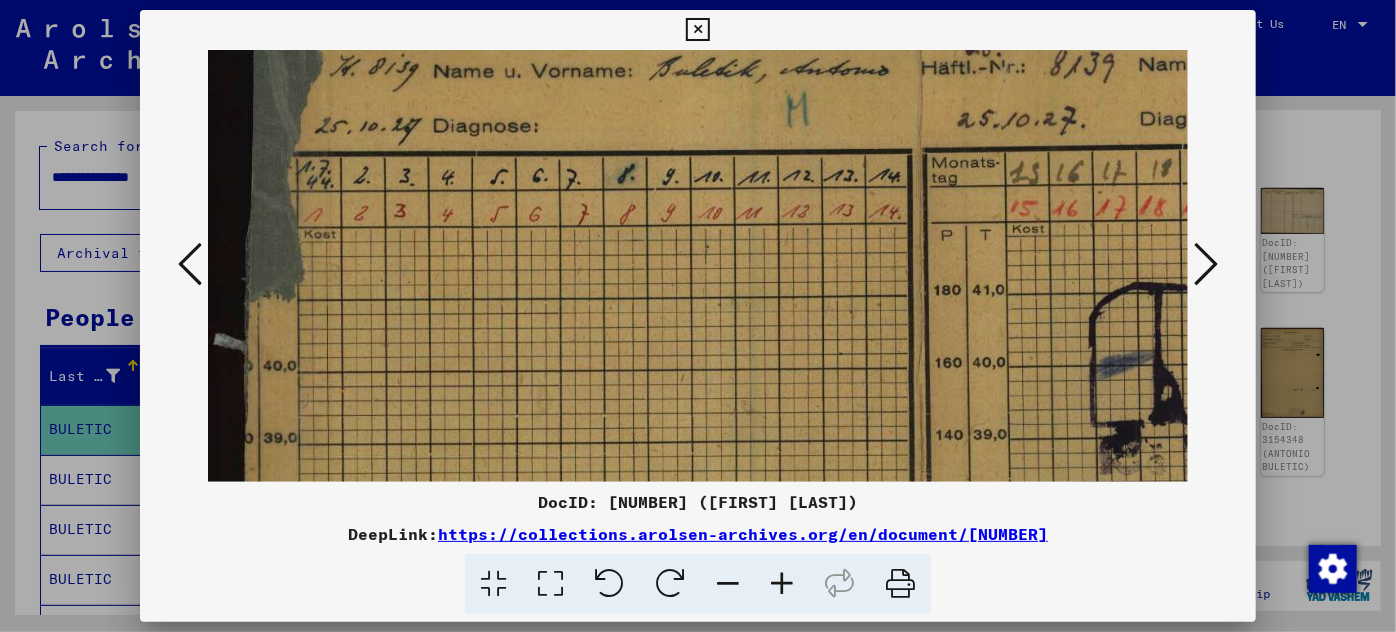 scroll, scrollTop: 34, scrollLeft: 0, axis: vertical 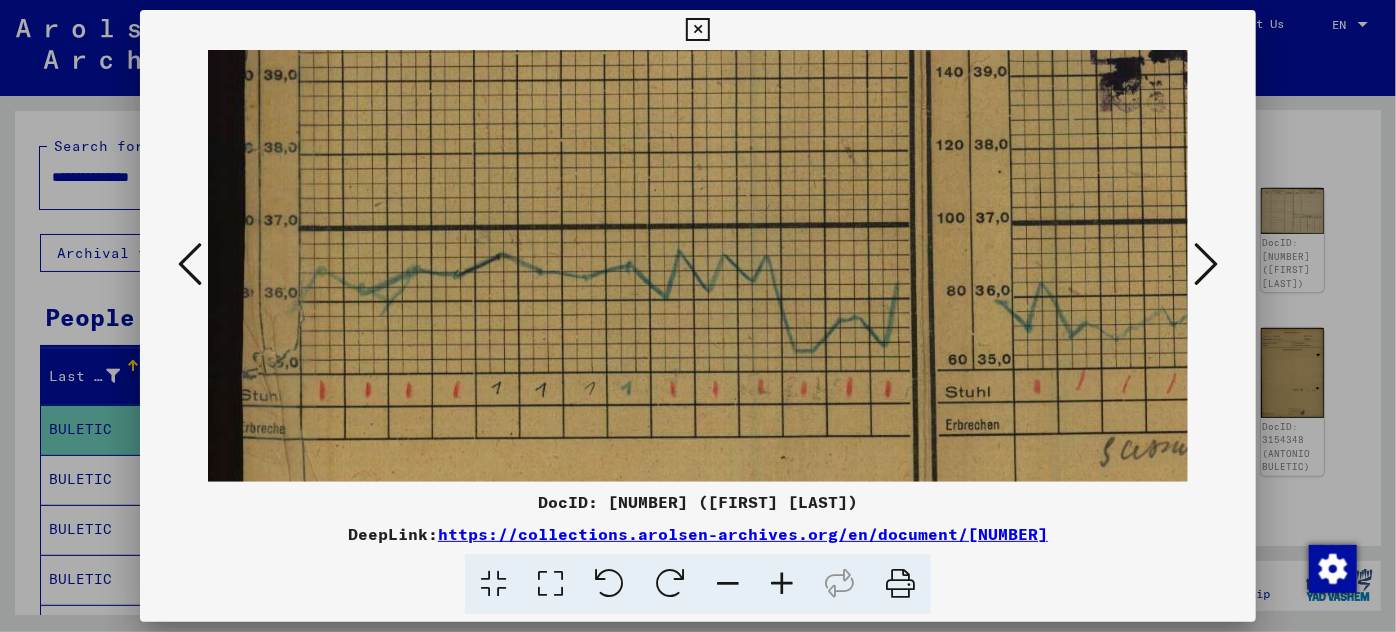 drag, startPoint x: 965, startPoint y: 372, endPoint x: 1026, endPoint y: 10, distance: 367.10352 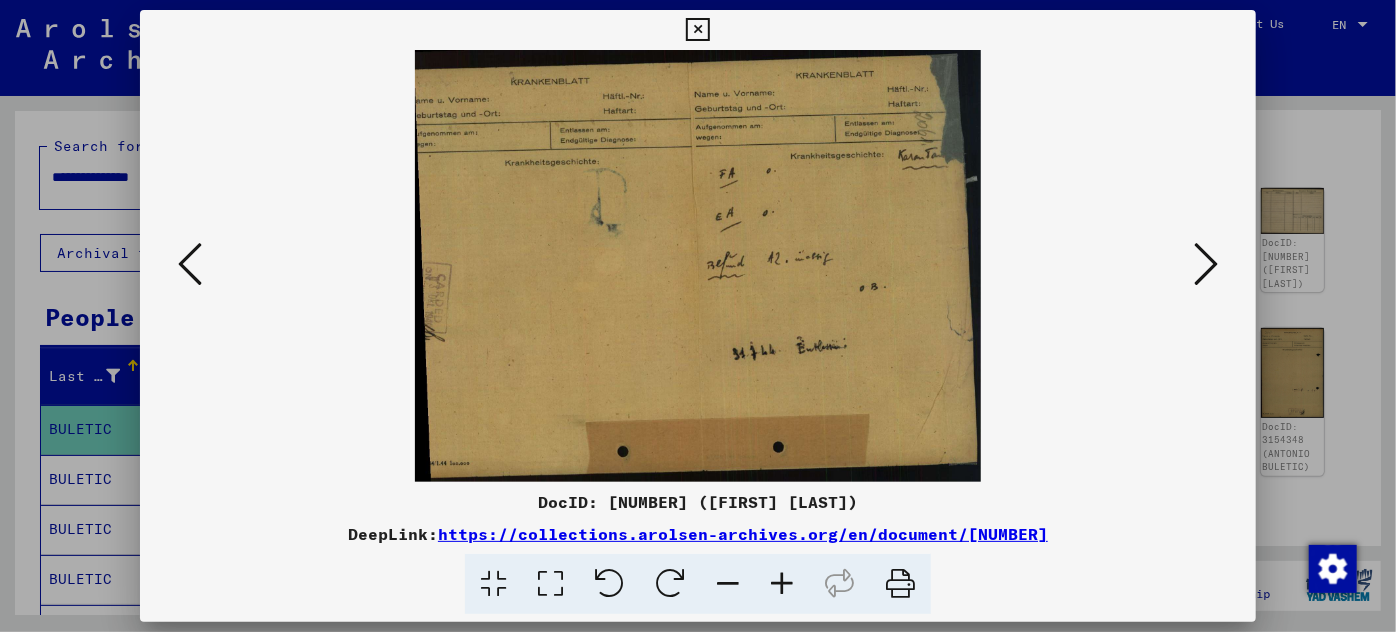 click at bounding box center (782, 584) 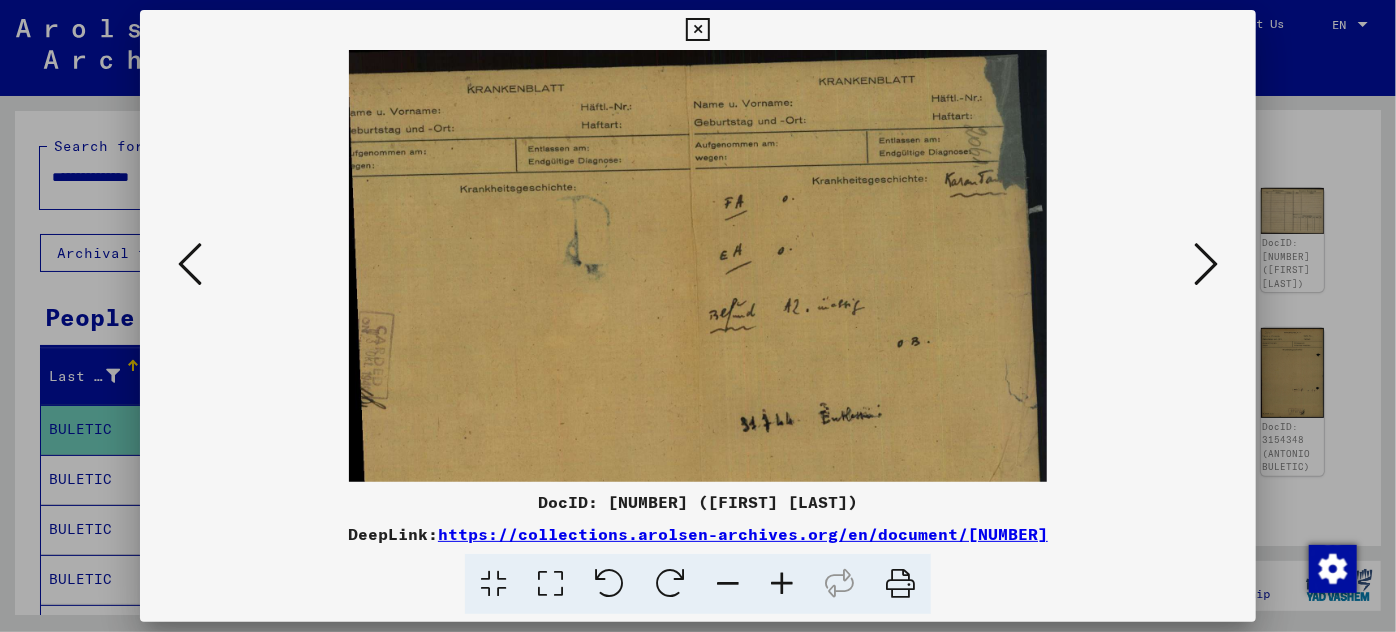 click at bounding box center (782, 584) 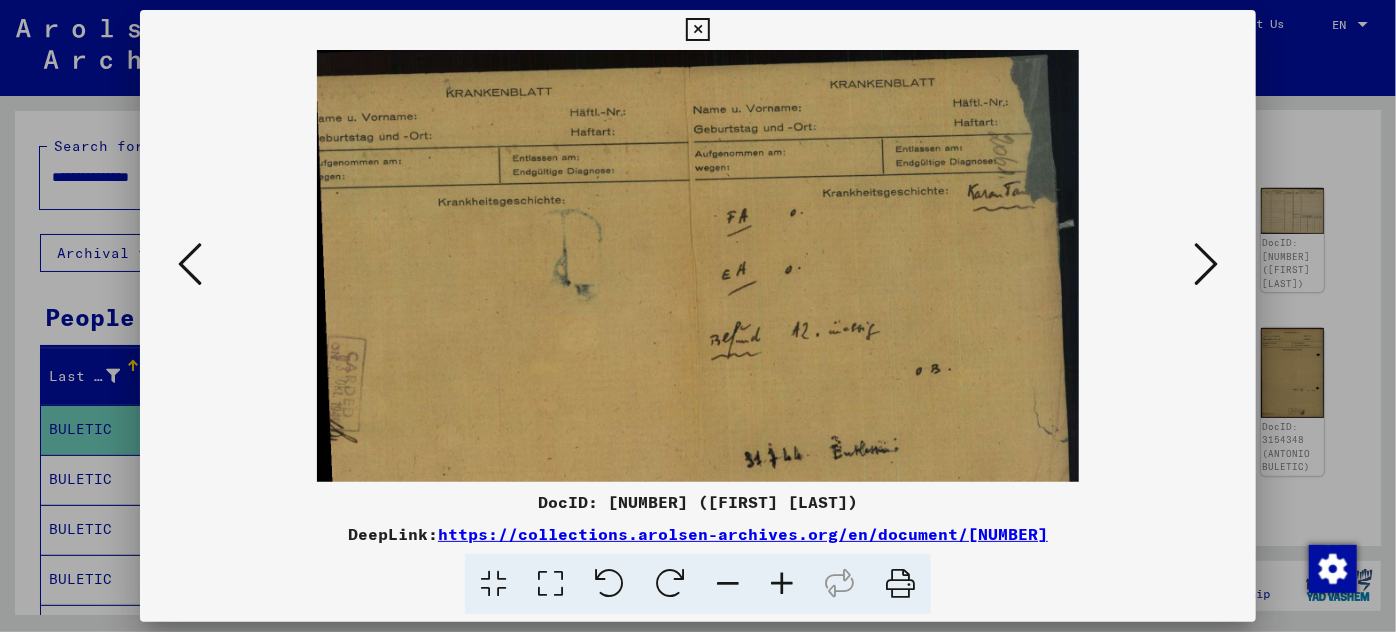 click at bounding box center [782, 584] 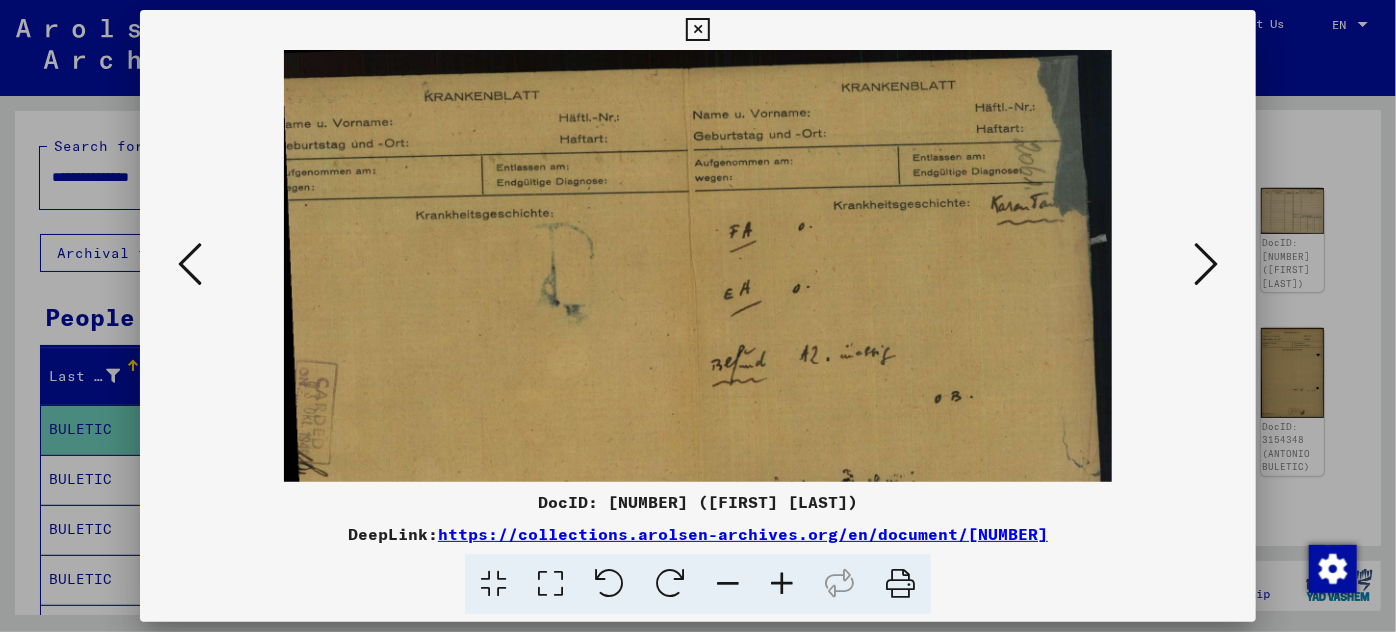 click at bounding box center [782, 584] 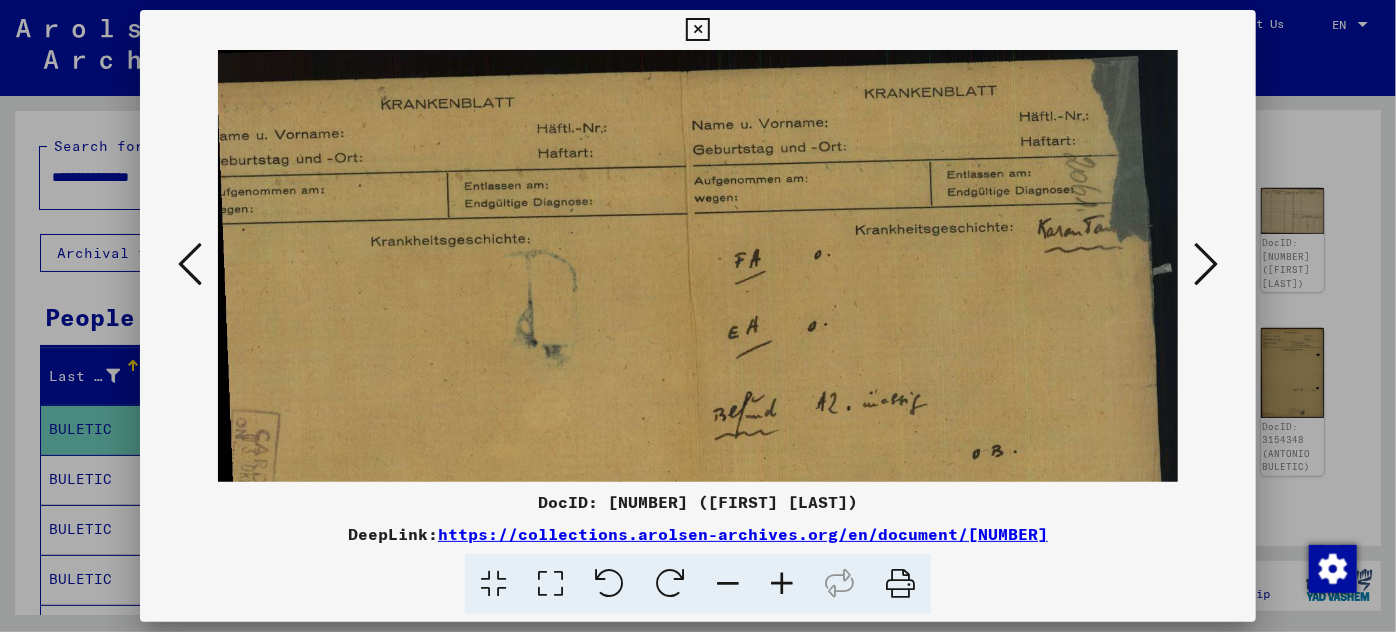 click at bounding box center [782, 584] 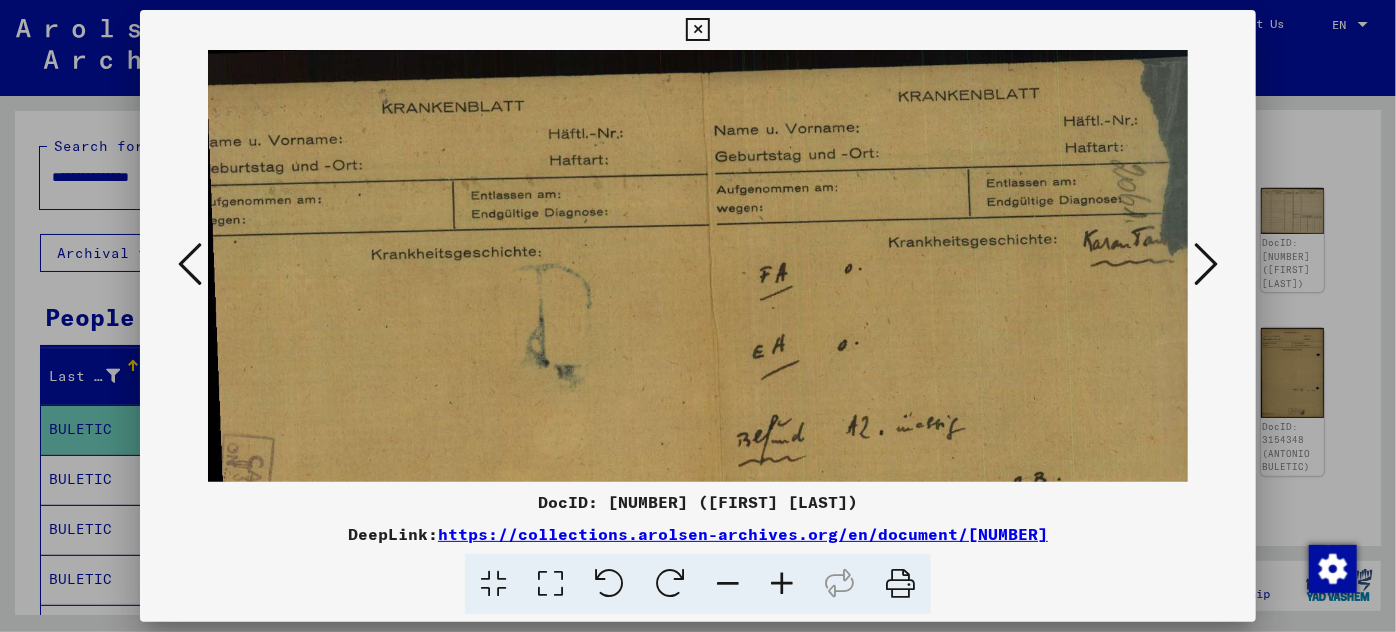 click at bounding box center [782, 584] 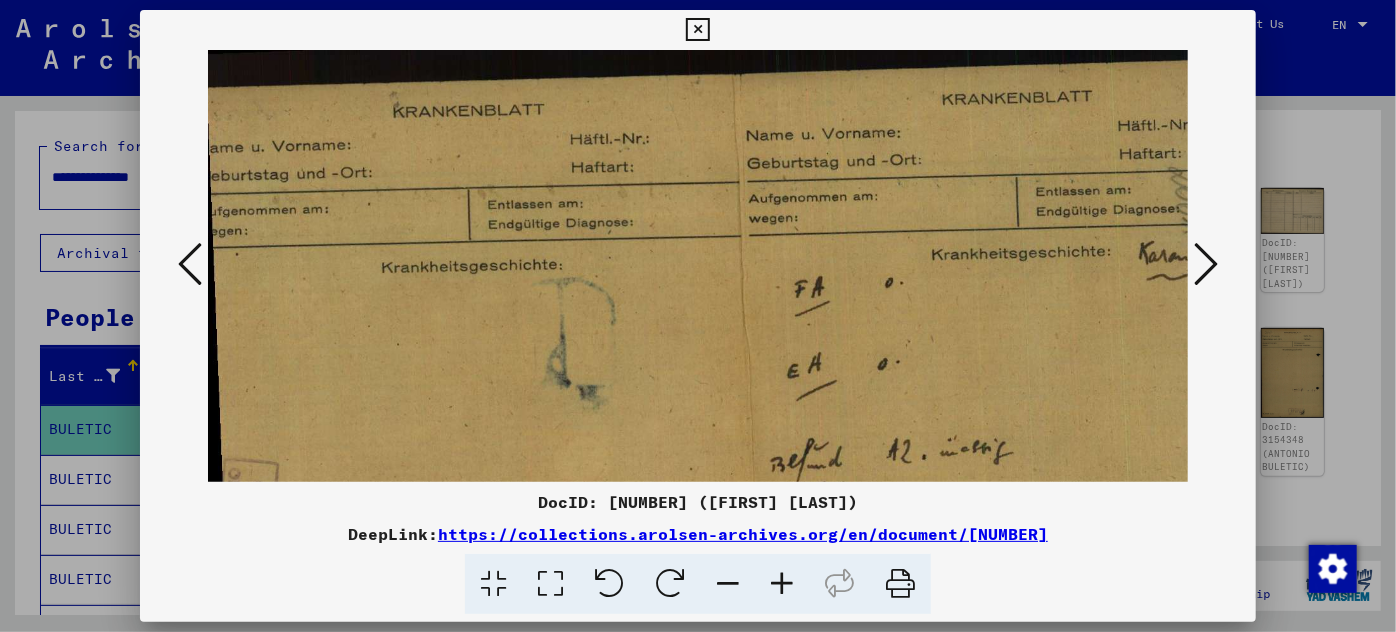 click at bounding box center (782, 584) 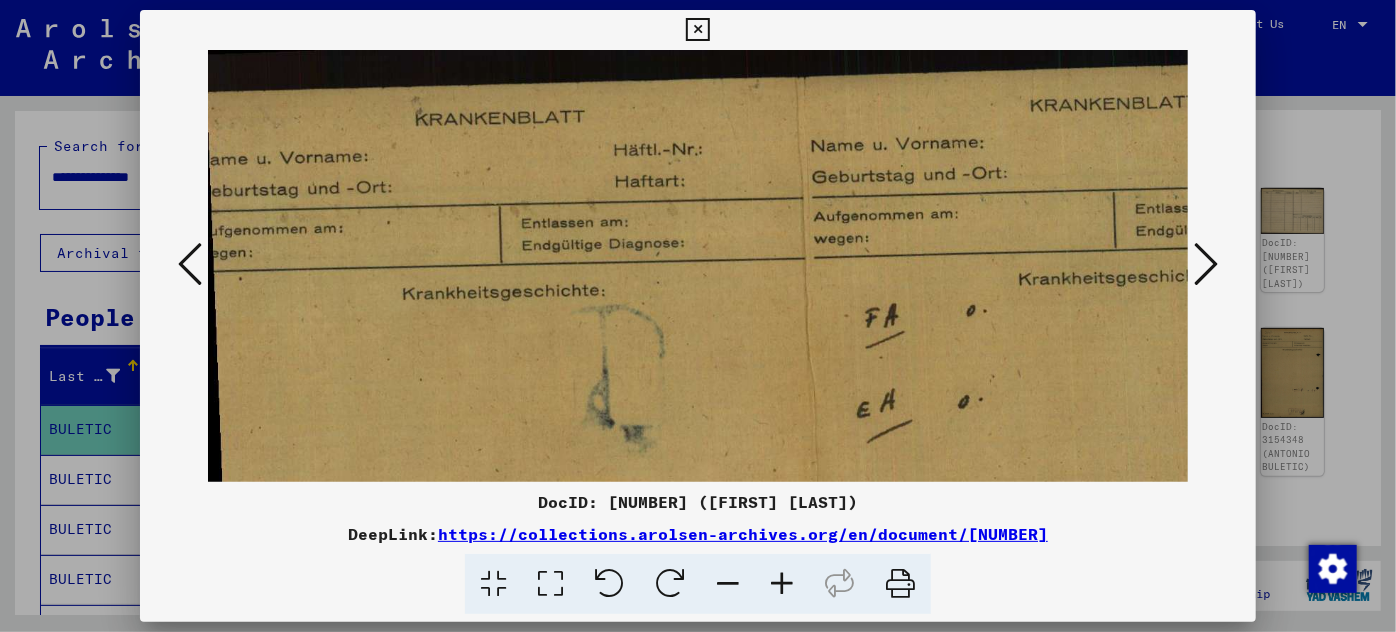 click at bounding box center (782, 584) 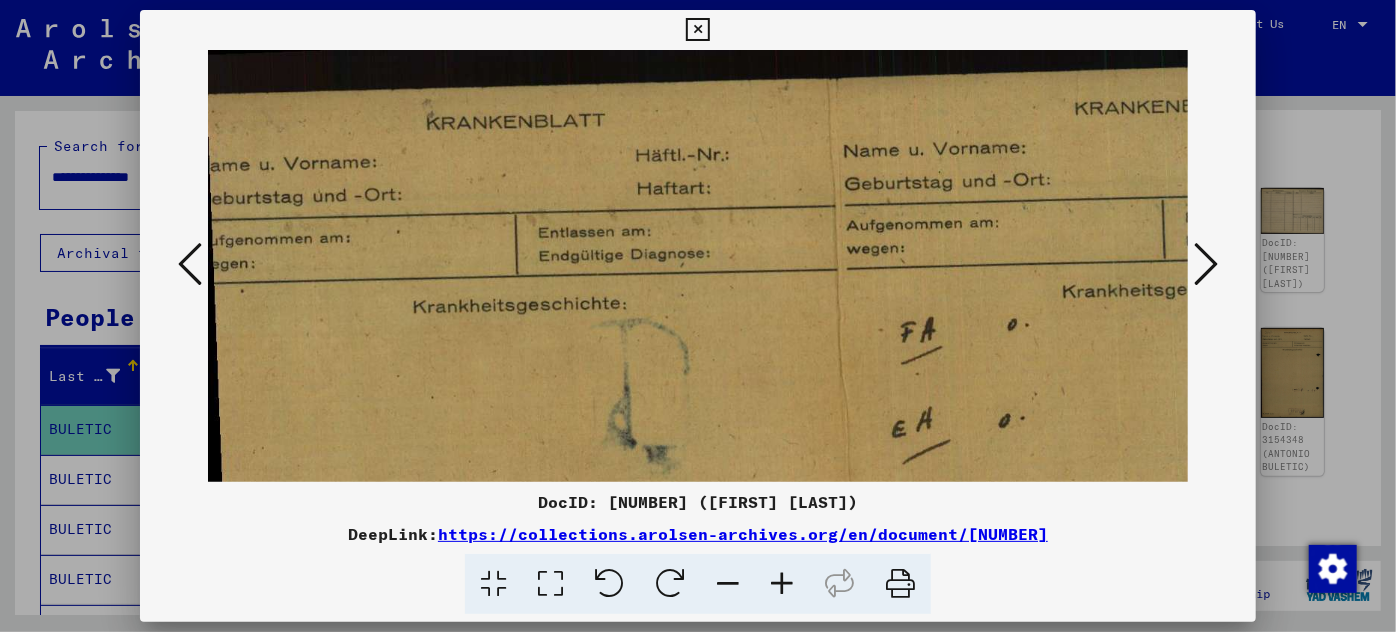 click at bounding box center [782, 584] 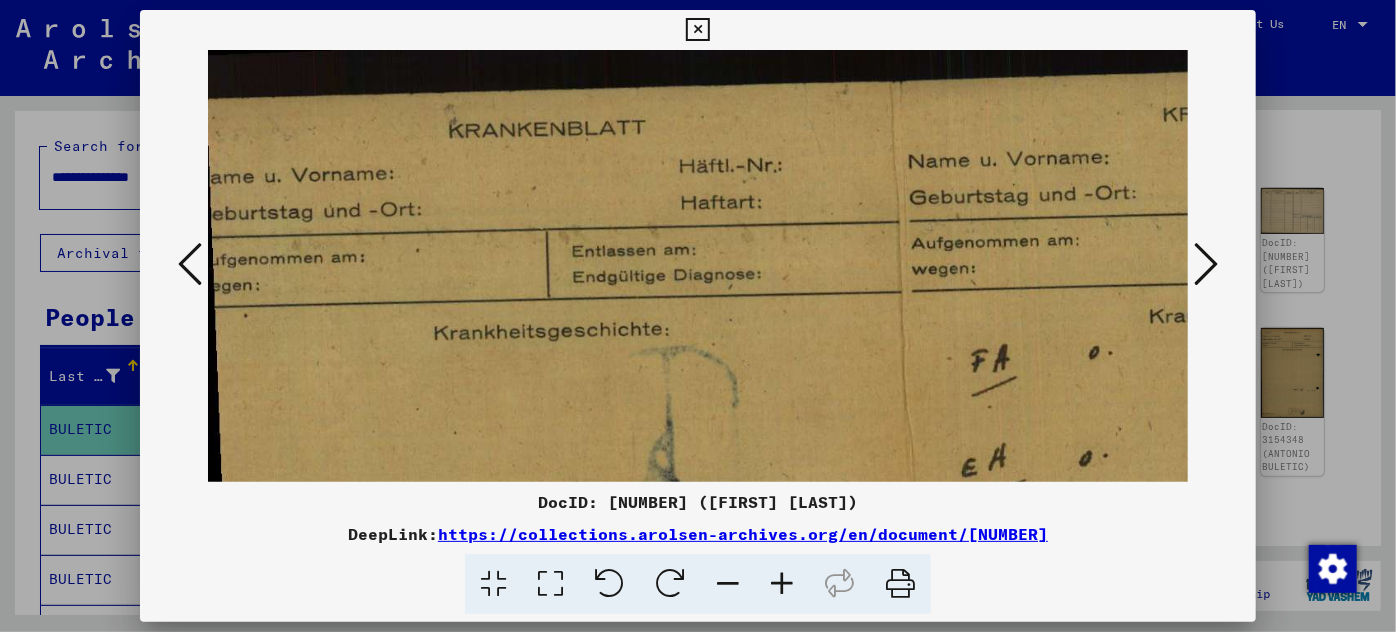 click at bounding box center [782, 584] 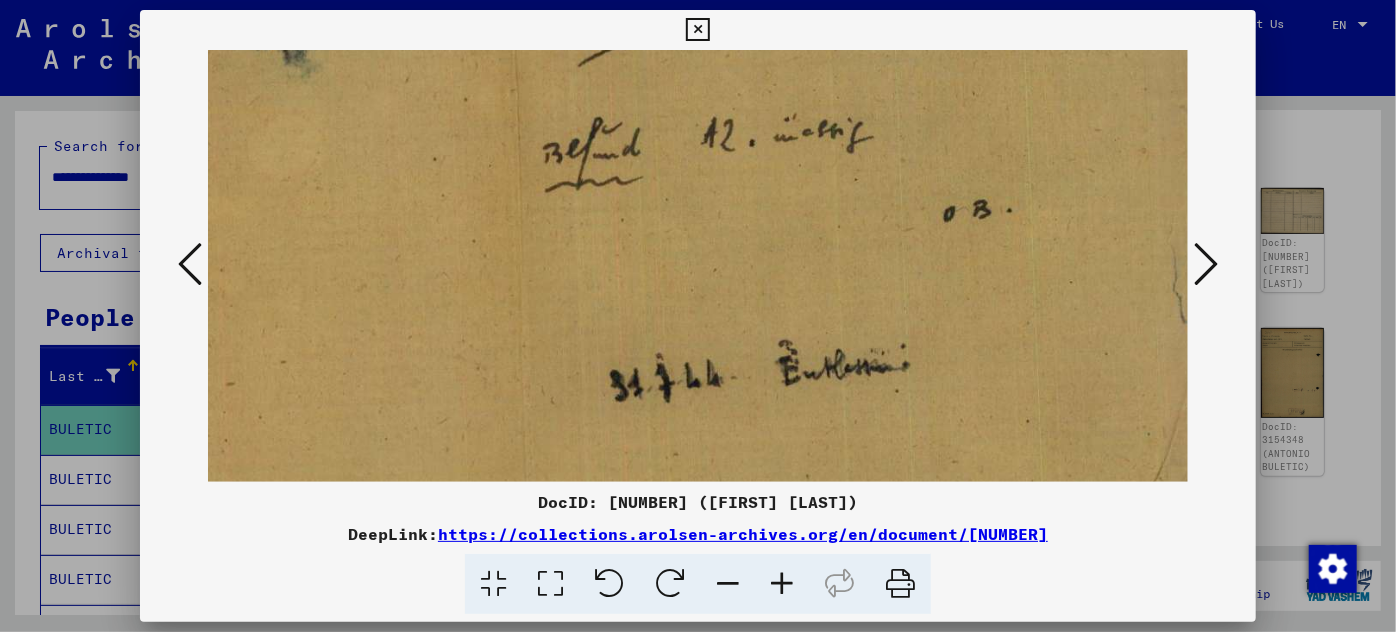 scroll, scrollTop: 461, scrollLeft: 432, axis: both 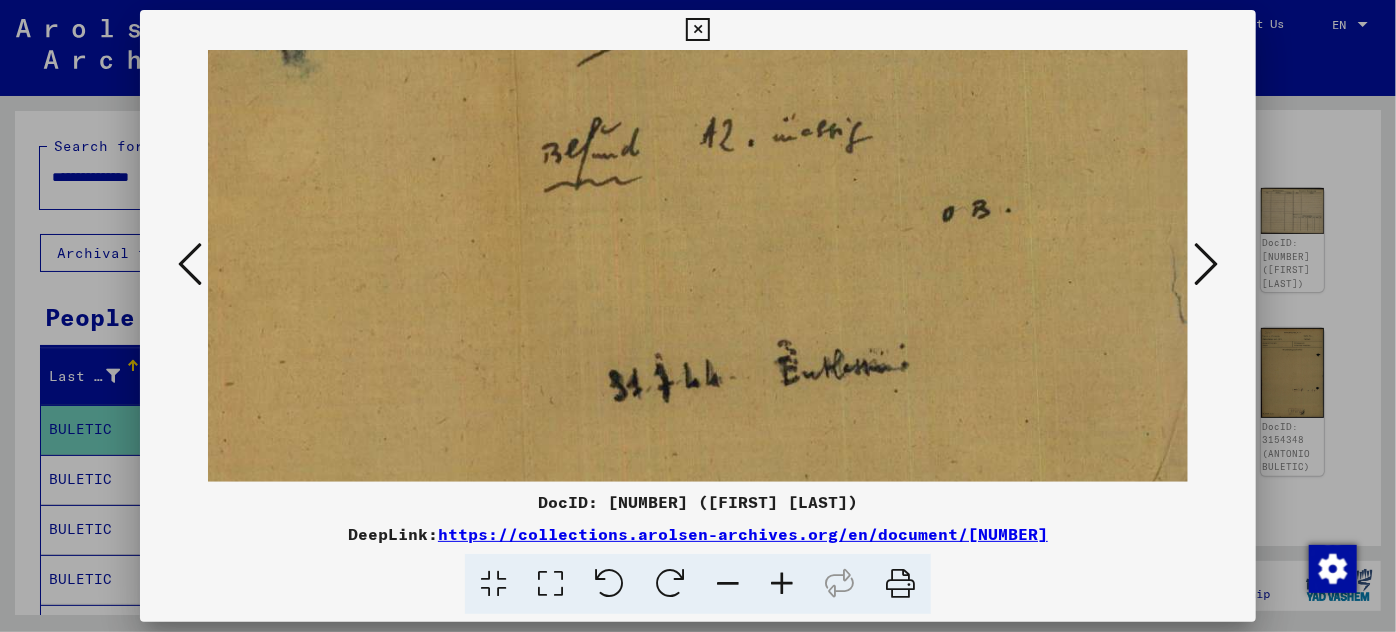 drag, startPoint x: 840, startPoint y: 422, endPoint x: 251, endPoint y: -39, distance: 747.95856 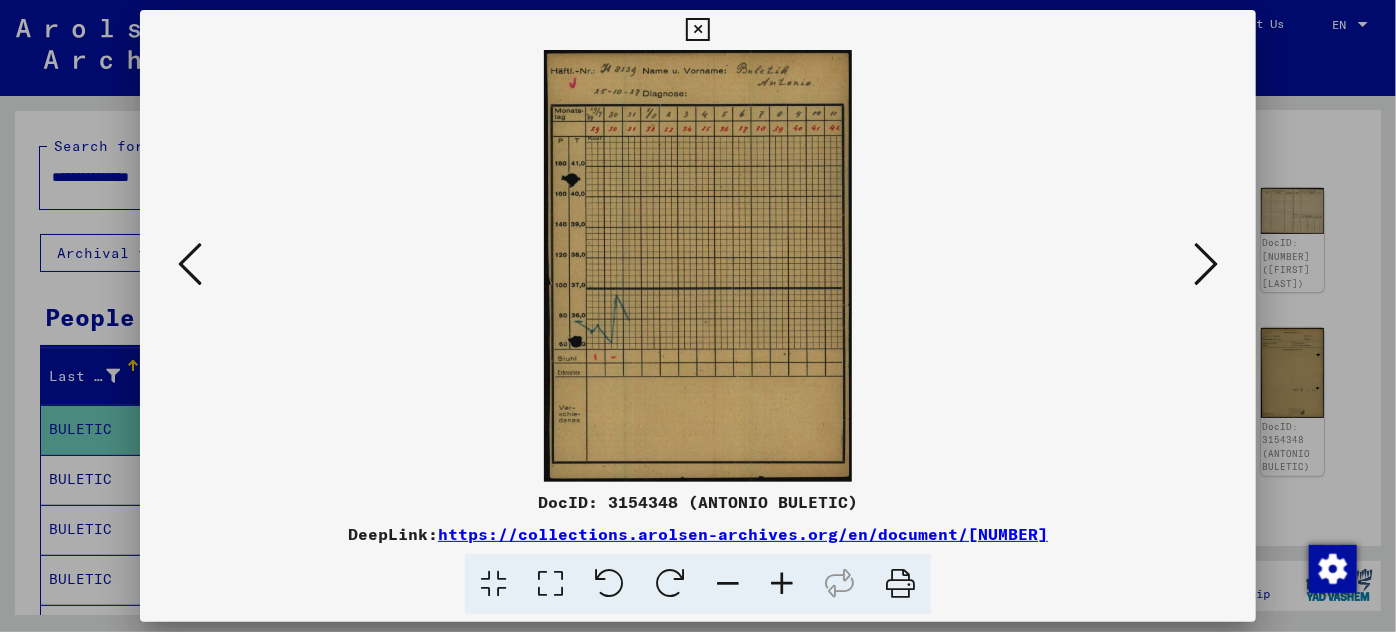 click at bounding box center (782, 584) 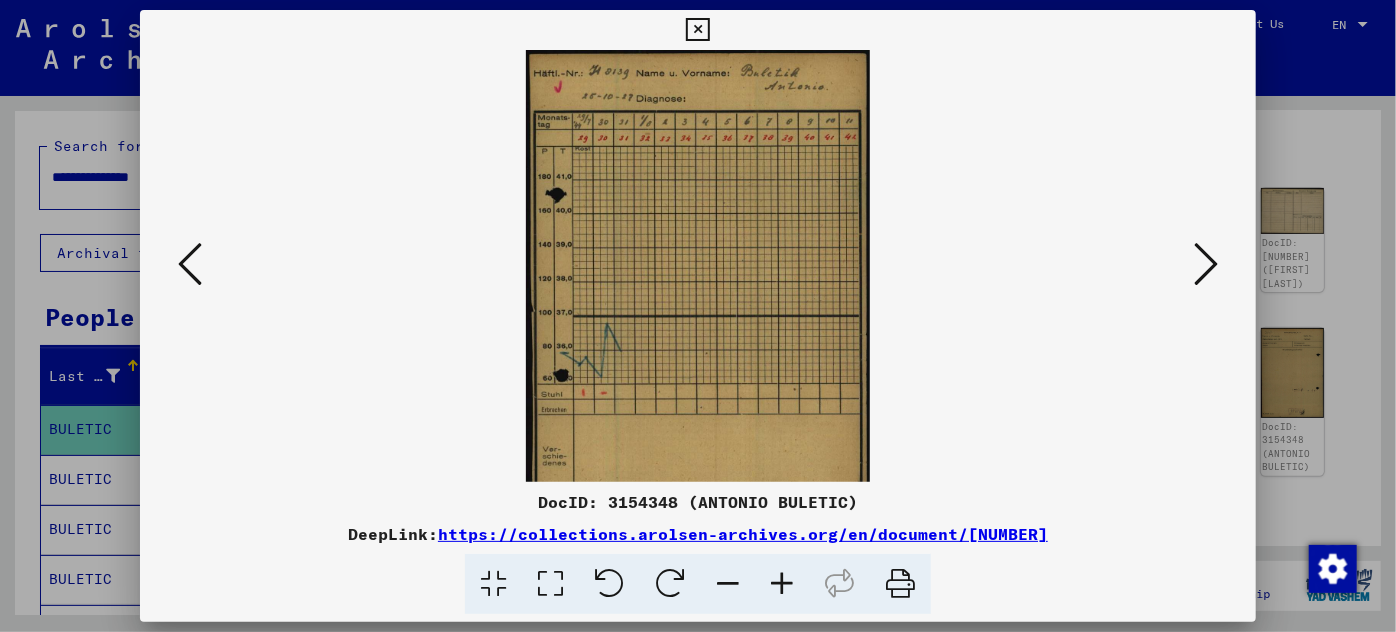 click at bounding box center [782, 584] 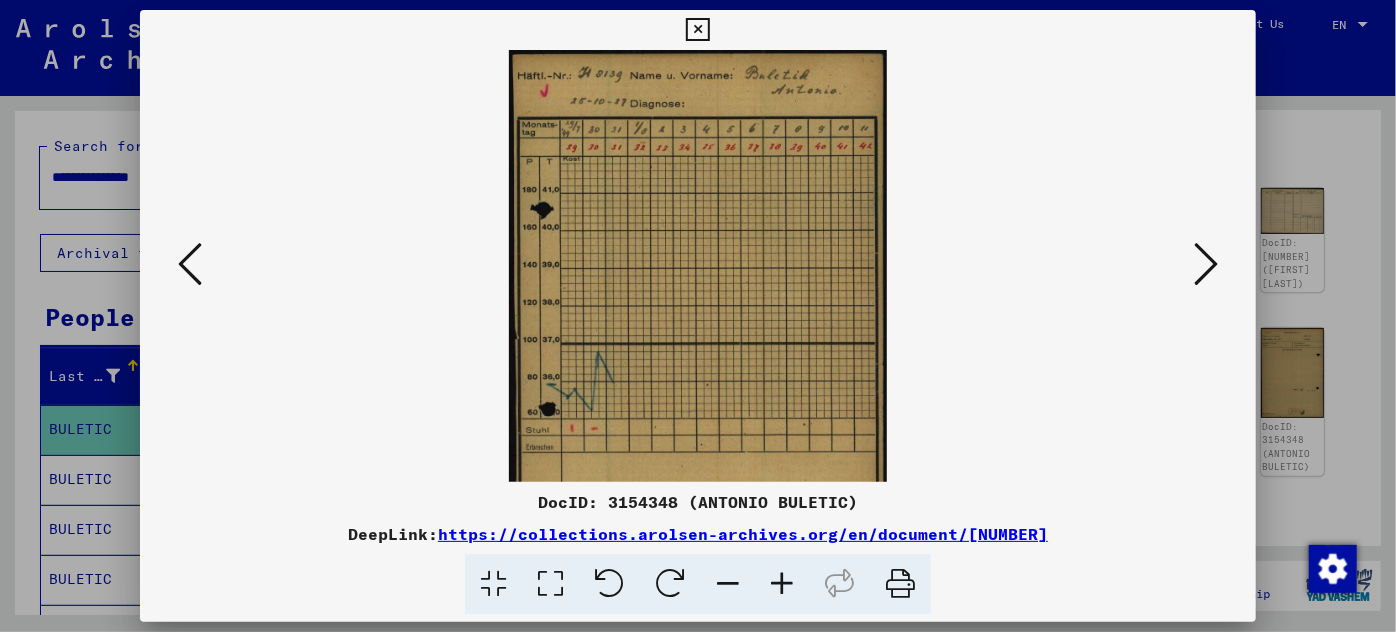 click at bounding box center (782, 584) 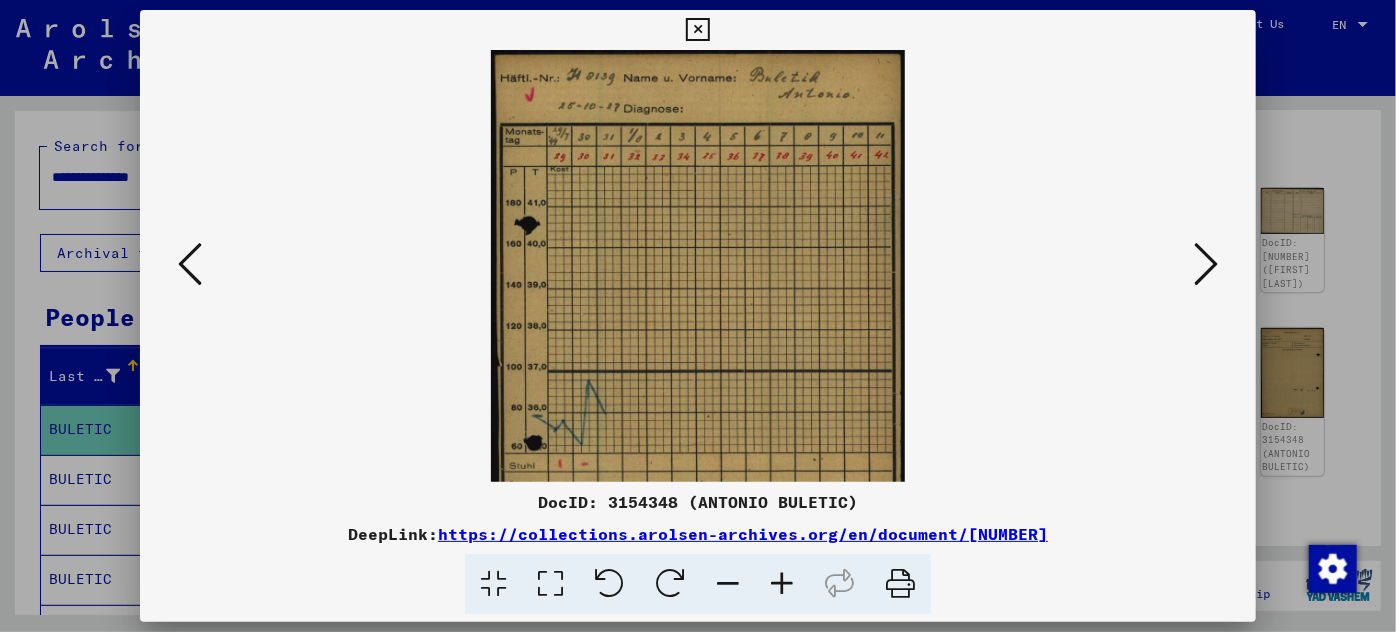 click at bounding box center [782, 584] 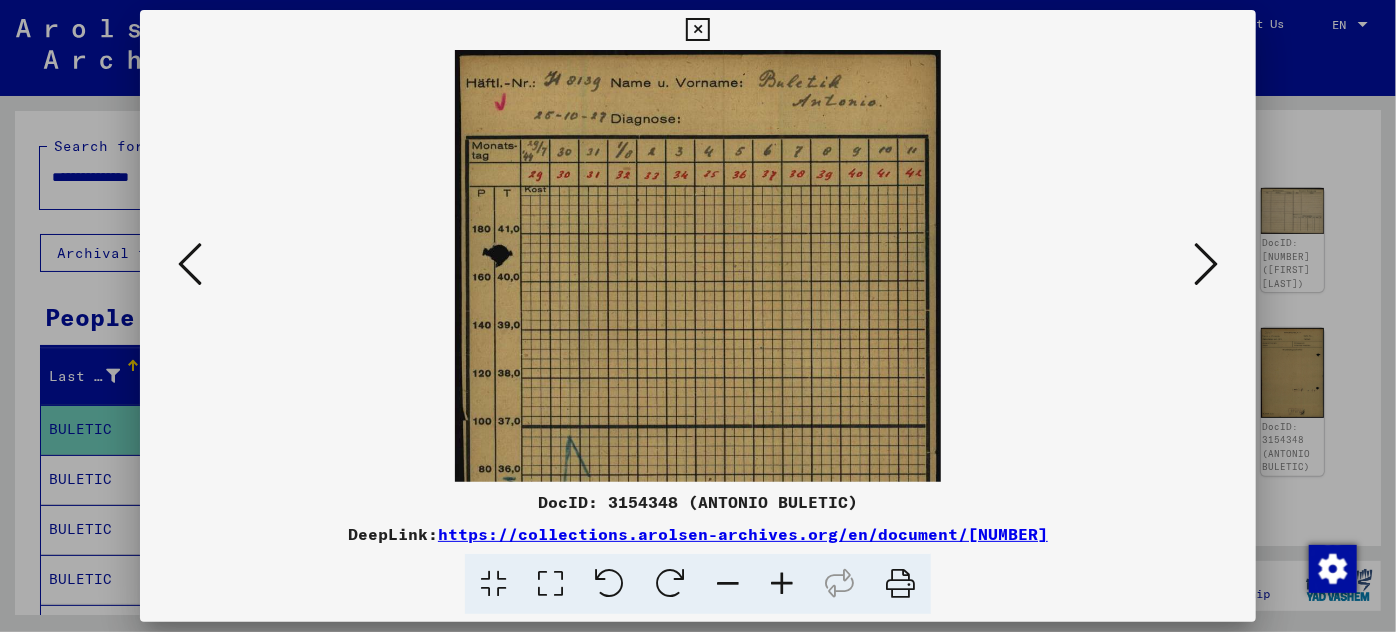 click at bounding box center [782, 584] 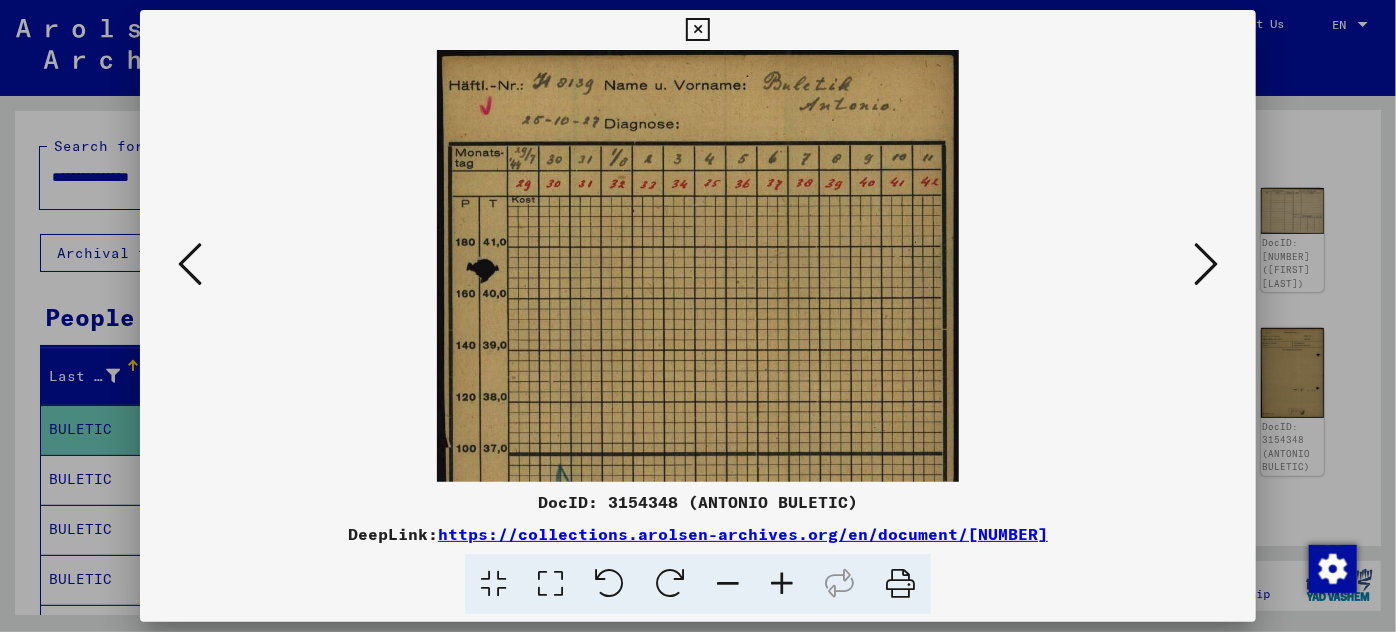 click at bounding box center (782, 584) 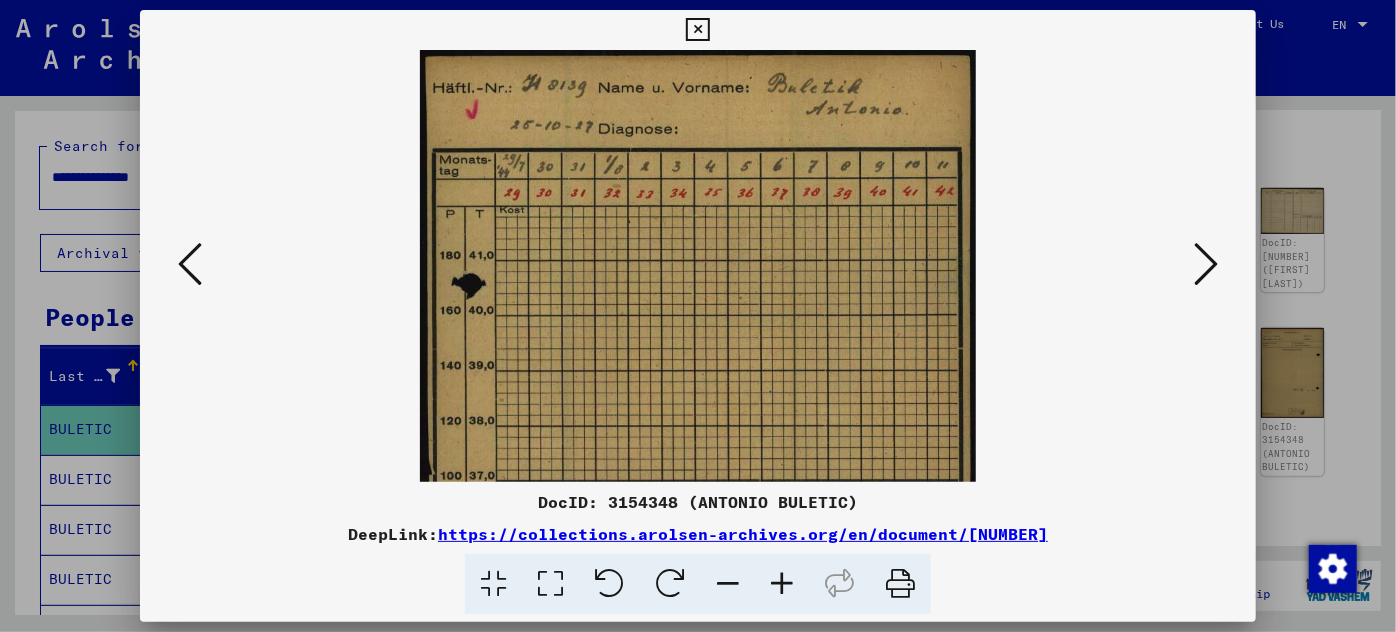 click at bounding box center (782, 584) 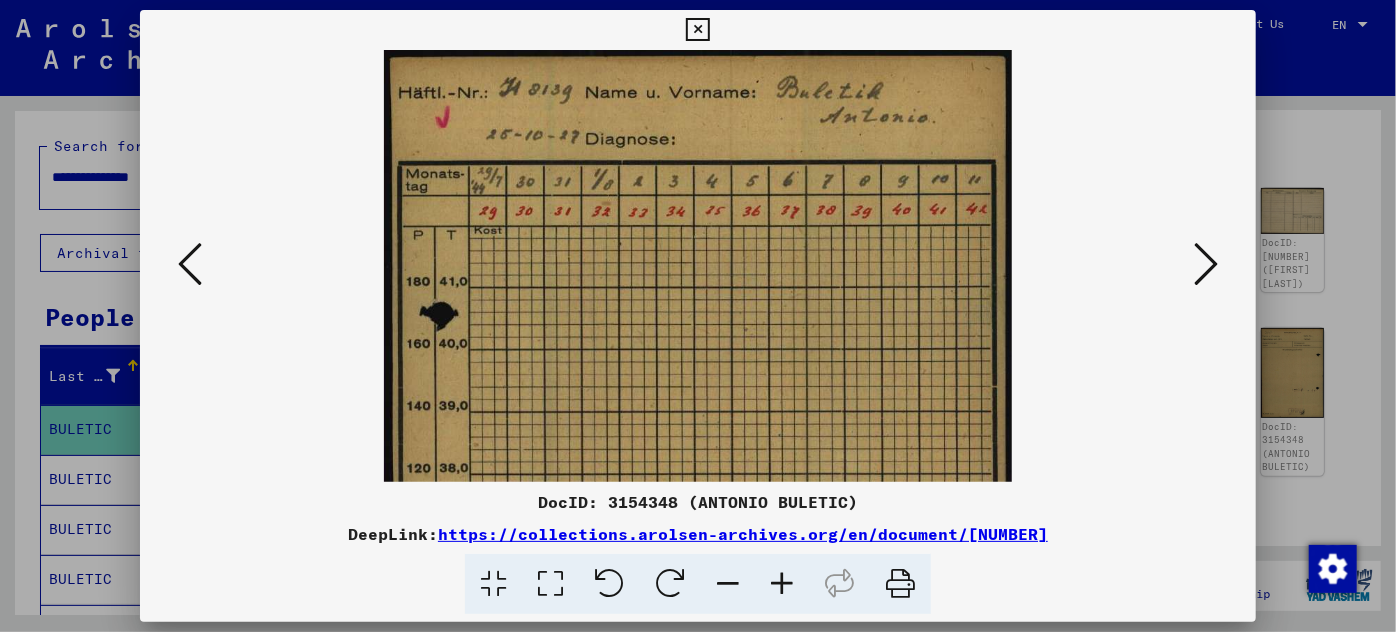 click at bounding box center [782, 584] 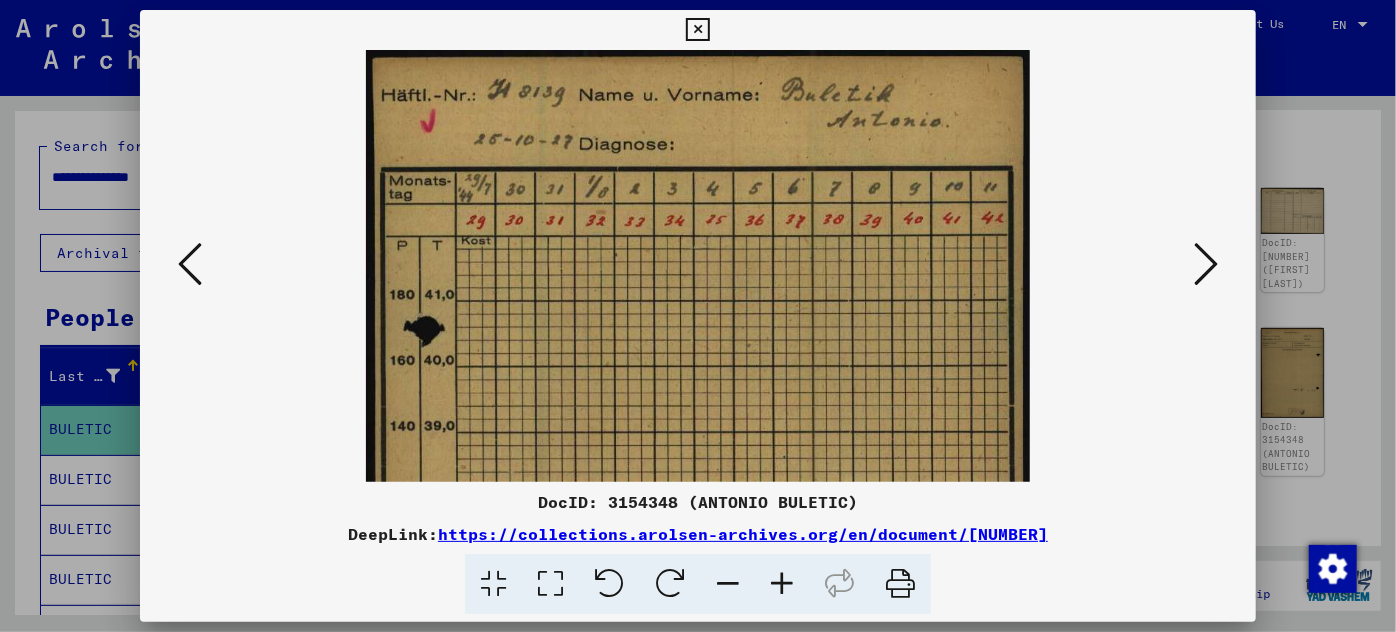 click at bounding box center (782, 584) 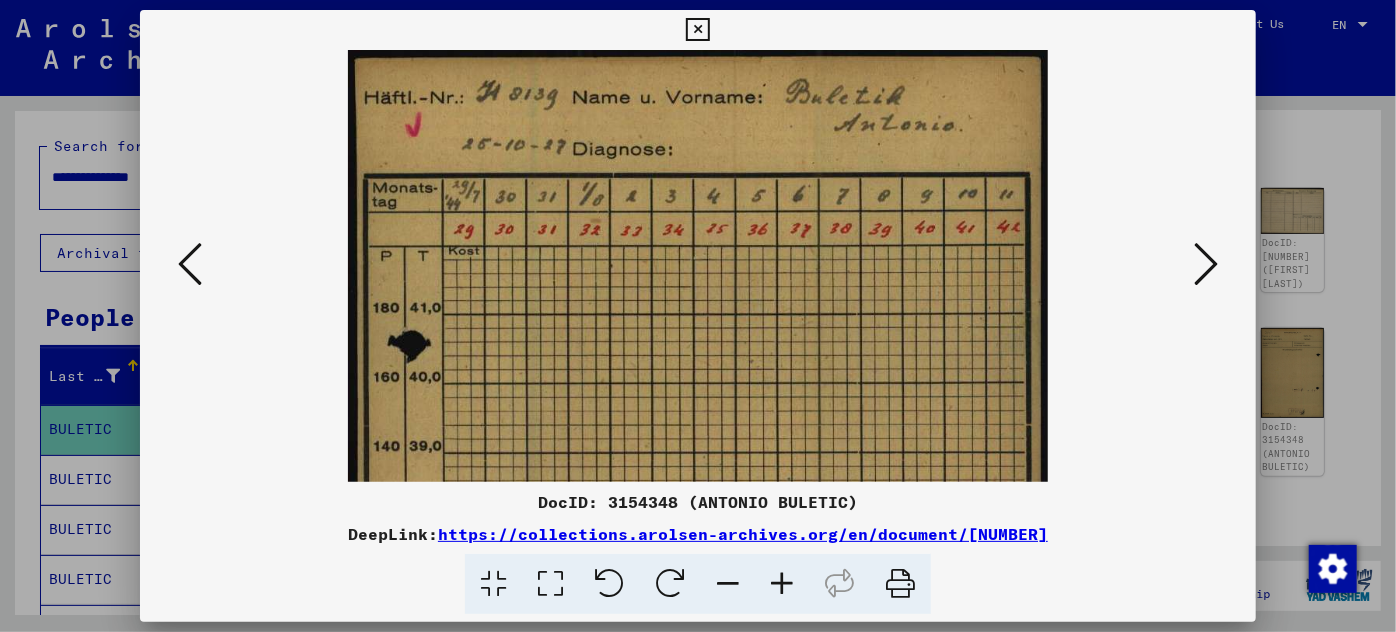 click at bounding box center [782, 584] 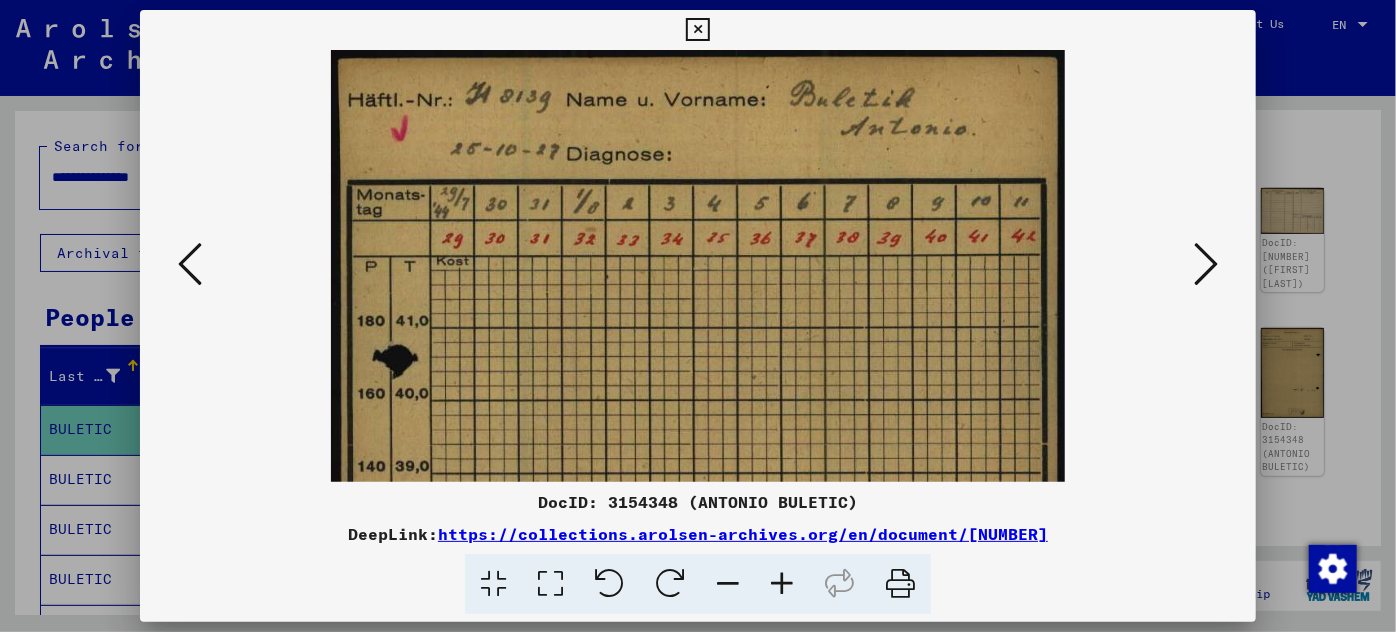 click at bounding box center [782, 584] 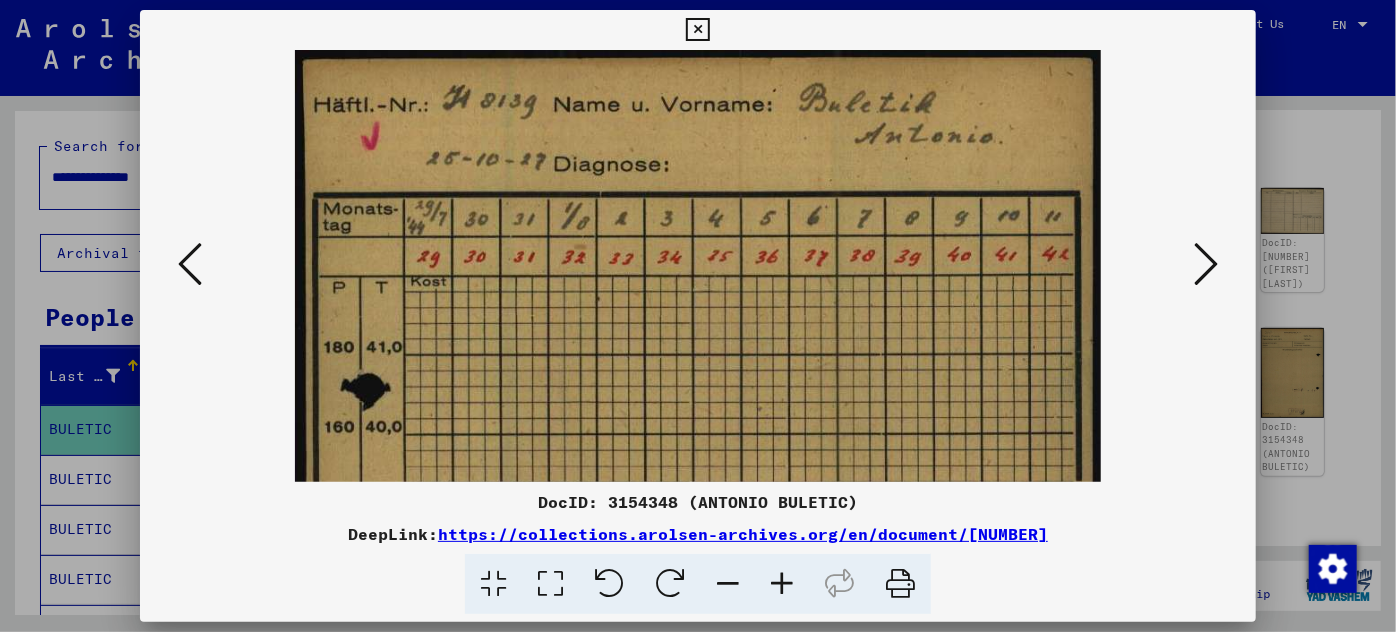 click at bounding box center [782, 584] 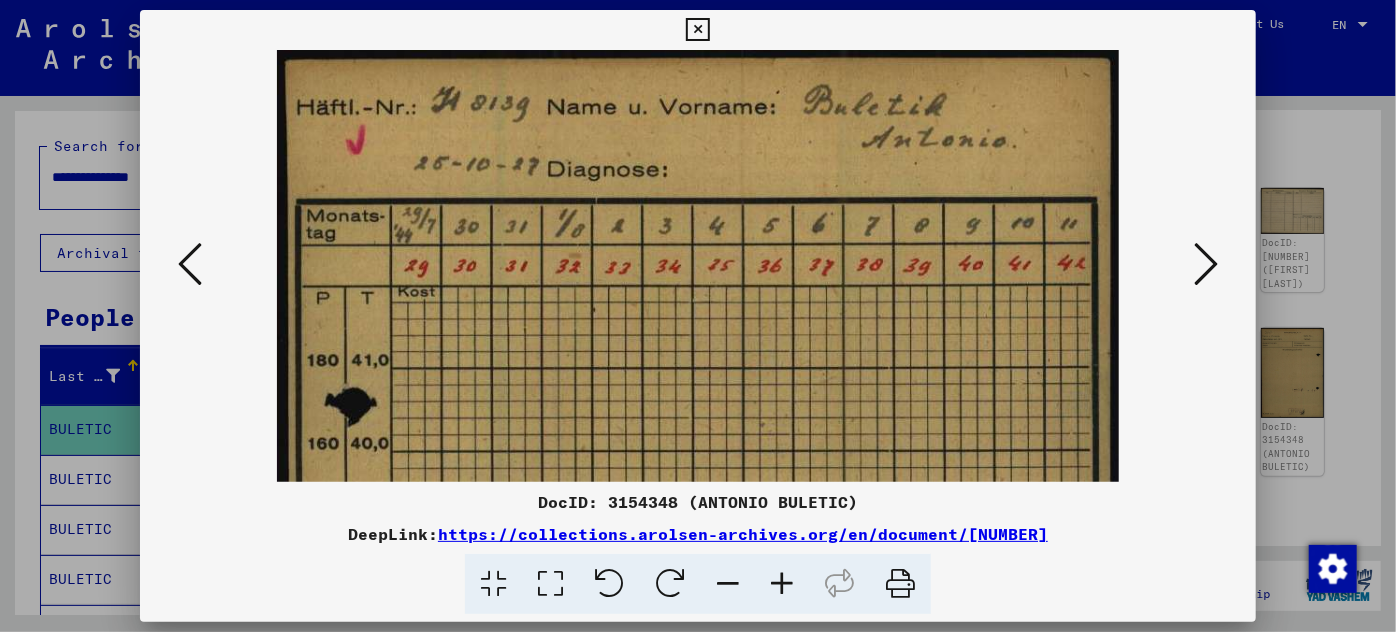 click at bounding box center (1206, 264) 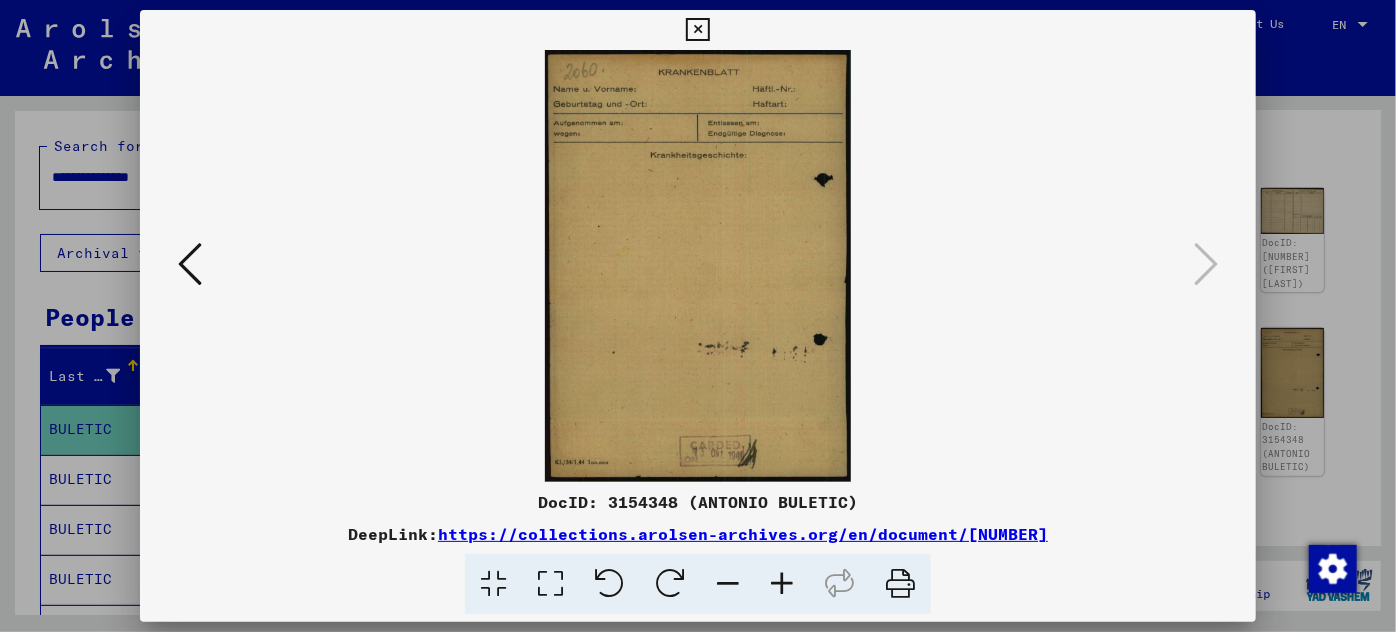 click at bounding box center (698, 316) 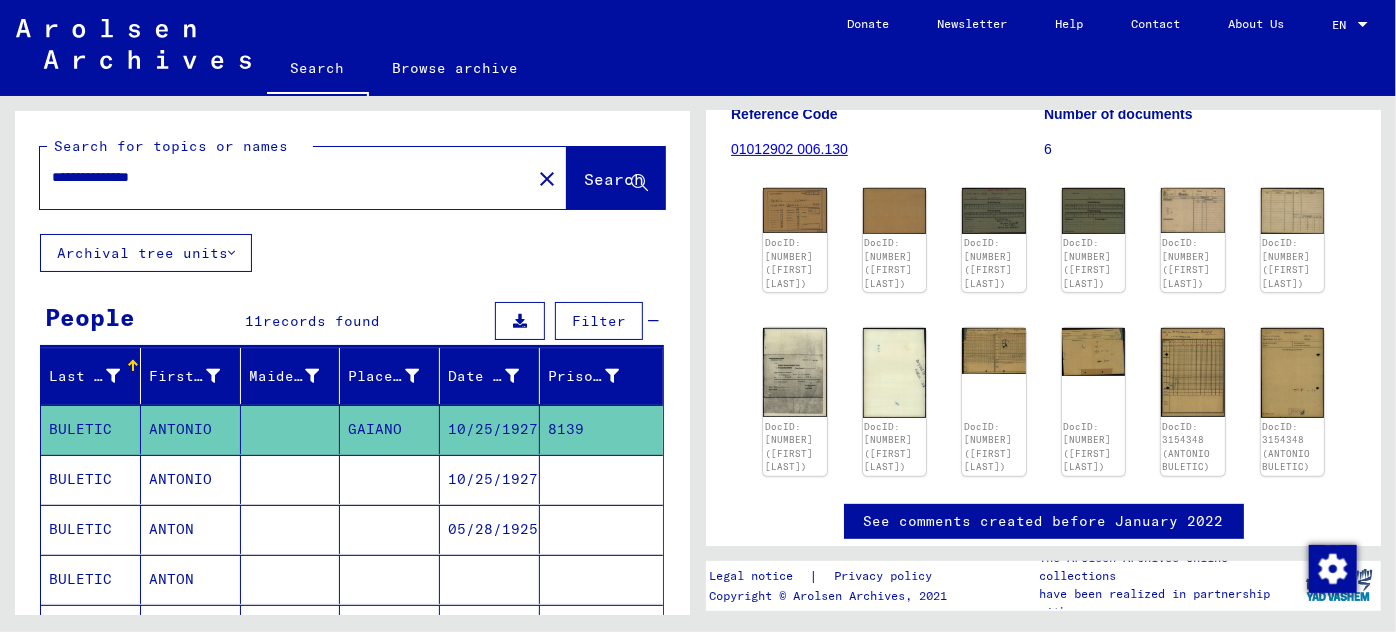 click on "10/25/1927" at bounding box center (490, 529) 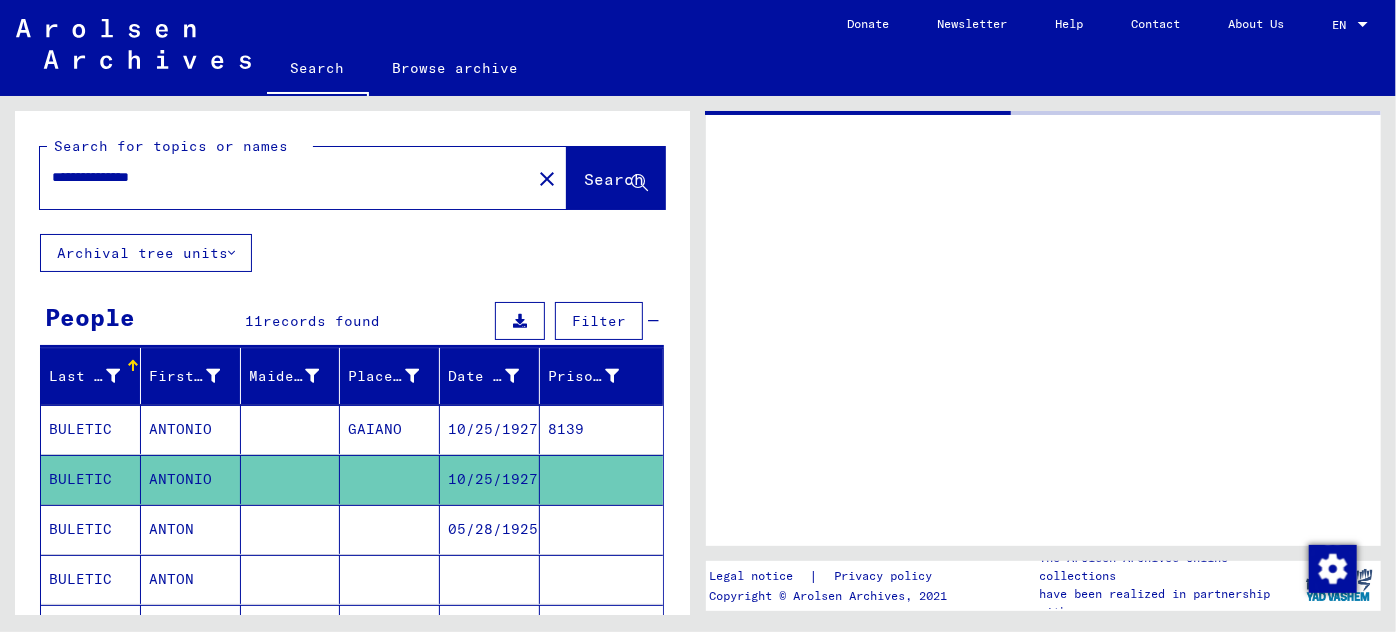 scroll, scrollTop: 0, scrollLeft: 0, axis: both 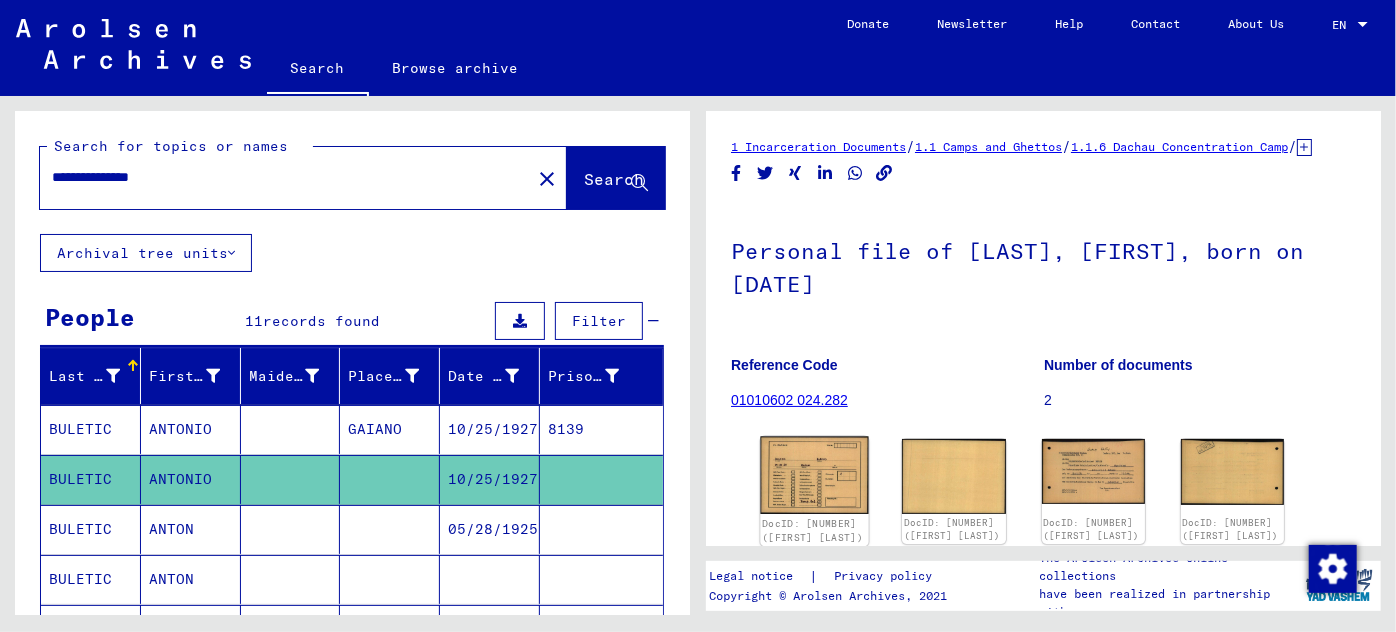 click 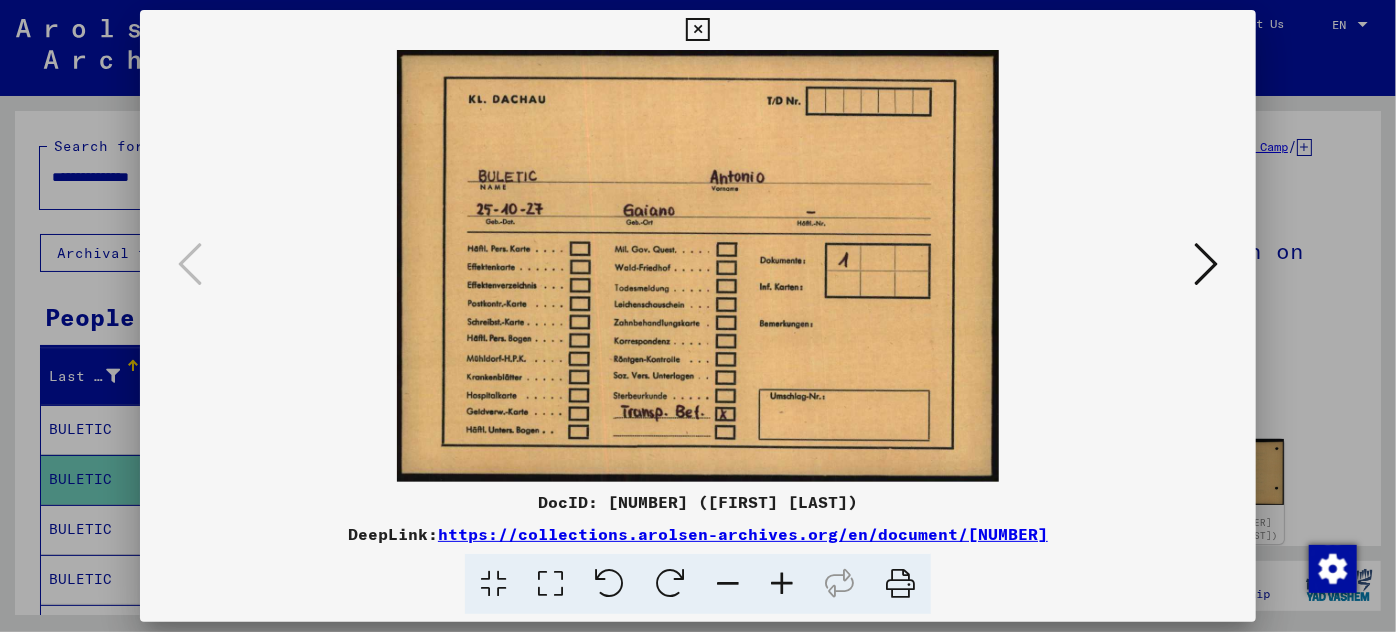 click at bounding box center [1206, 264] 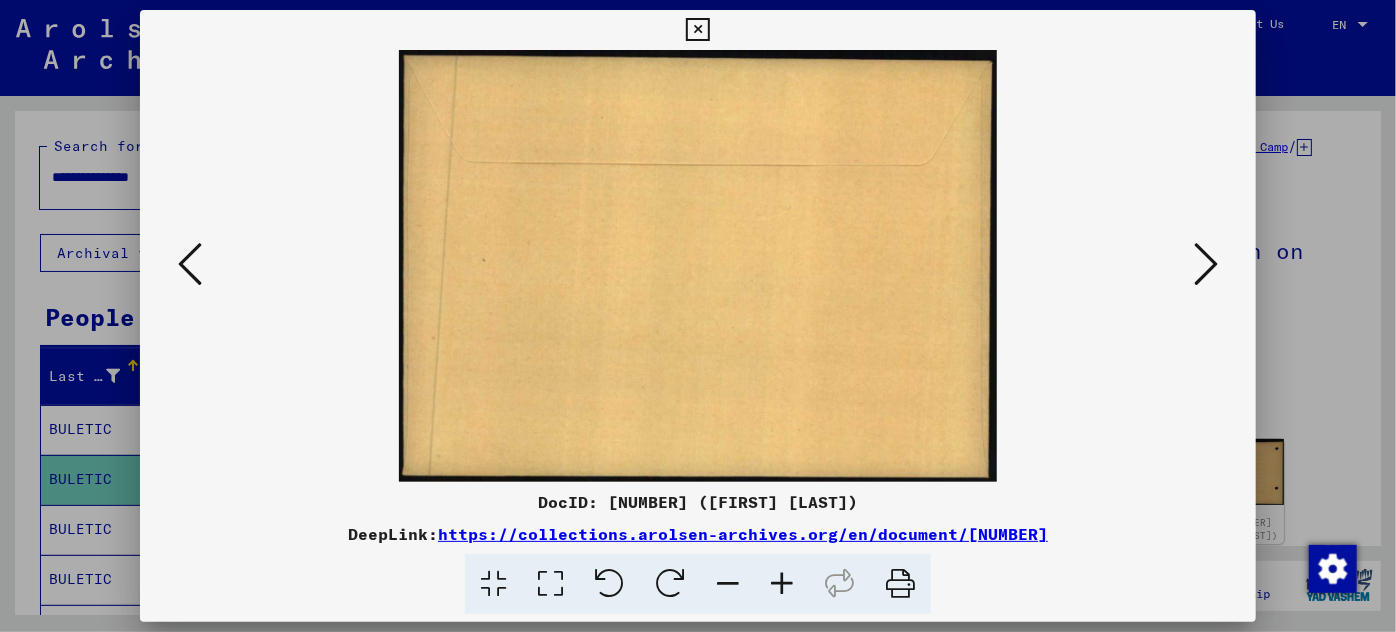click at bounding box center (1206, 264) 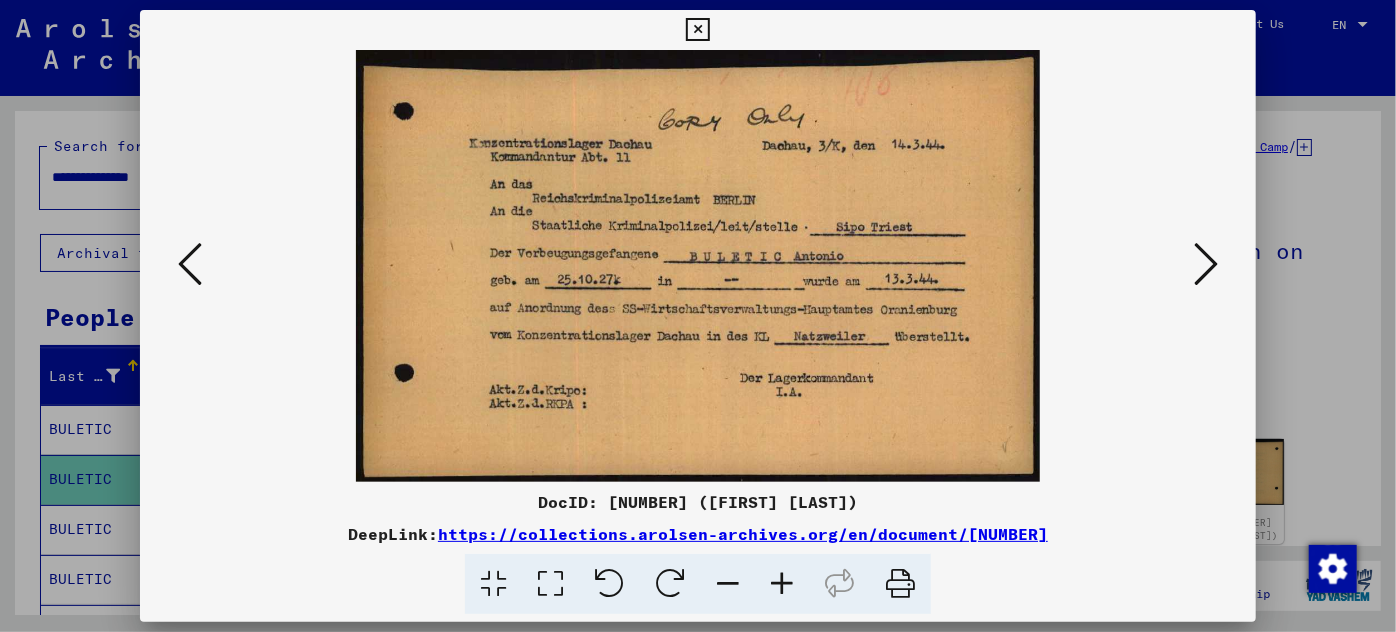 click at bounding box center (782, 584) 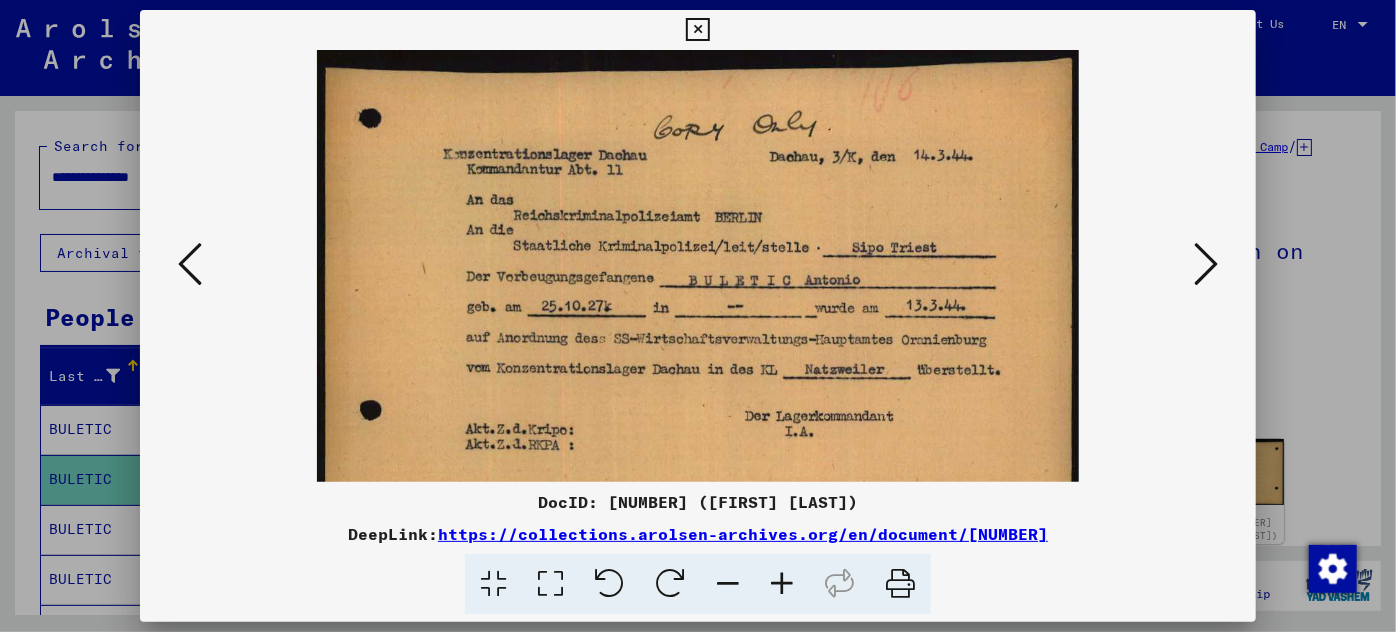 click at bounding box center [782, 584] 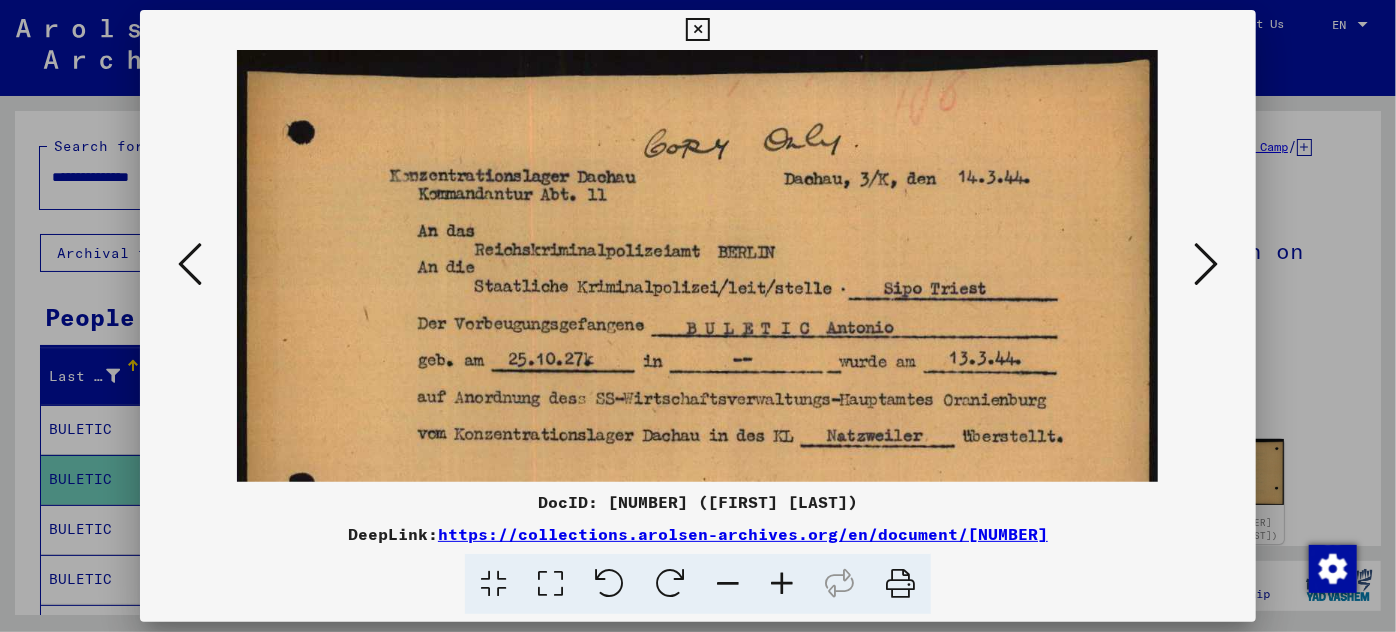 click at bounding box center [782, 584] 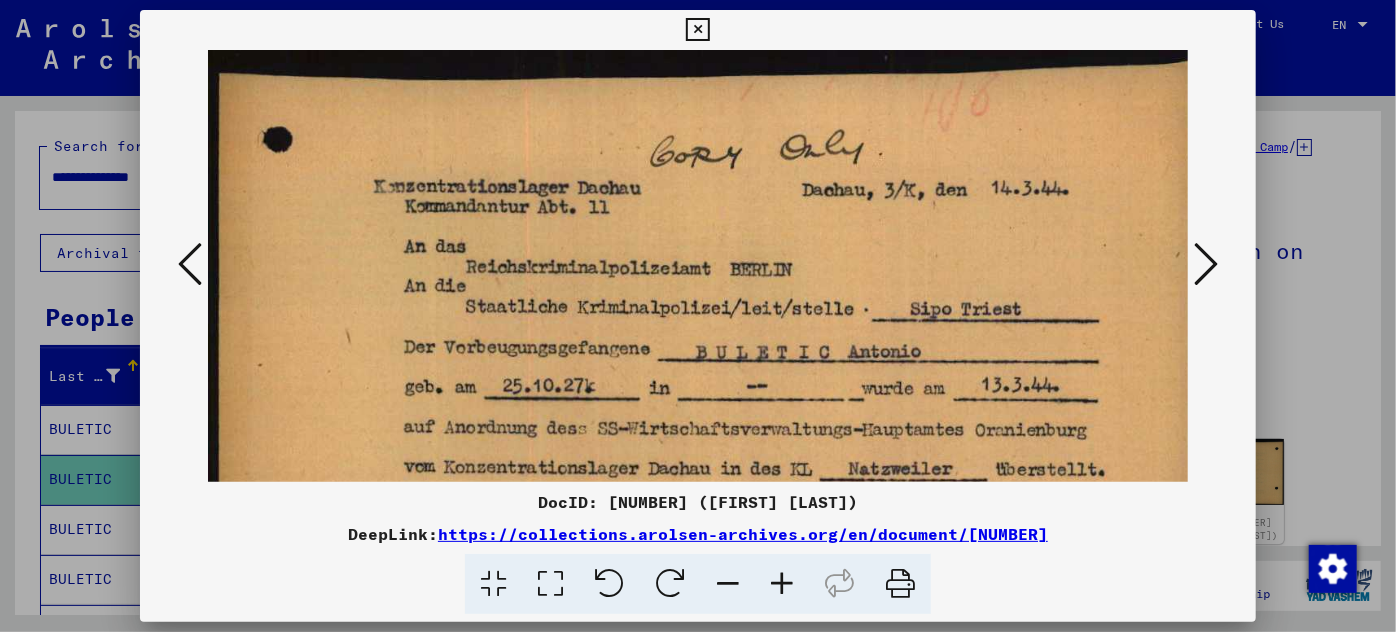 click at bounding box center [782, 584] 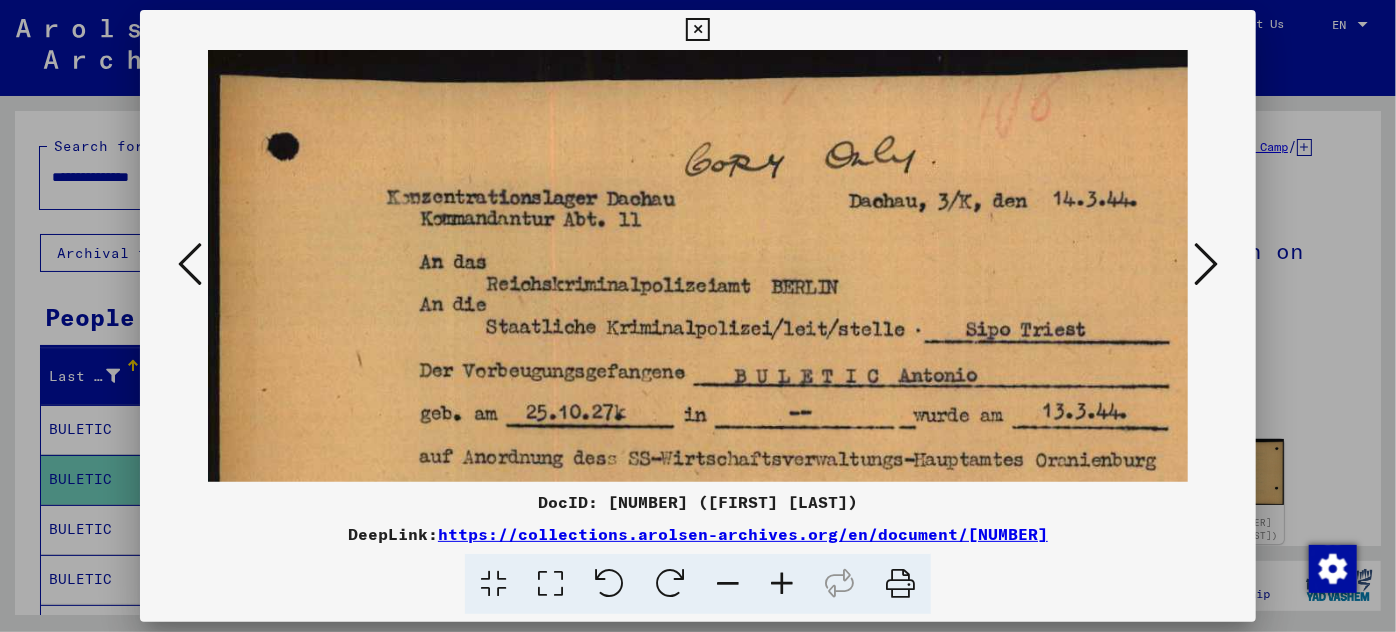 click at bounding box center (782, 584) 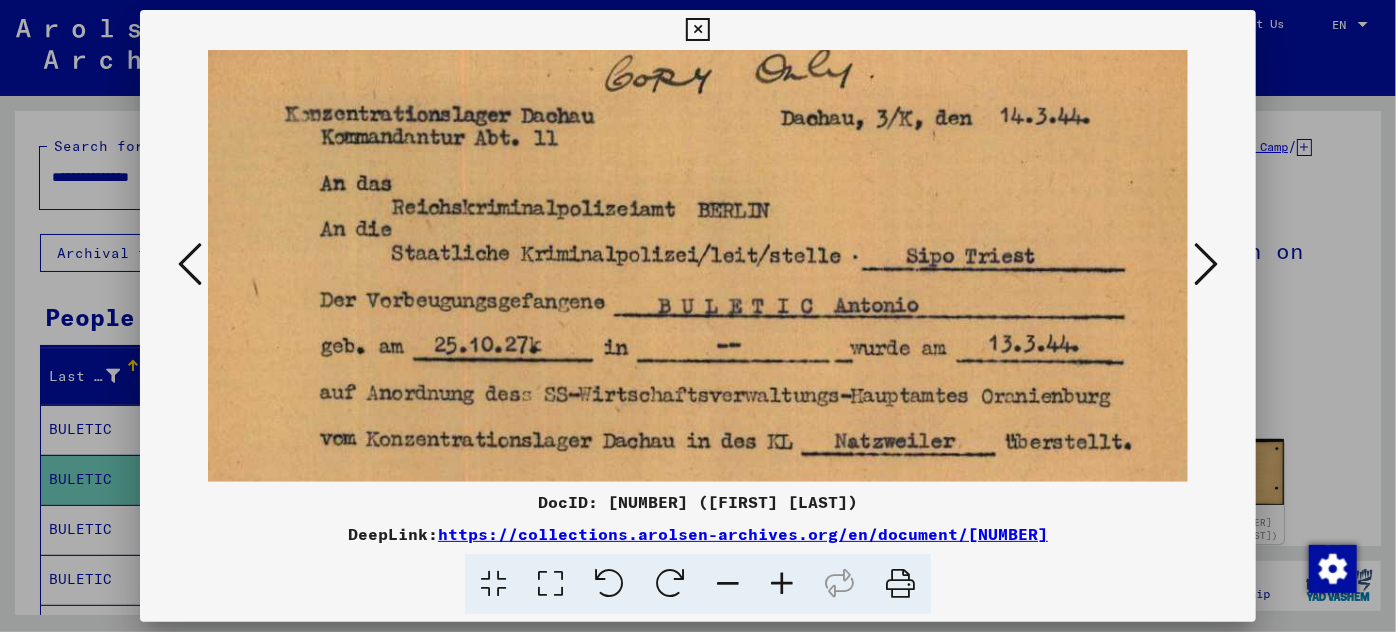 scroll, scrollTop: 106, scrollLeft: 112, axis: both 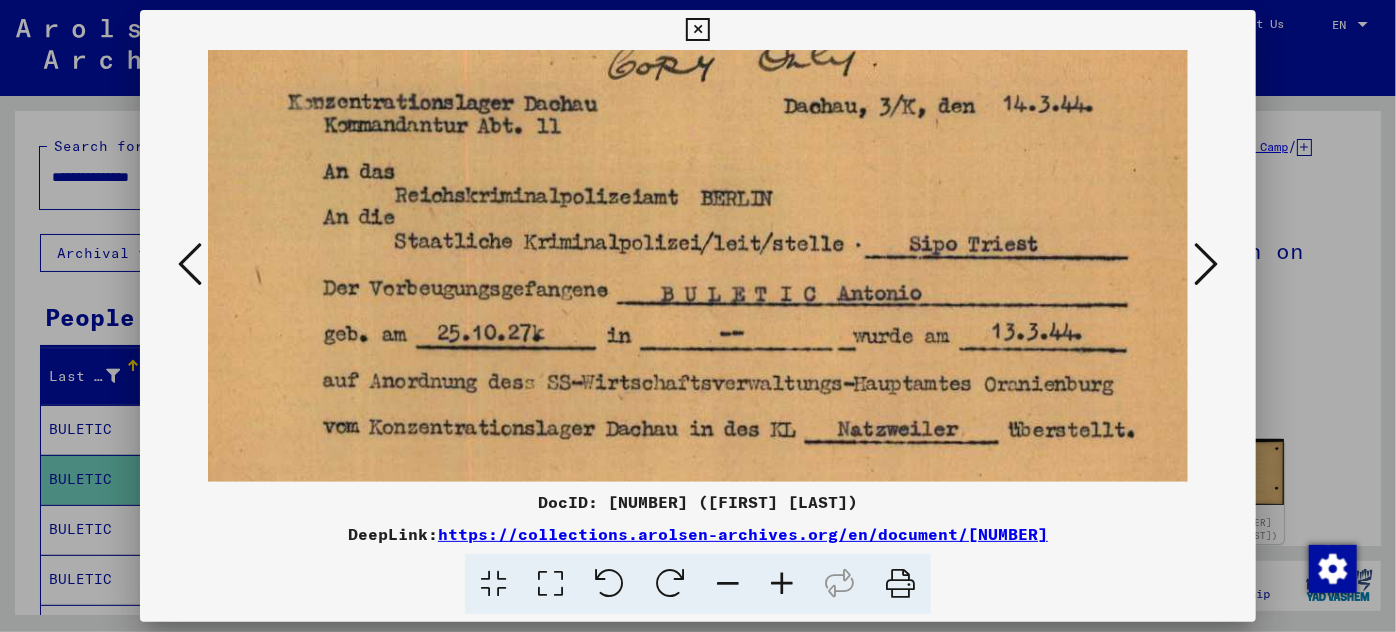 drag, startPoint x: 871, startPoint y: 281, endPoint x: 747, endPoint y: 173, distance: 164.43843 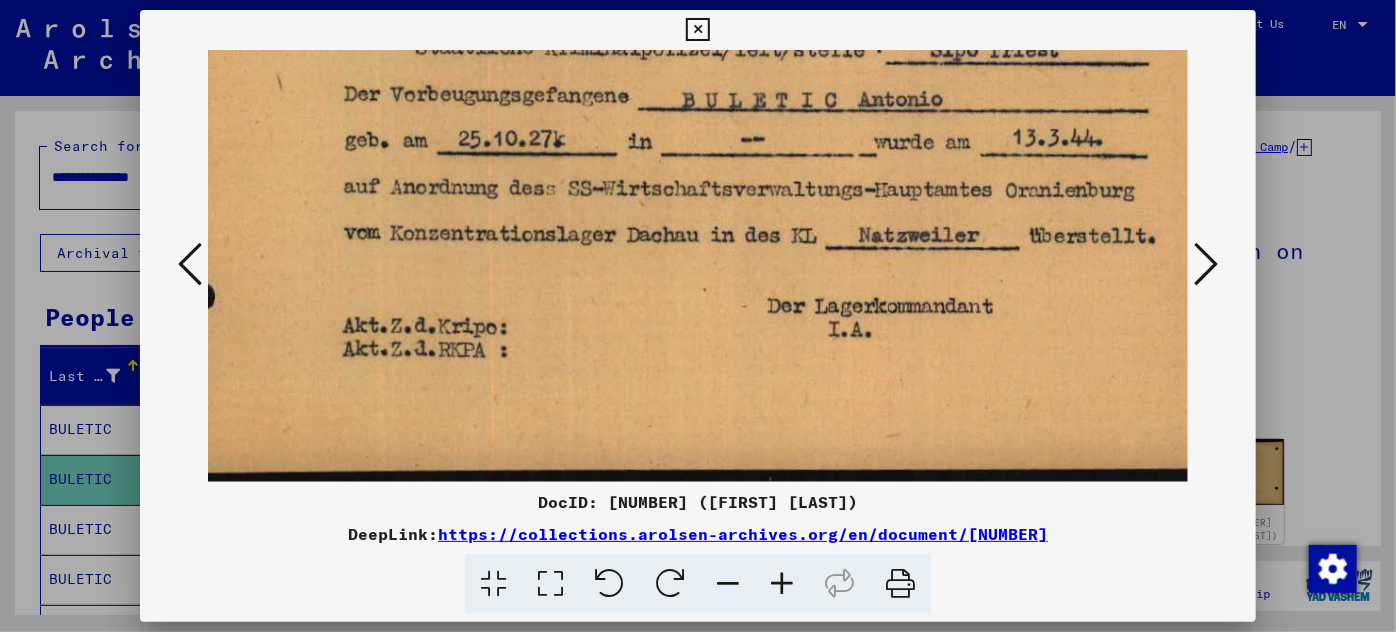 scroll, scrollTop: 300, scrollLeft: 92, axis: both 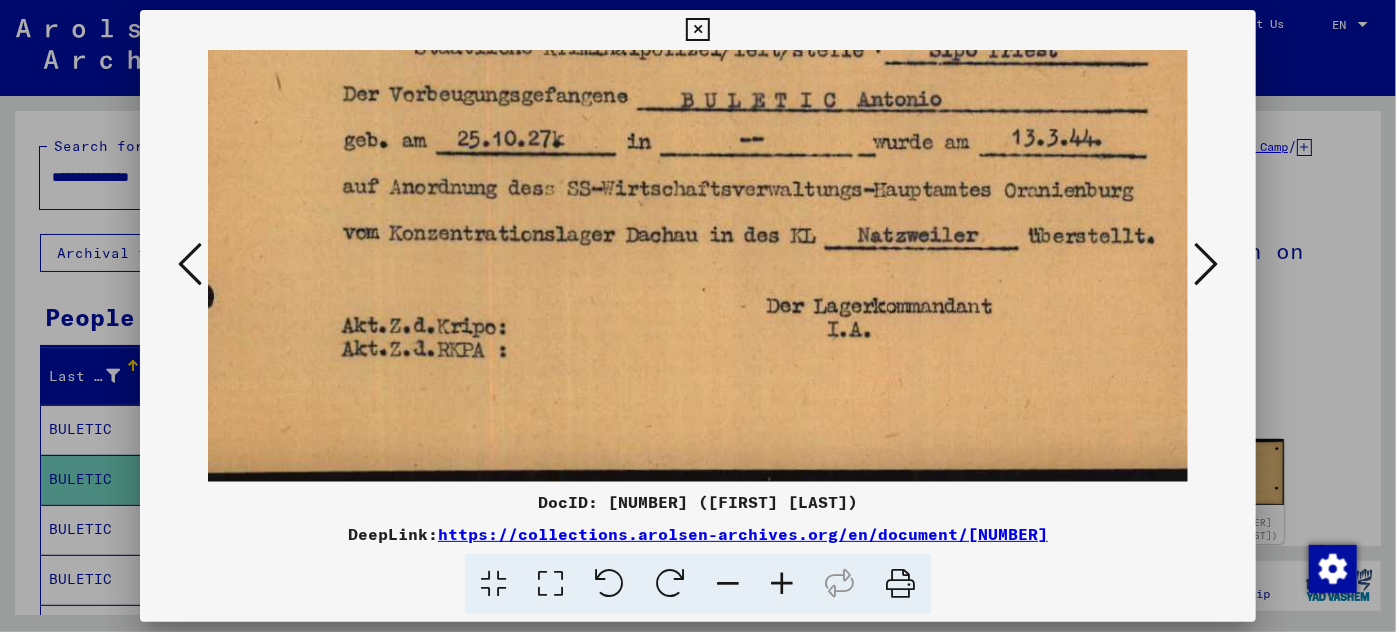 drag, startPoint x: 701, startPoint y: 362, endPoint x: 720, endPoint y: 124, distance: 238.7572 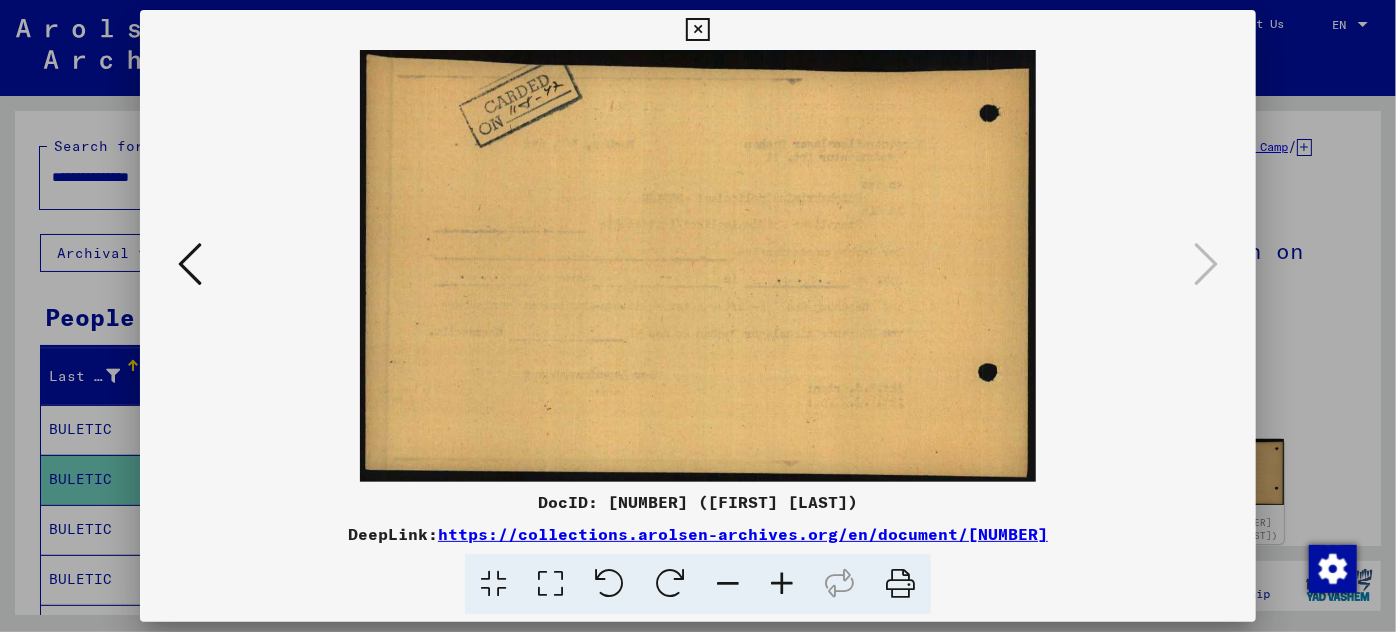 click at bounding box center [698, 316] 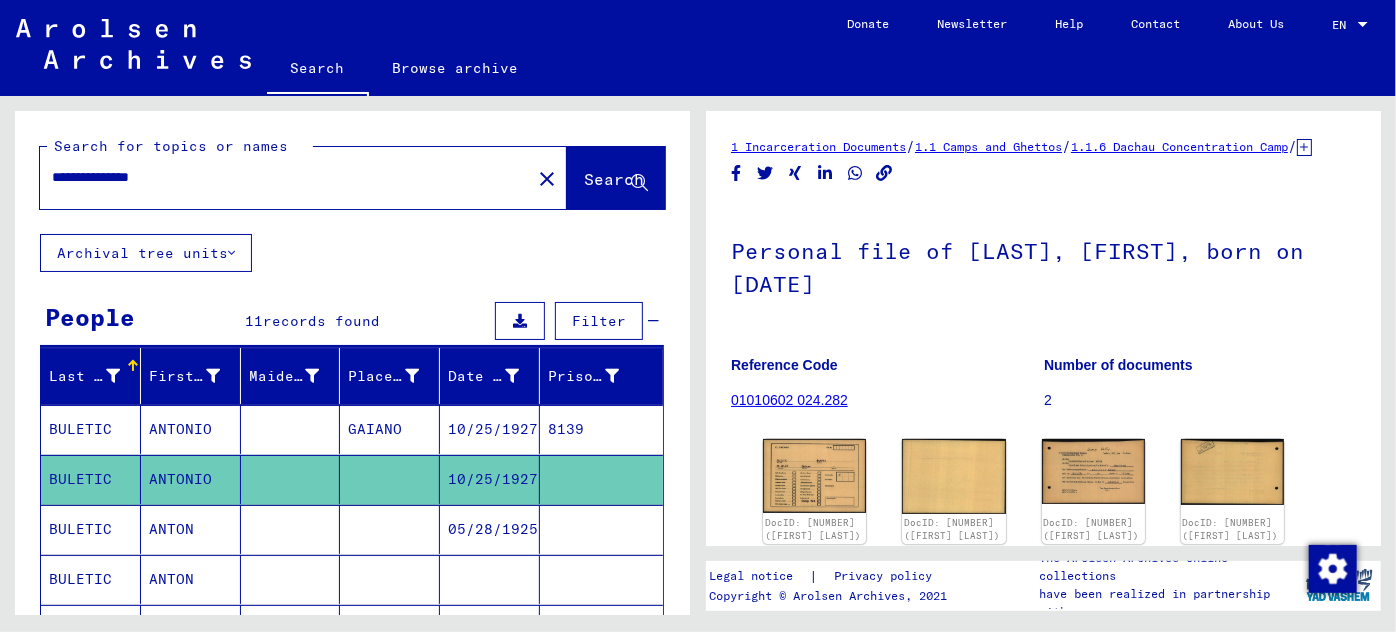 click on "05/28/1925" at bounding box center (490, 579) 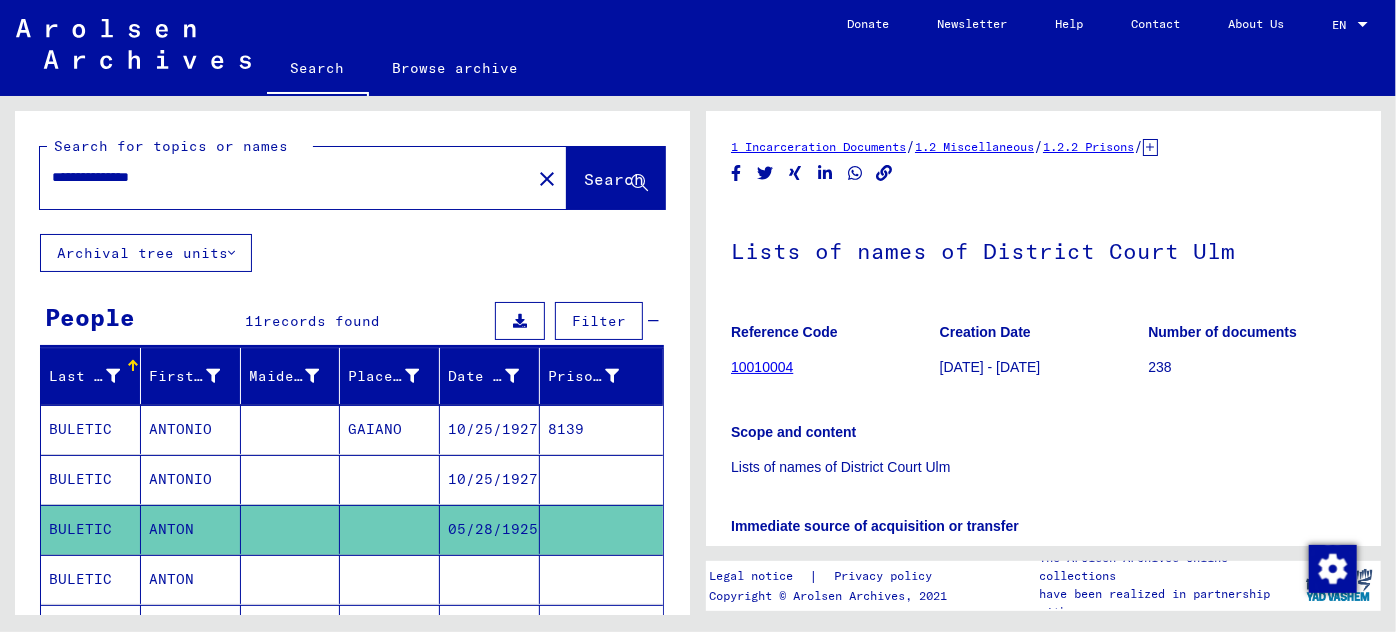 scroll, scrollTop: 0, scrollLeft: 0, axis: both 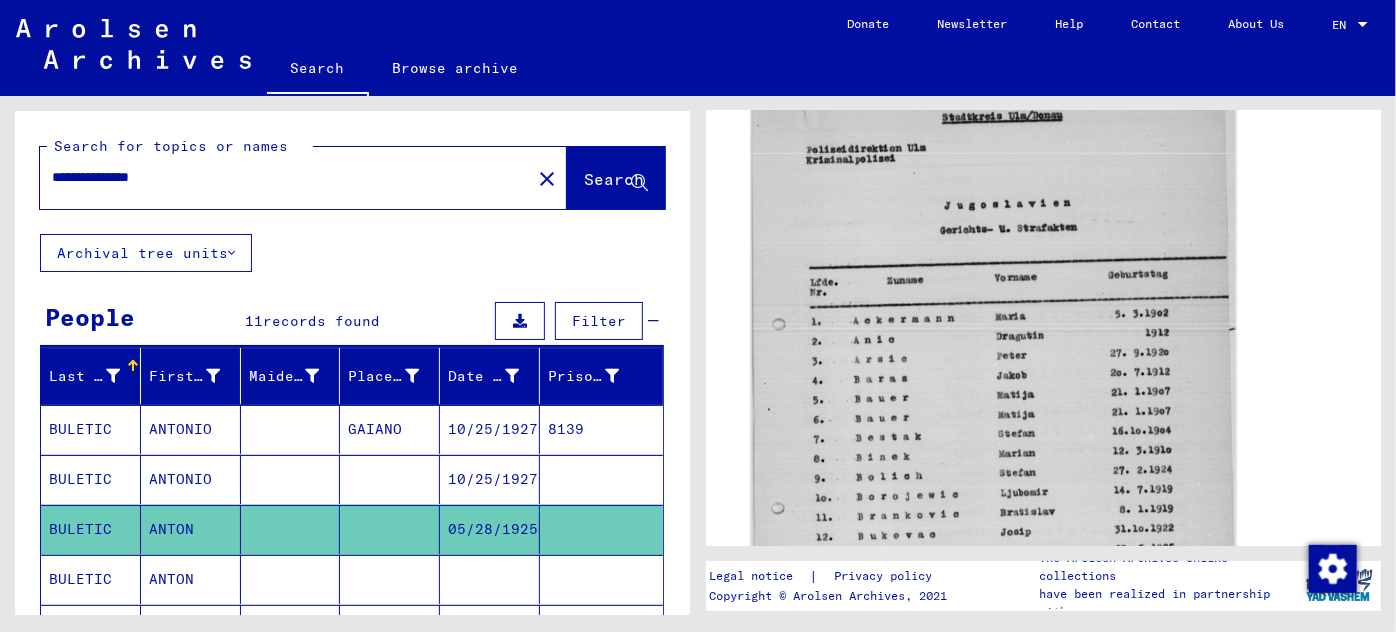 click 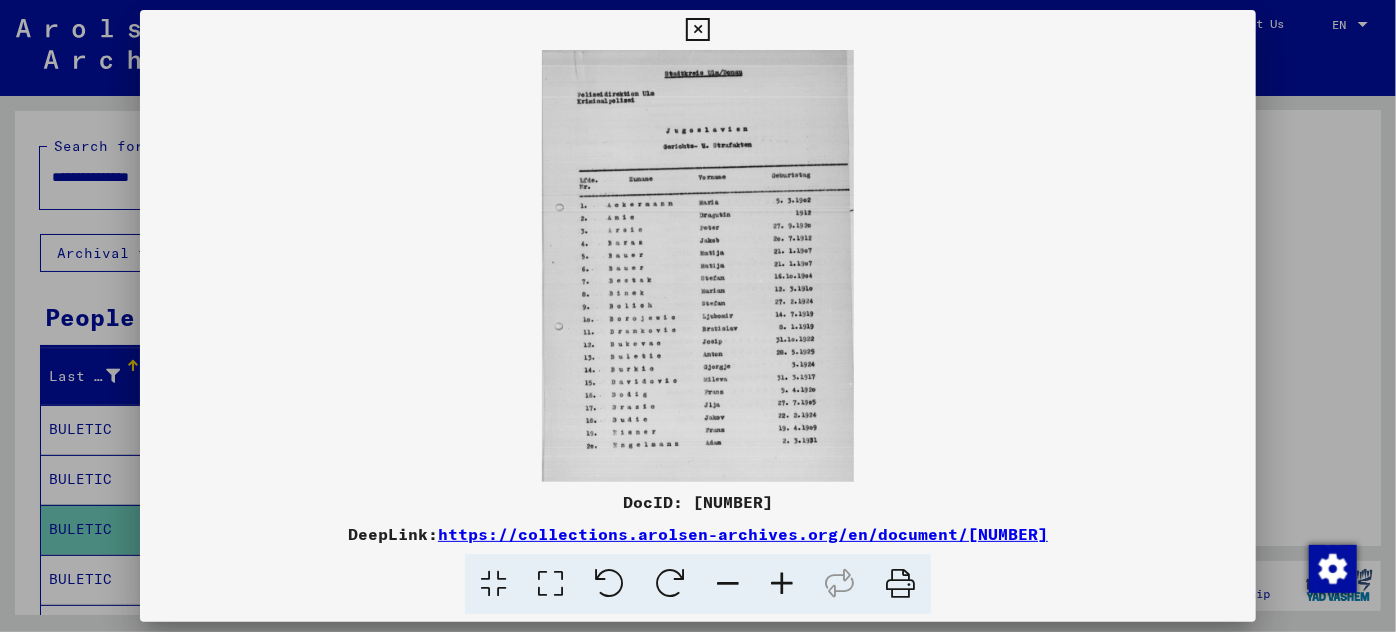 click at bounding box center (782, 584) 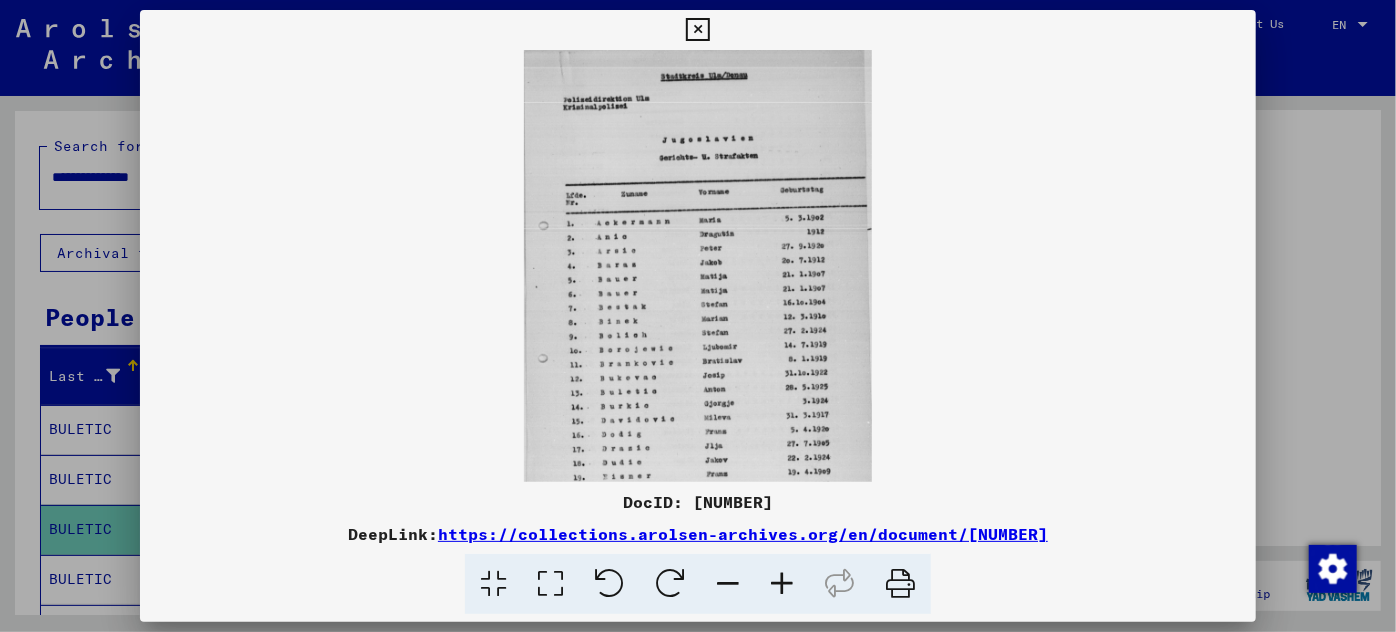 click at bounding box center (782, 584) 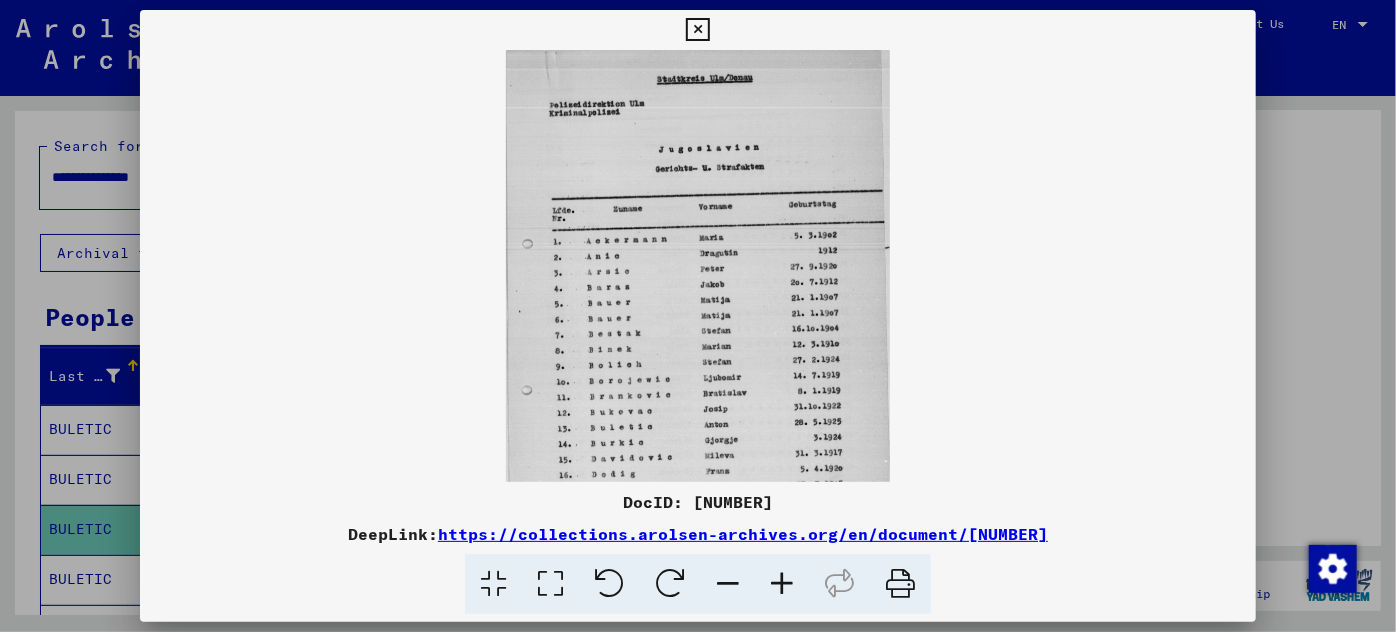 click at bounding box center (782, 584) 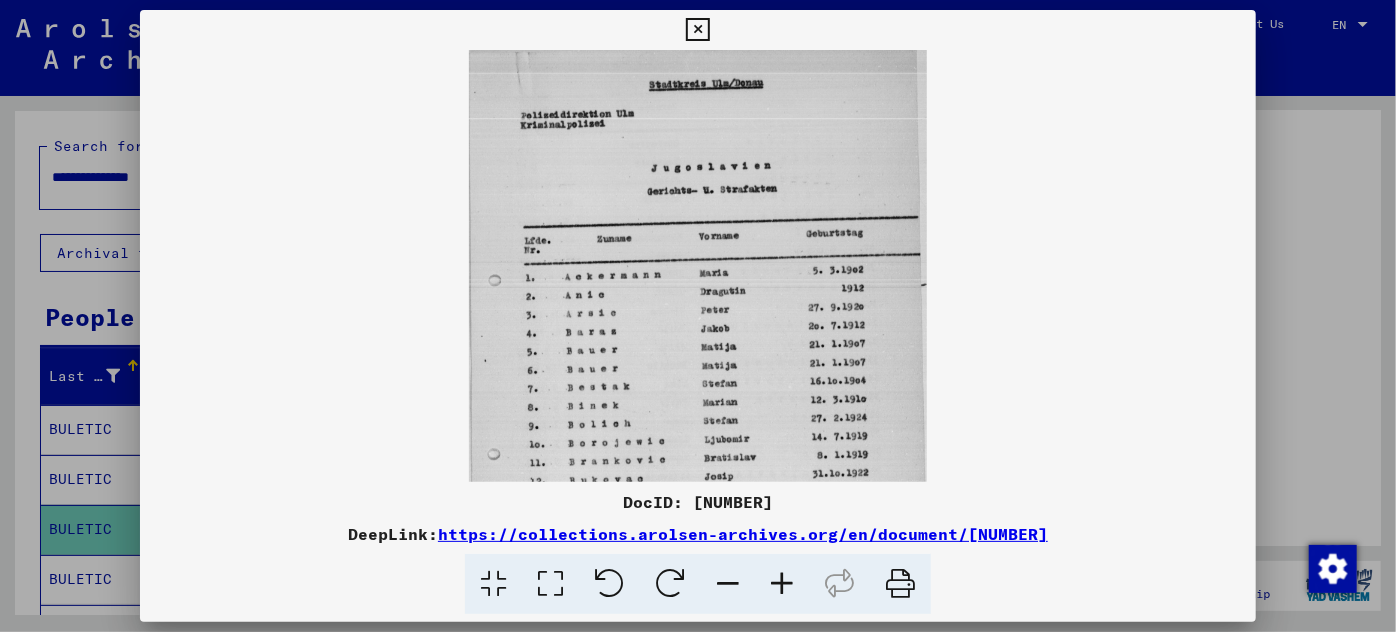 click at bounding box center [782, 584] 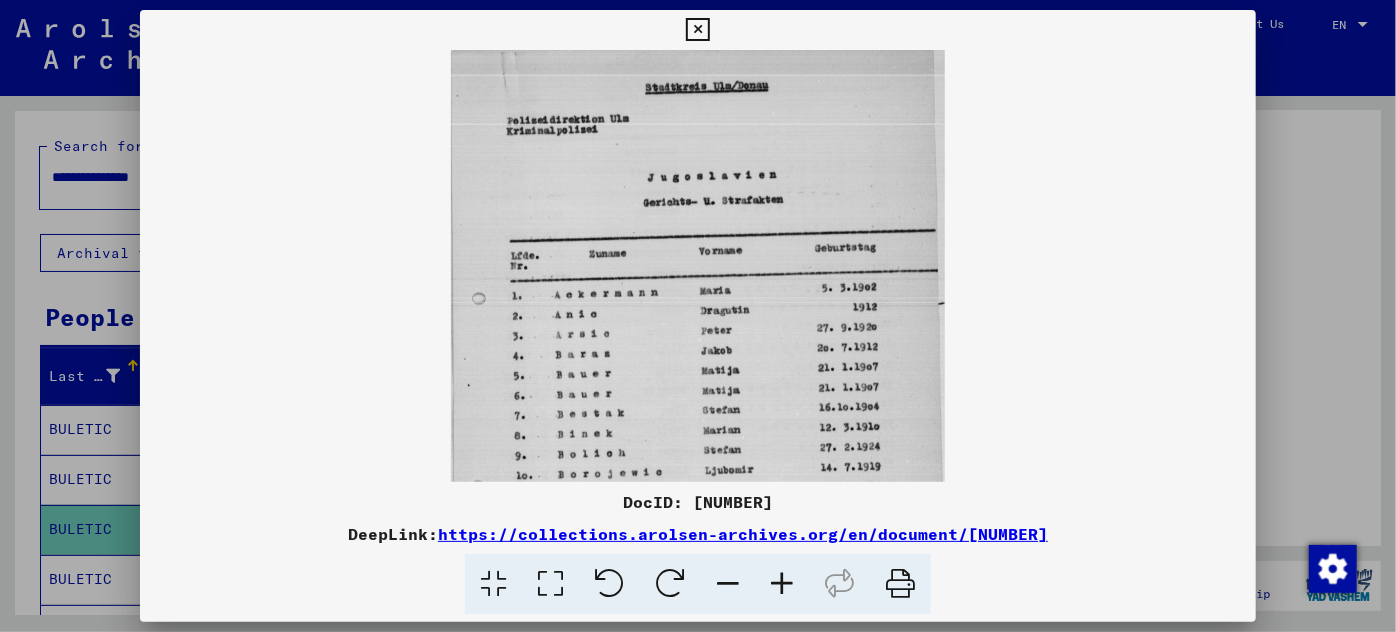 click at bounding box center (782, 584) 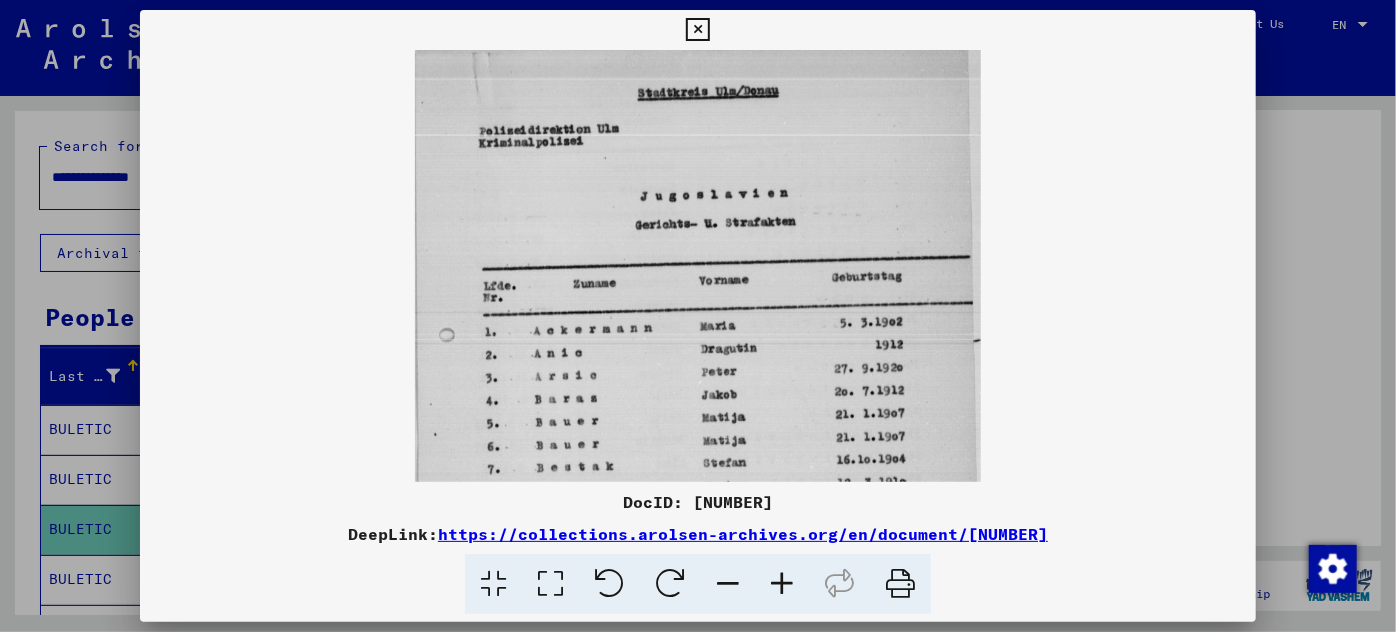 click at bounding box center (782, 584) 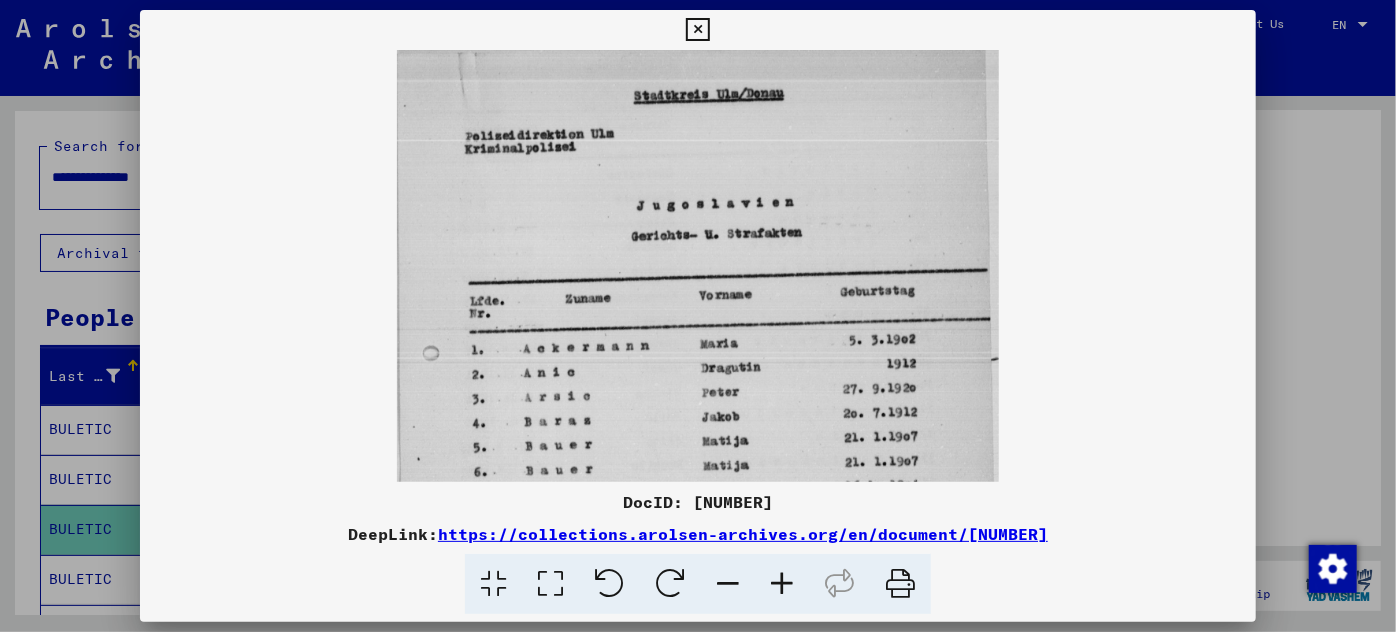 click at bounding box center (782, 584) 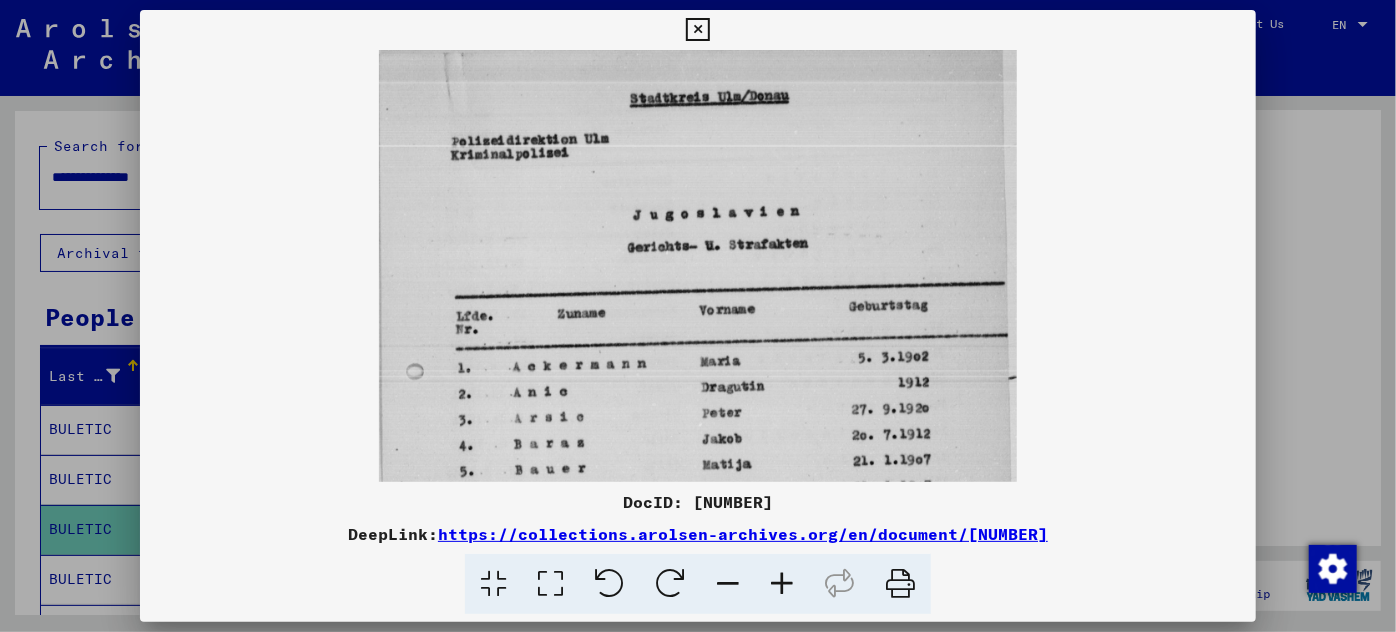 click at bounding box center (782, 584) 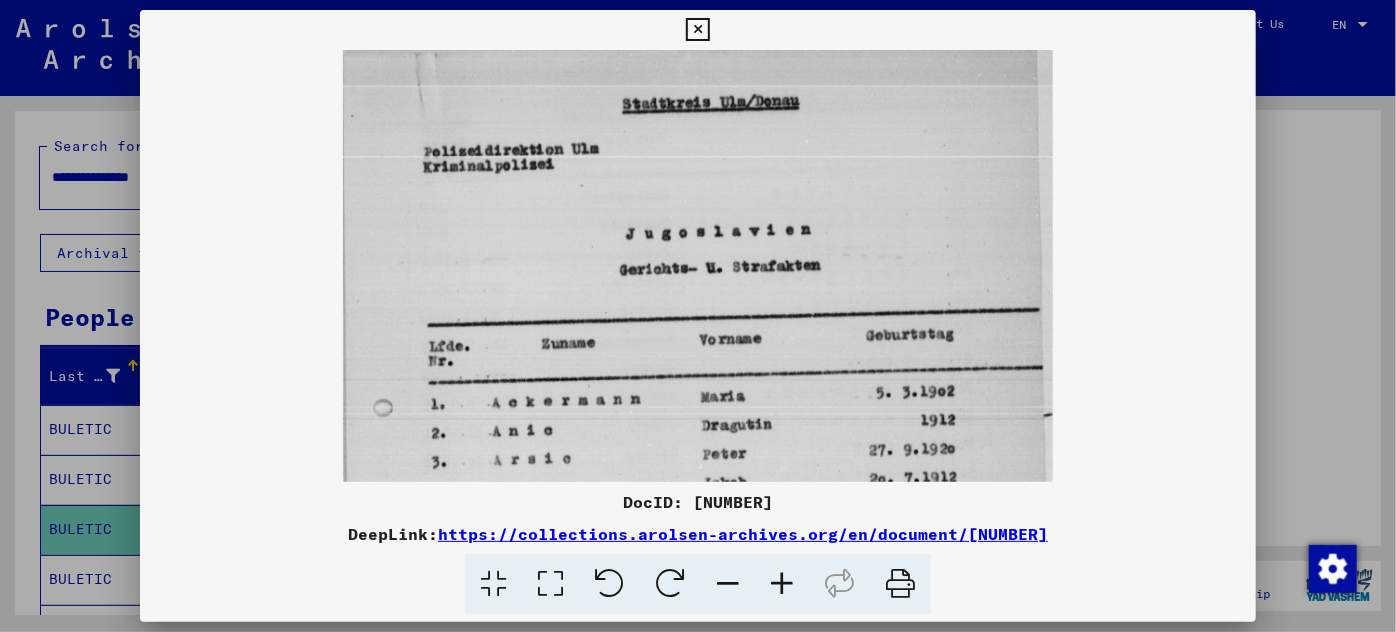click at bounding box center [782, 584] 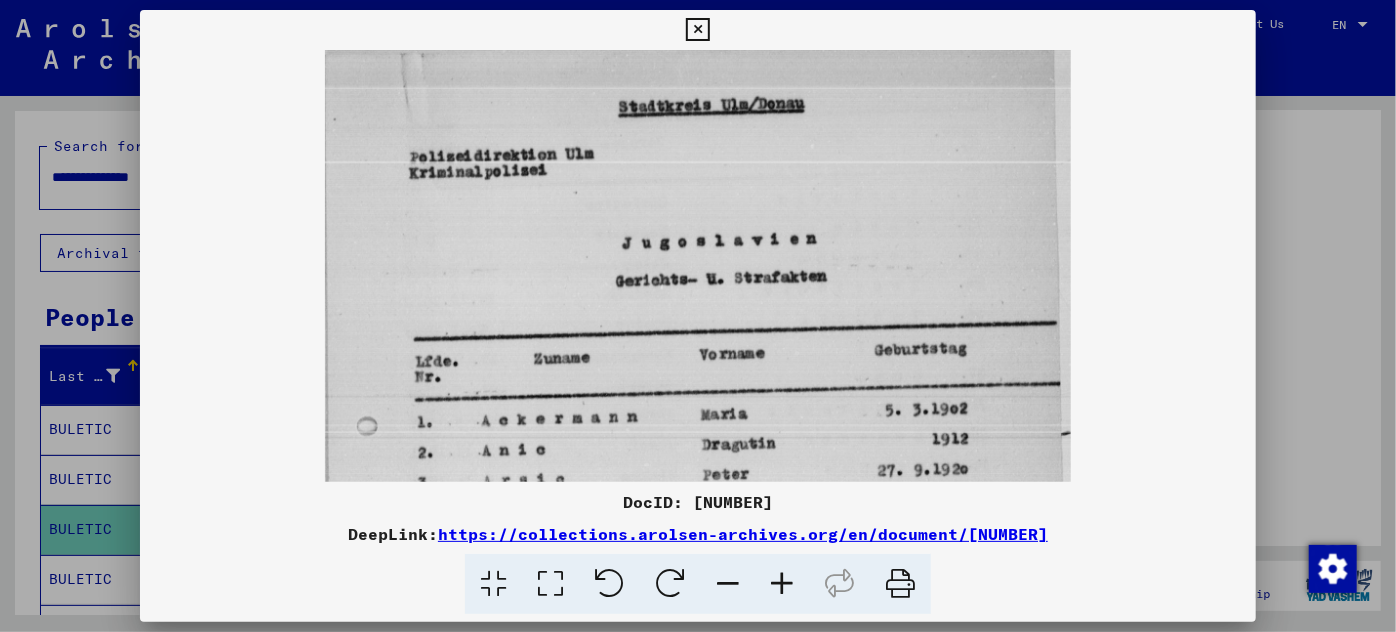 click at bounding box center (782, 584) 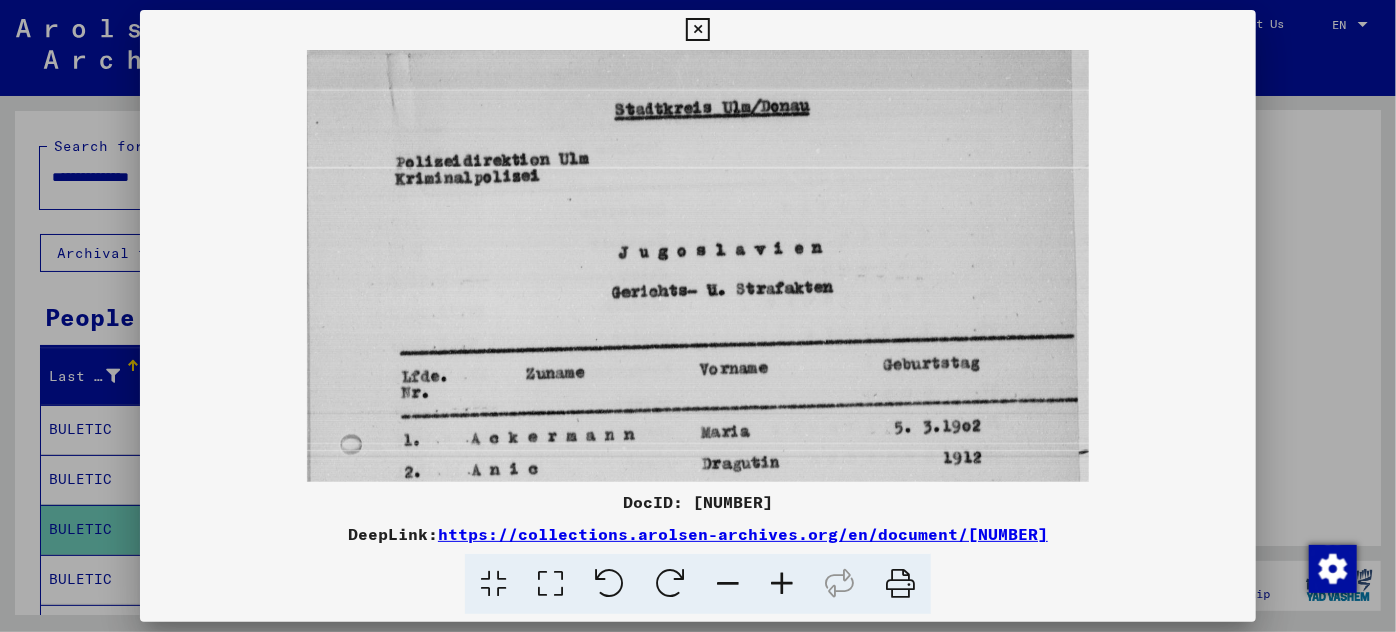 click at bounding box center [782, 584] 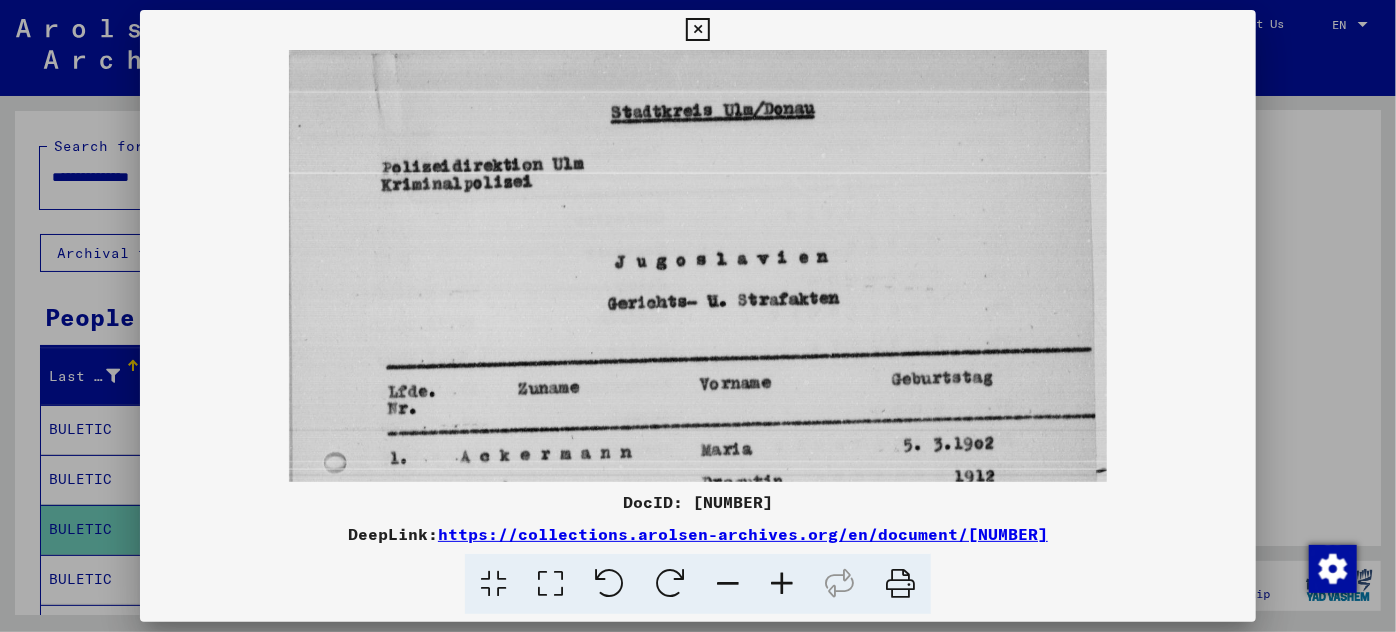 click at bounding box center (782, 584) 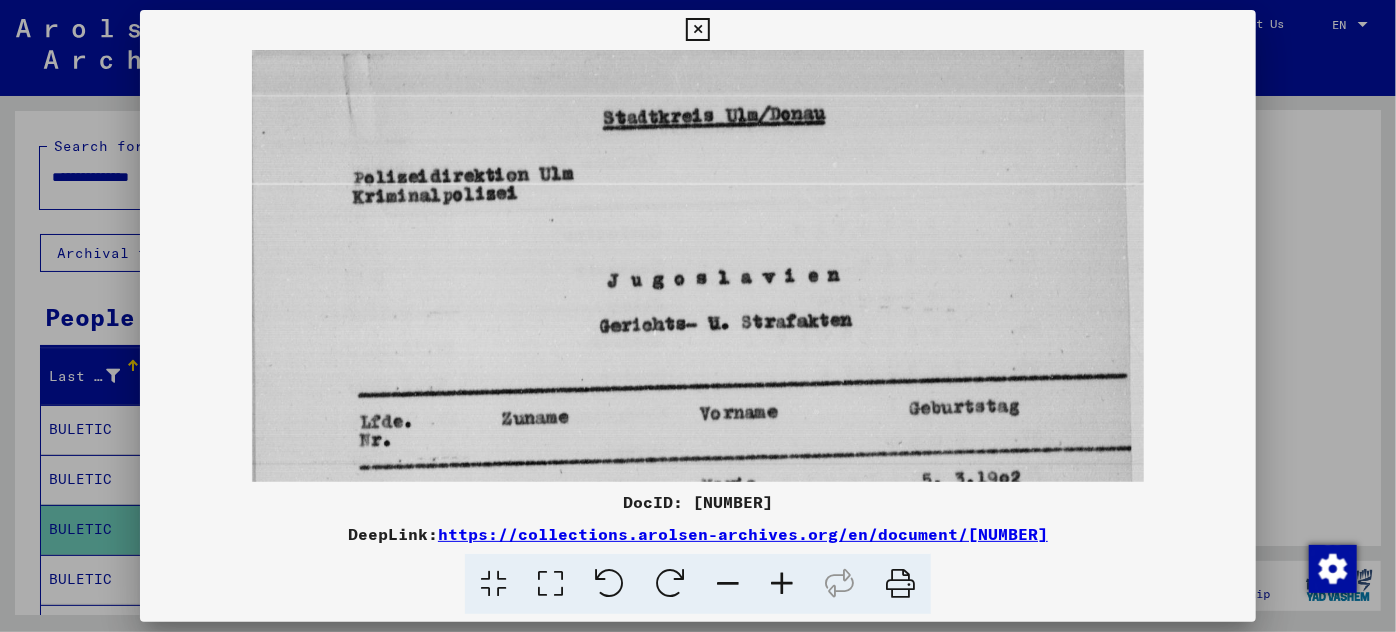 click at bounding box center [782, 584] 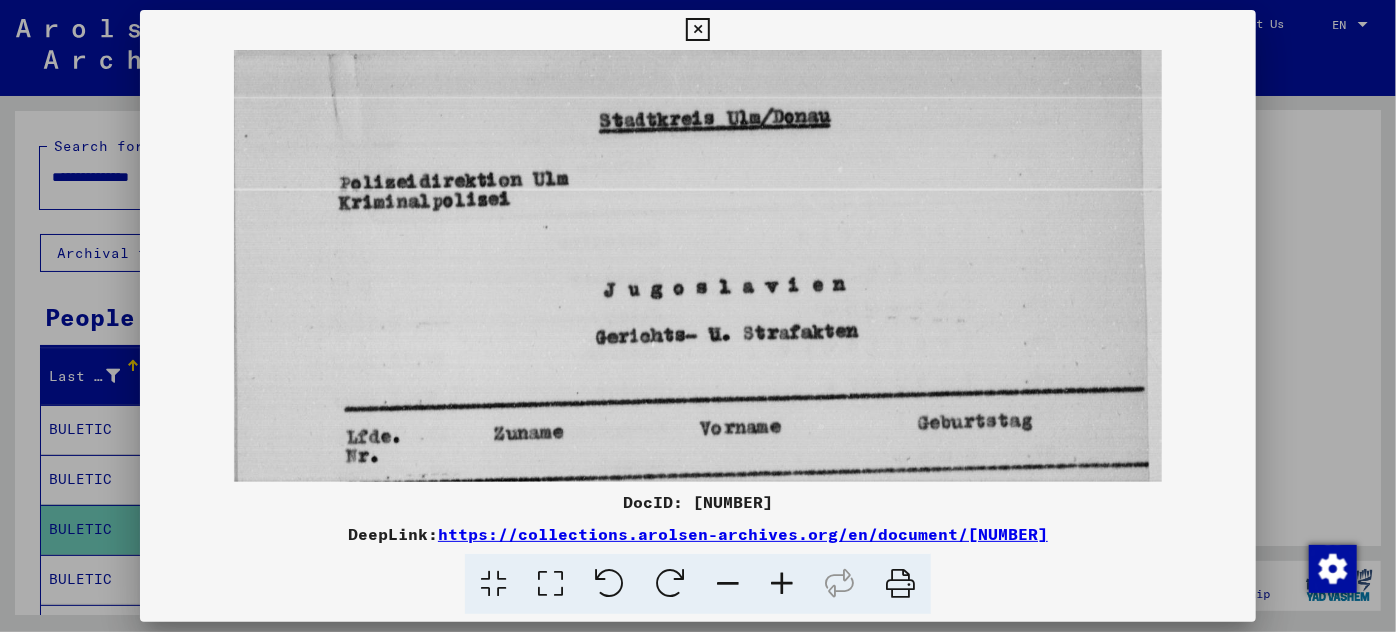 click at bounding box center (782, 584) 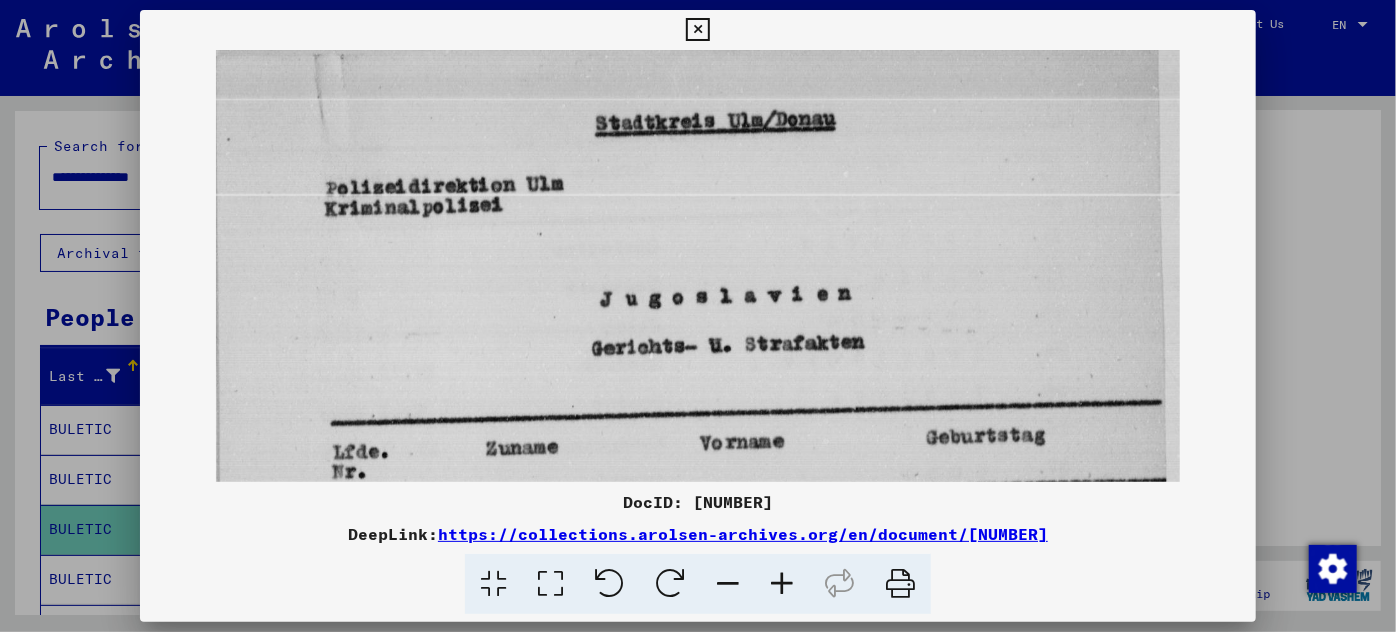 click at bounding box center (782, 584) 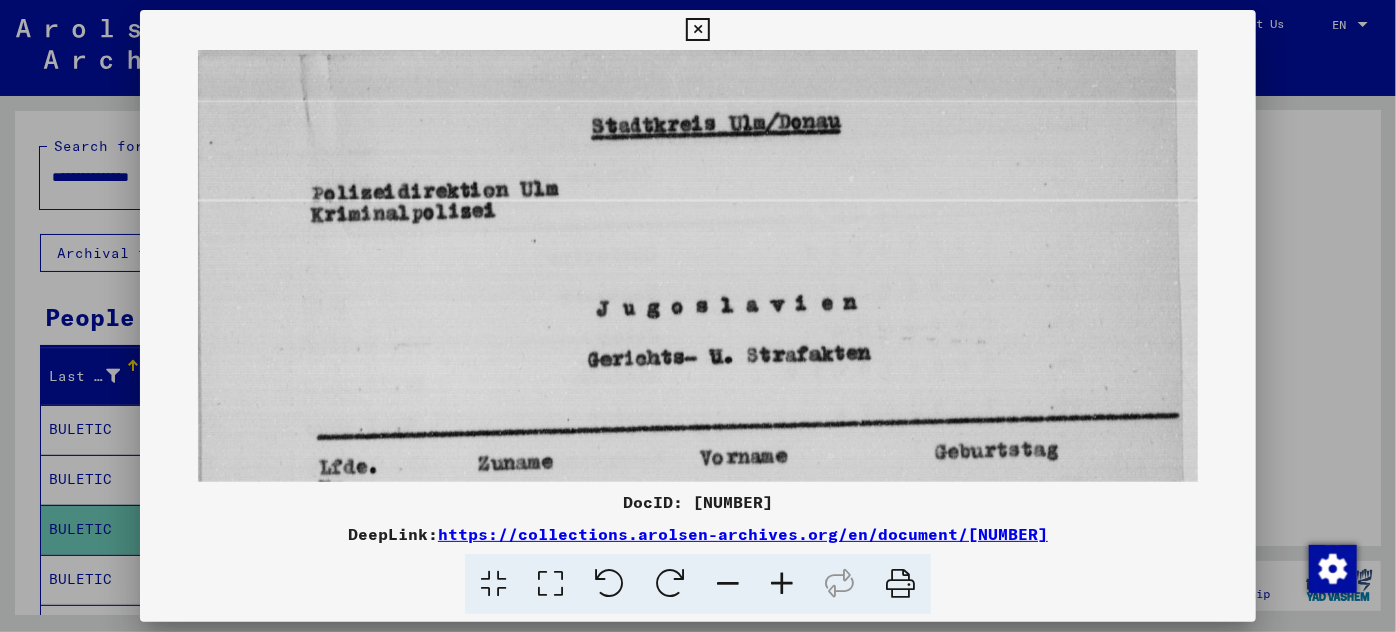 click at bounding box center (782, 584) 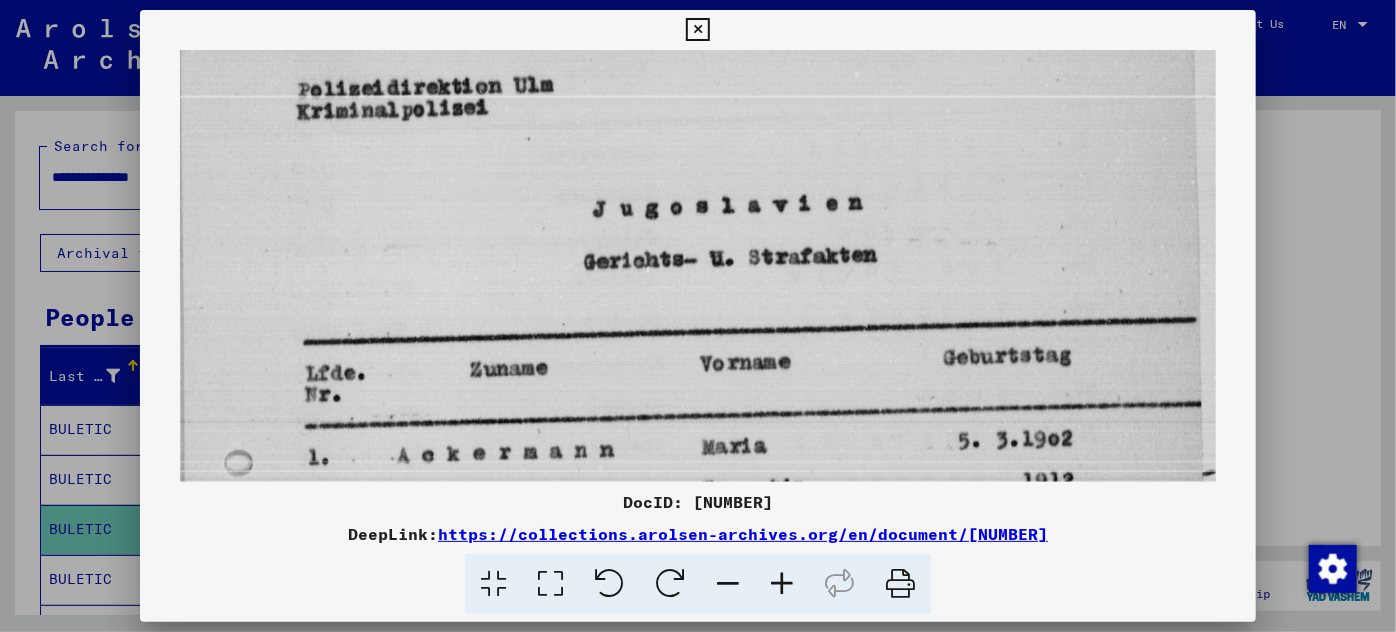 scroll, scrollTop: 165, scrollLeft: 0, axis: vertical 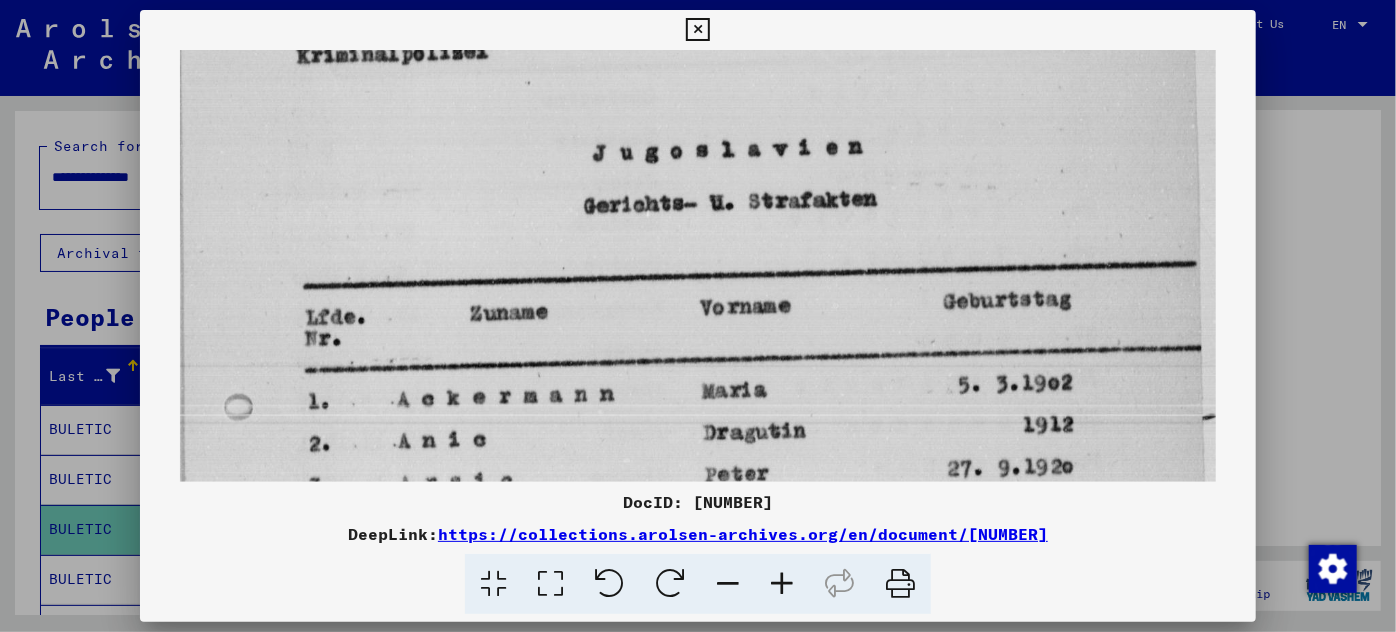 drag, startPoint x: 496, startPoint y: 326, endPoint x: 506, endPoint y: 162, distance: 164.3046 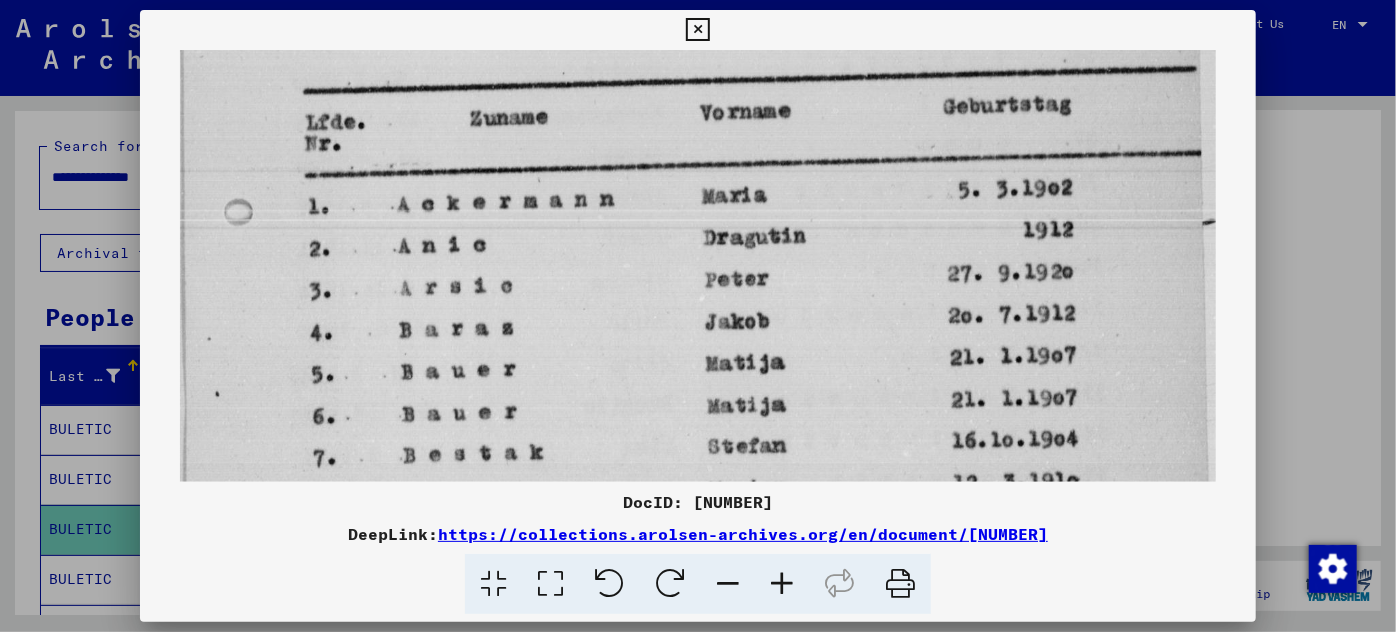 scroll, scrollTop: 416, scrollLeft: 0, axis: vertical 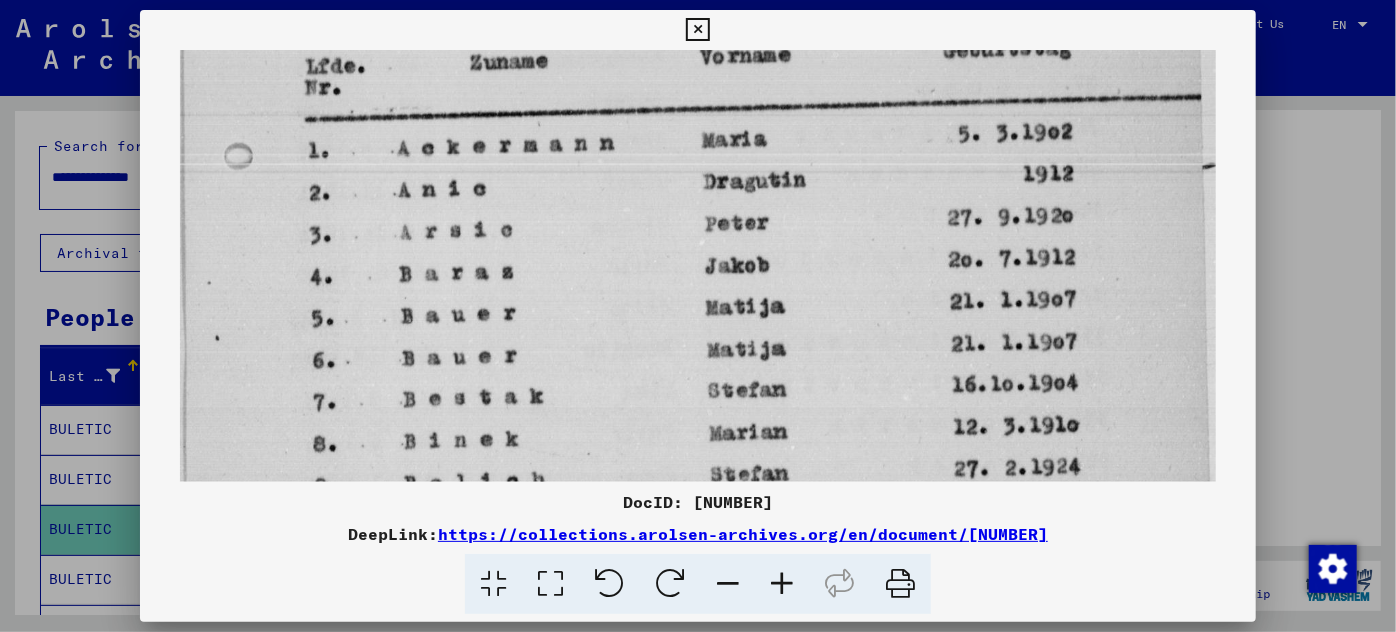 drag, startPoint x: 544, startPoint y: 426, endPoint x: 538, endPoint y: 178, distance: 248.07257 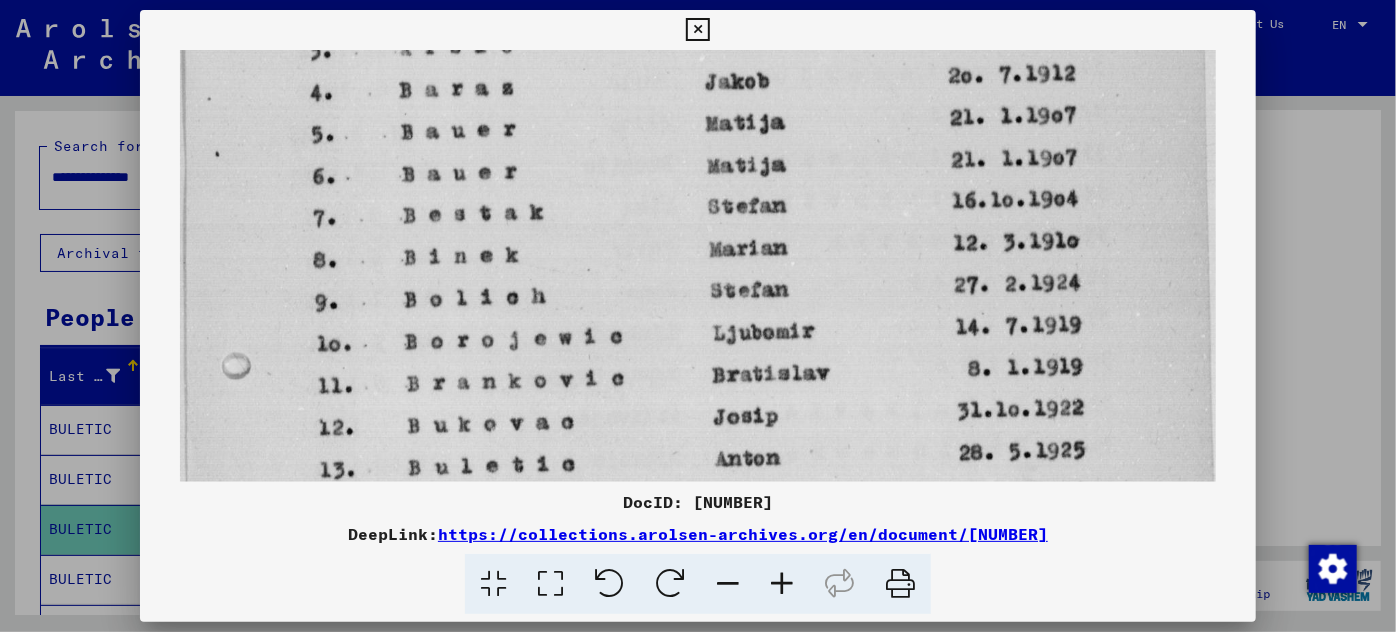 scroll, scrollTop: 602, scrollLeft: 0, axis: vertical 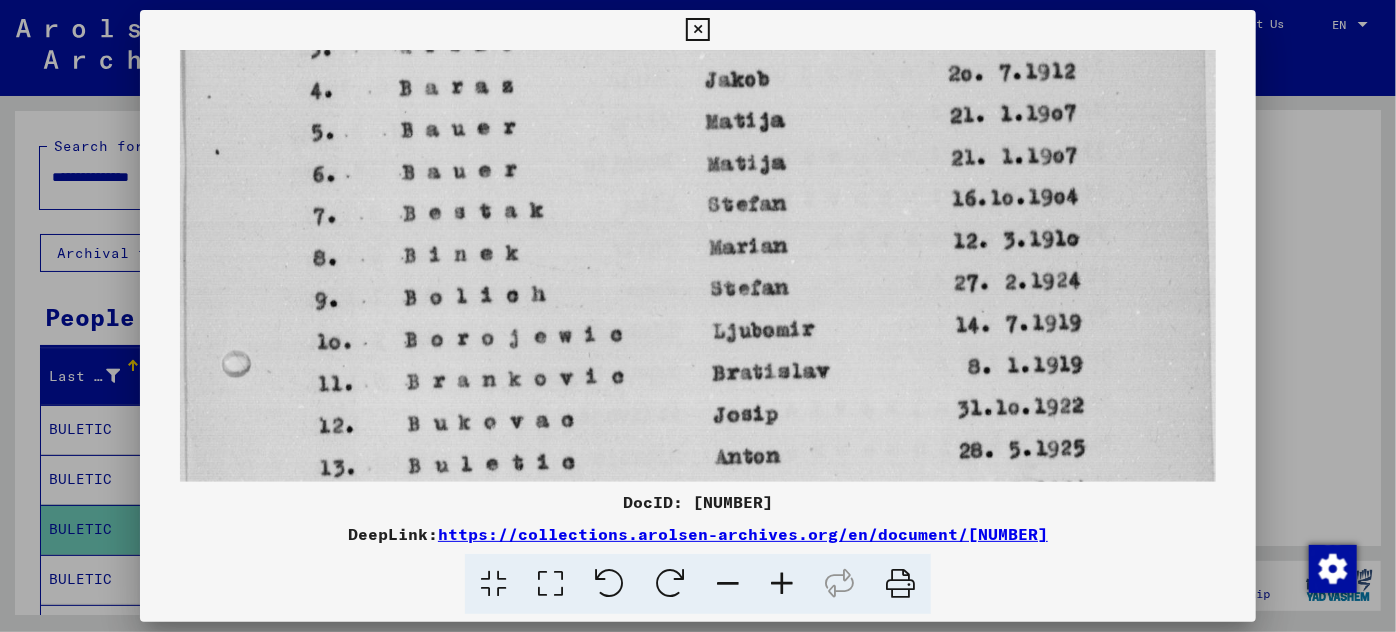 drag, startPoint x: 549, startPoint y: 429, endPoint x: 570, endPoint y: 244, distance: 186.18808 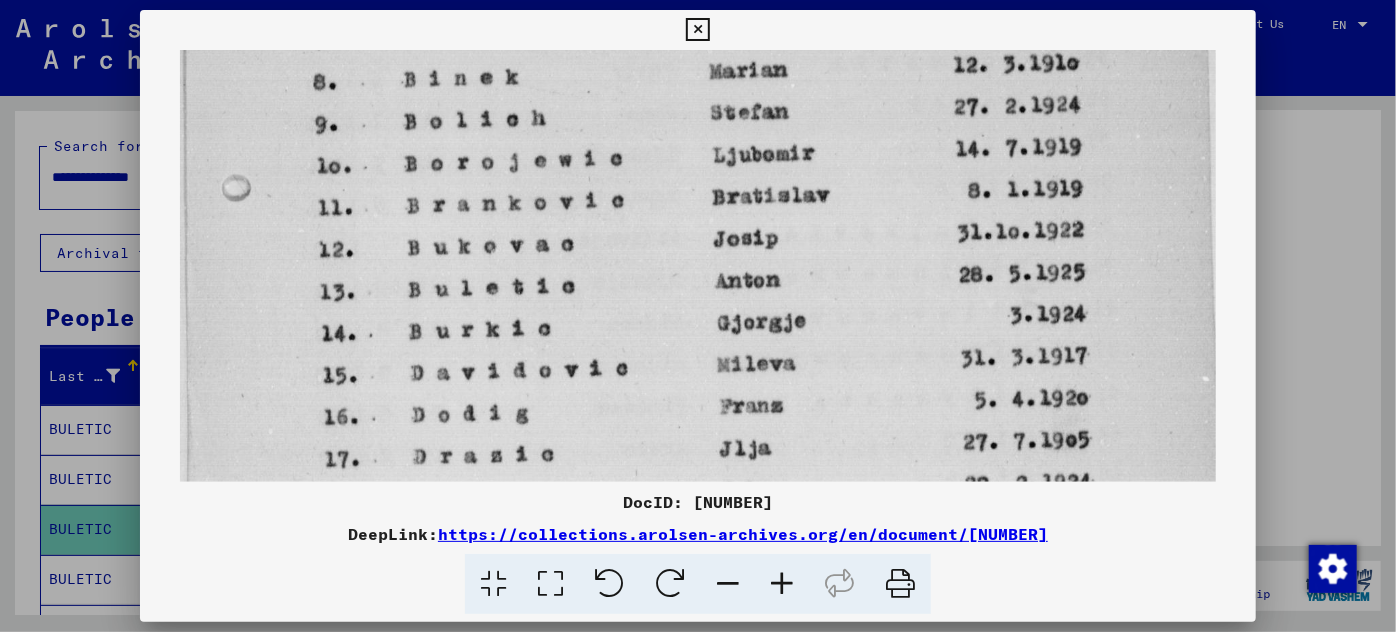 scroll, scrollTop: 781, scrollLeft: 0, axis: vertical 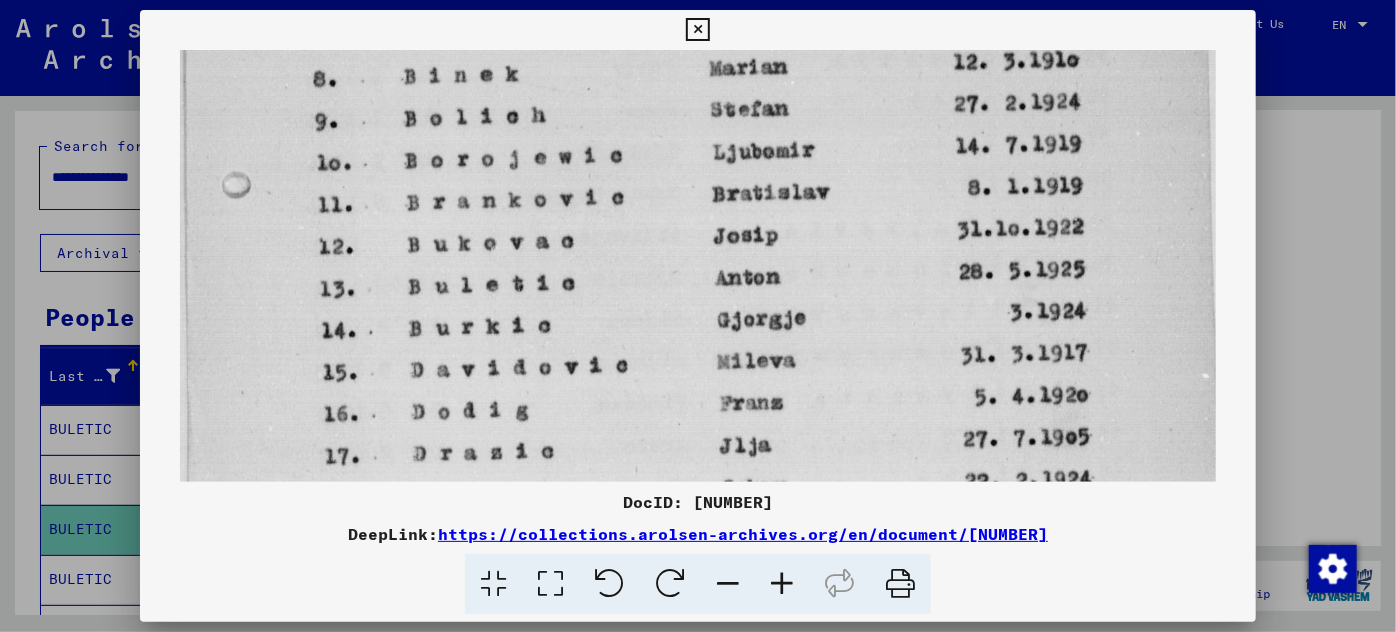 drag, startPoint x: 573, startPoint y: 433, endPoint x: 592, endPoint y: 255, distance: 179.01117 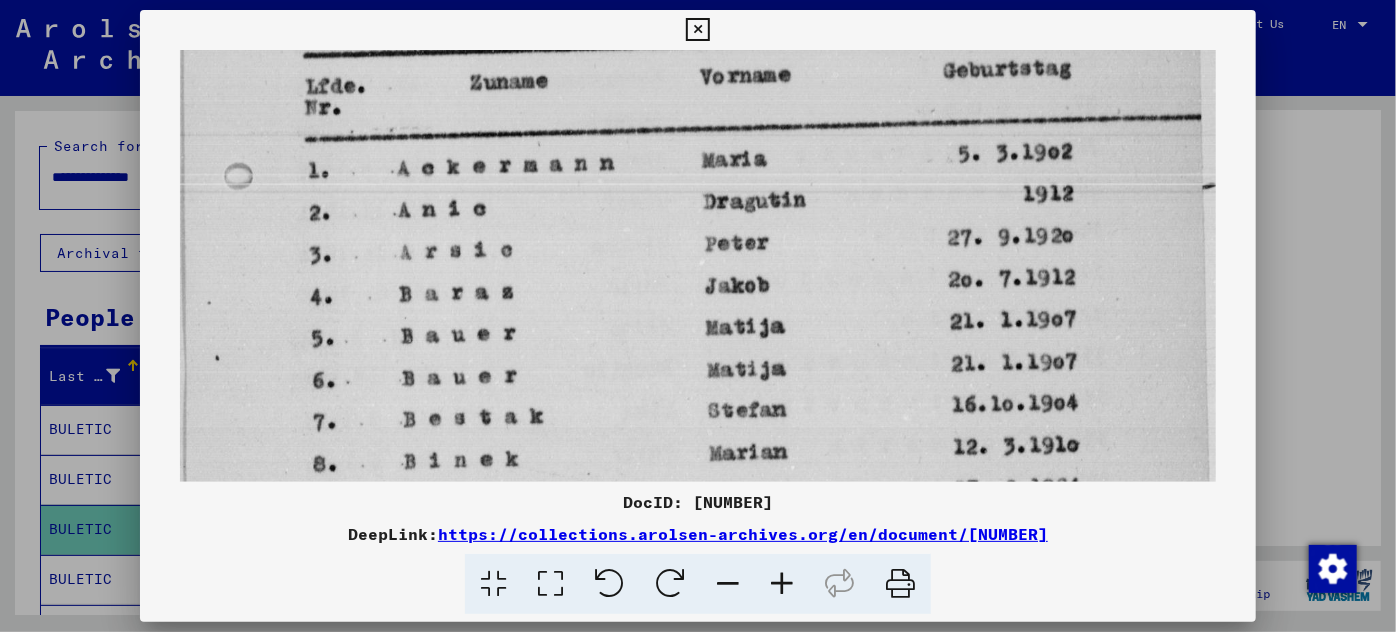drag, startPoint x: 984, startPoint y: 290, endPoint x: 1039, endPoint y: 438, distance: 157.8892 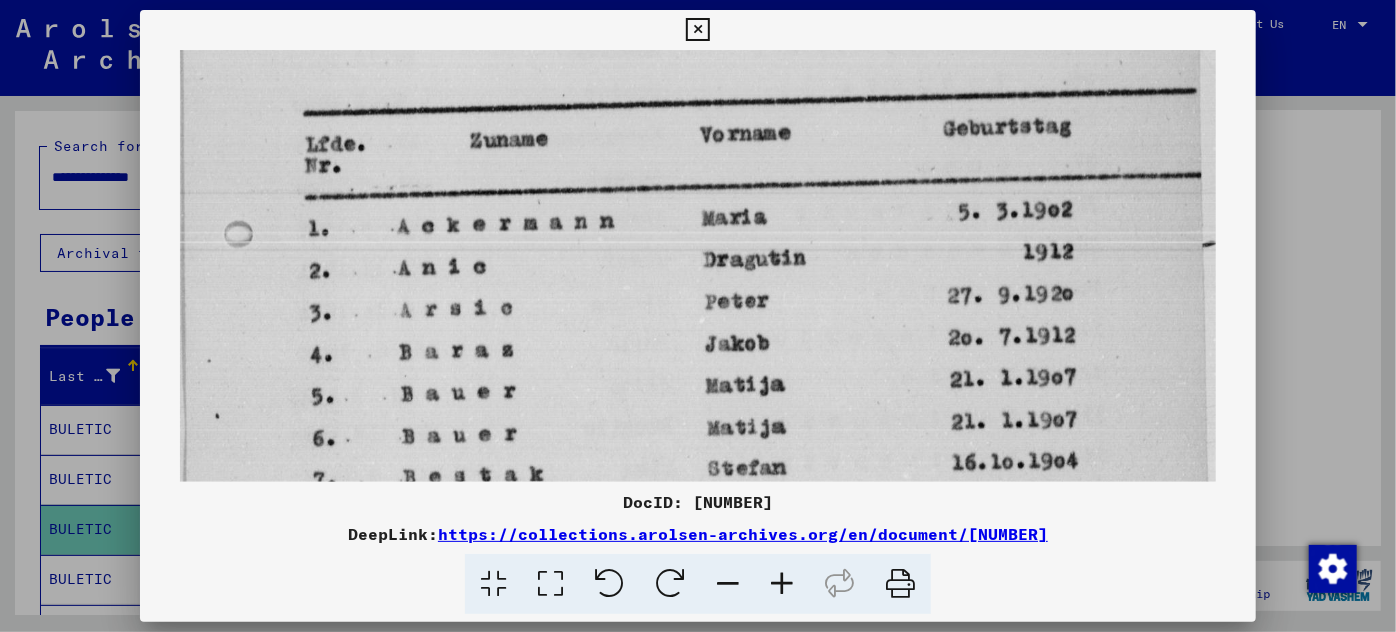scroll, scrollTop: 339, scrollLeft: 0, axis: vertical 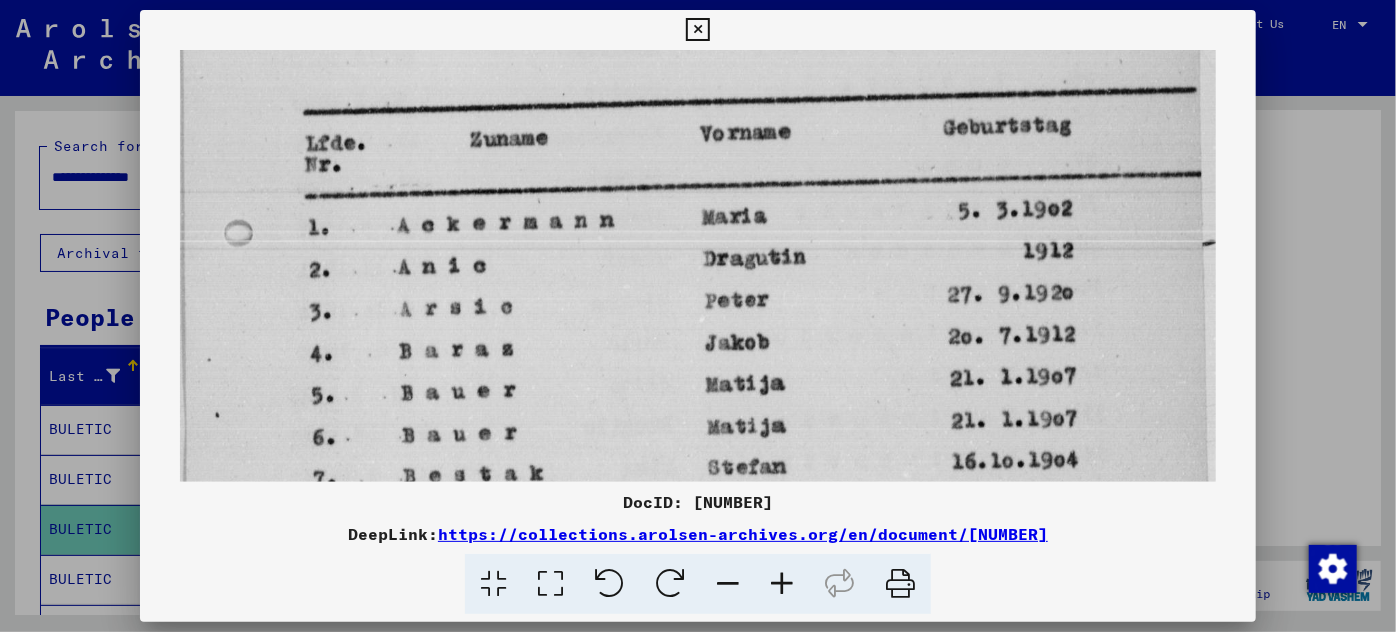 drag, startPoint x: 970, startPoint y: 201, endPoint x: 929, endPoint y: 266, distance: 76.8505 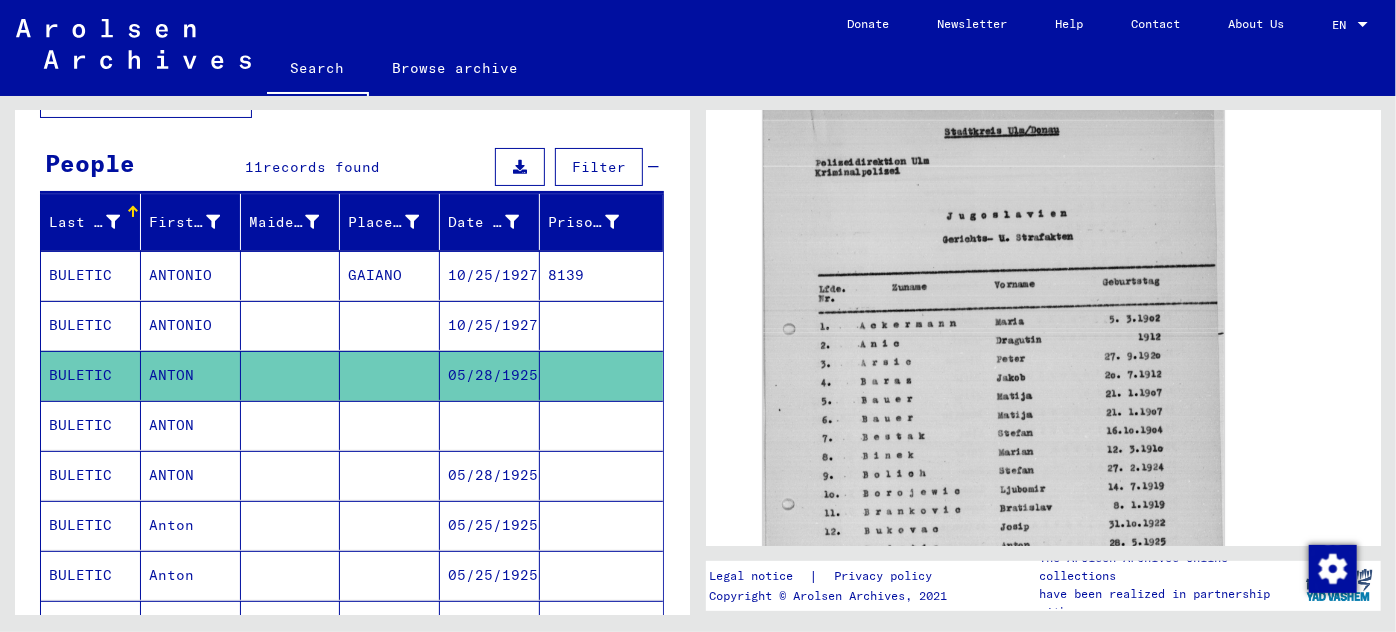 scroll, scrollTop: 181, scrollLeft: 0, axis: vertical 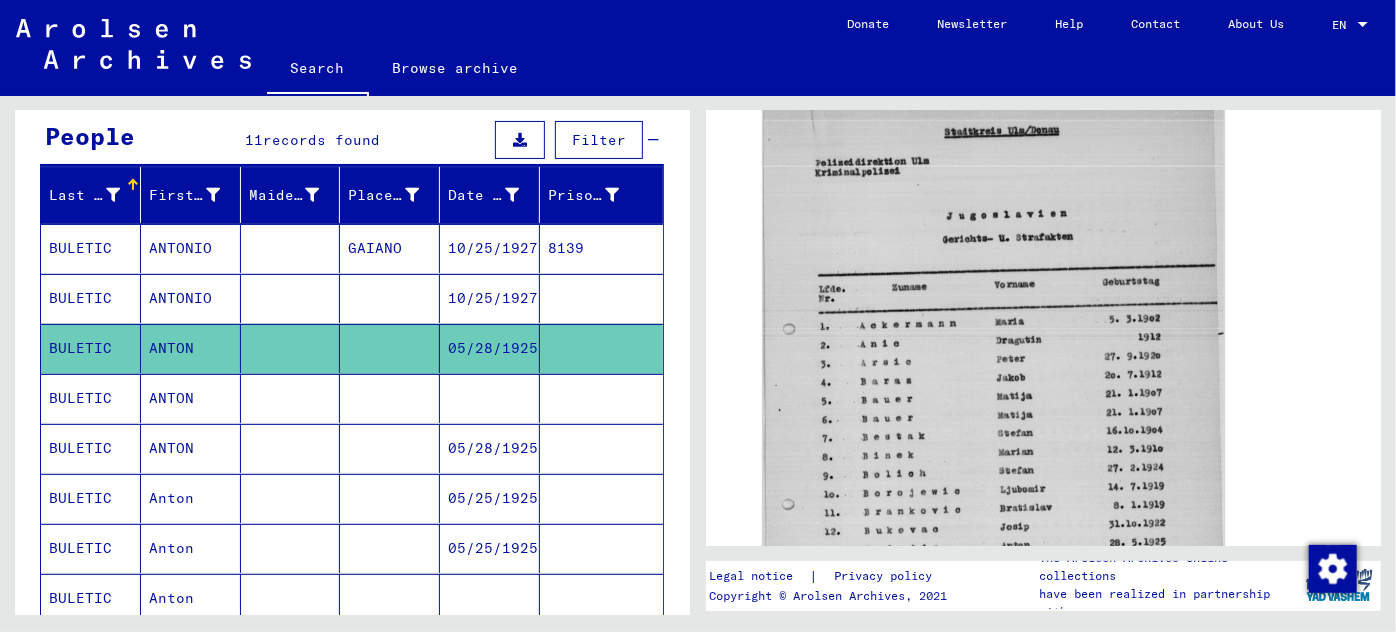 click on "05/28/1925" at bounding box center (490, 498) 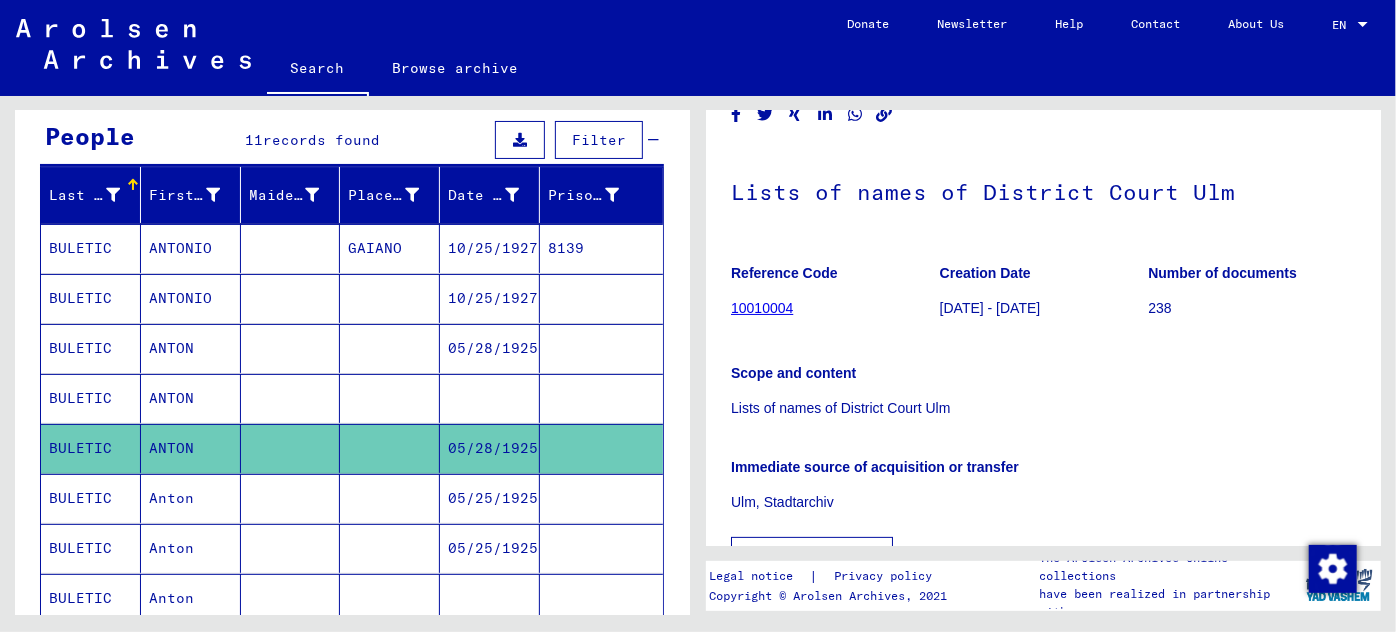 scroll, scrollTop: 144, scrollLeft: 0, axis: vertical 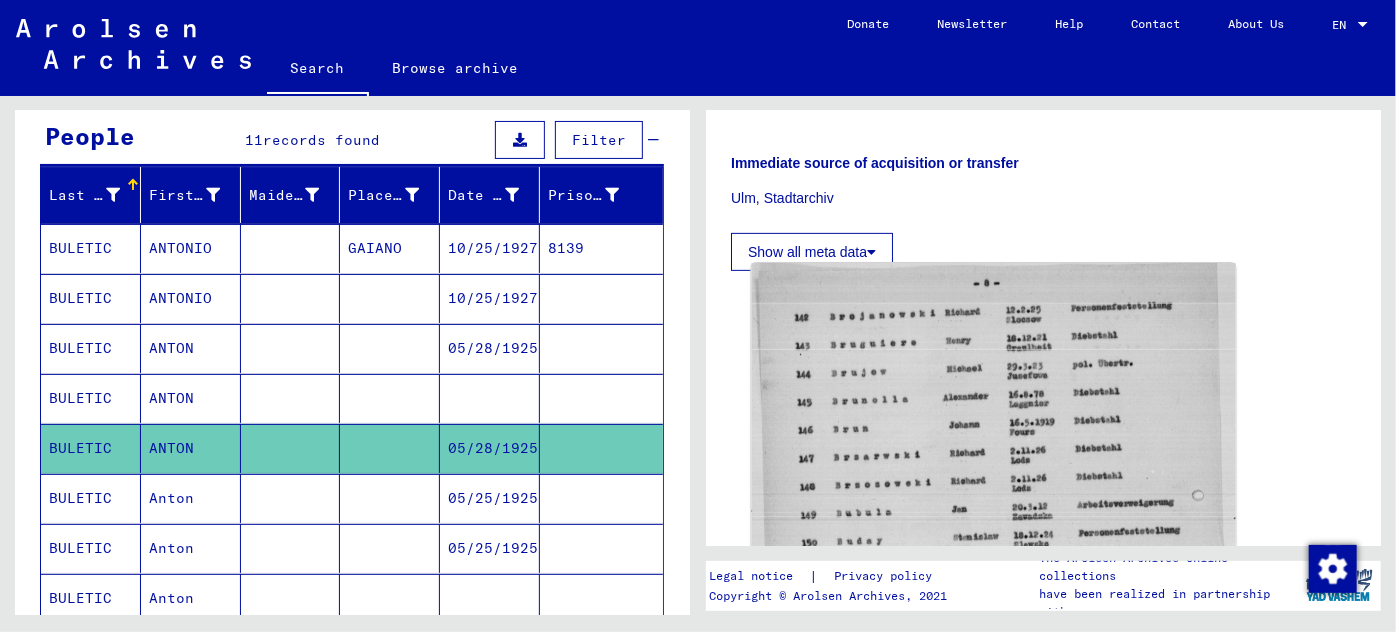 click 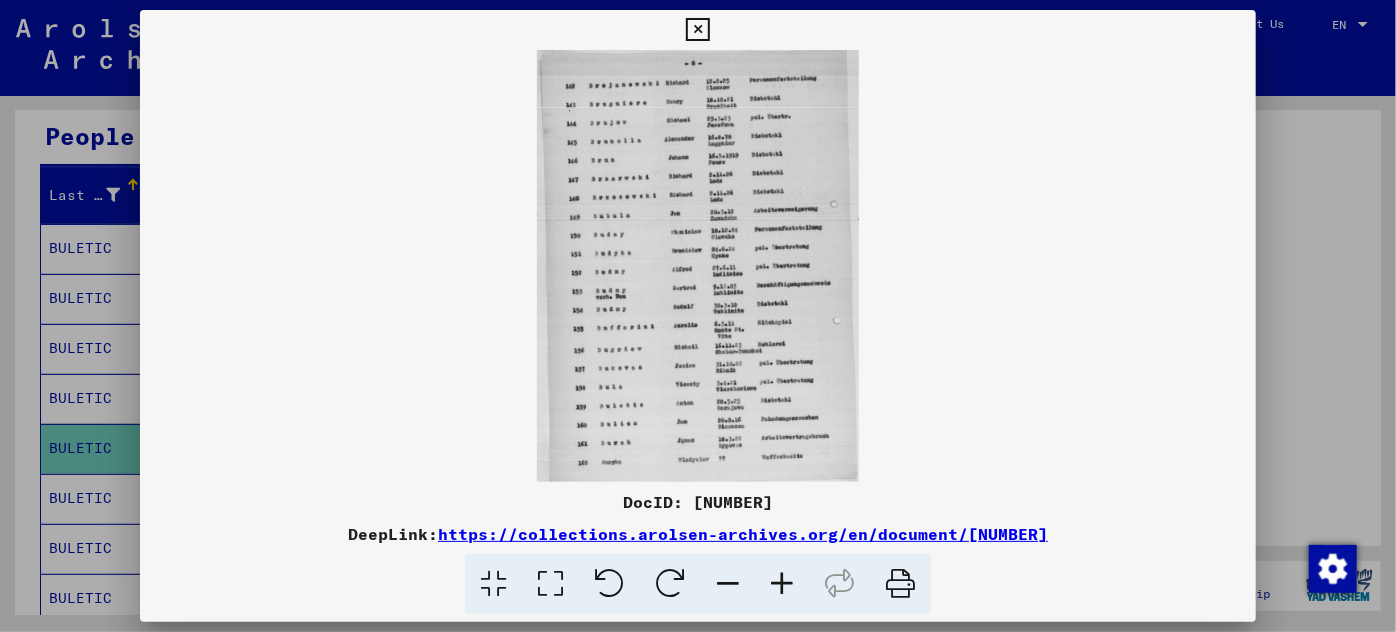 click at bounding box center [782, 584] 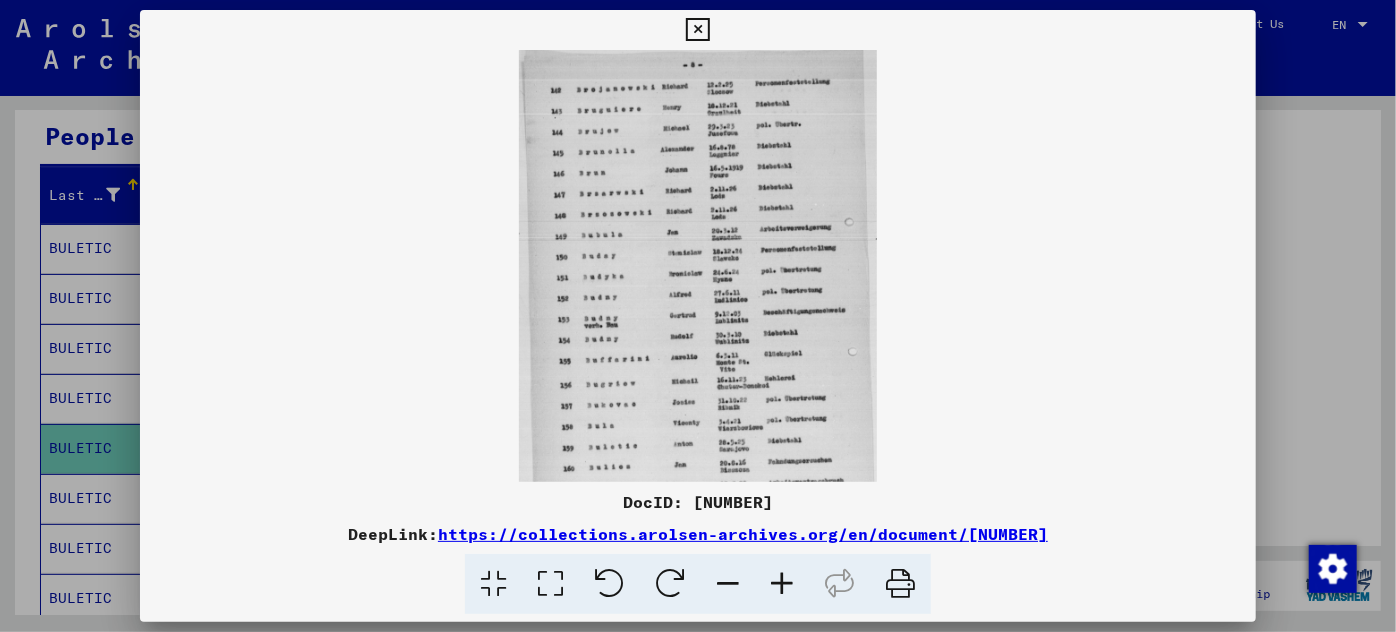 click at bounding box center [782, 584] 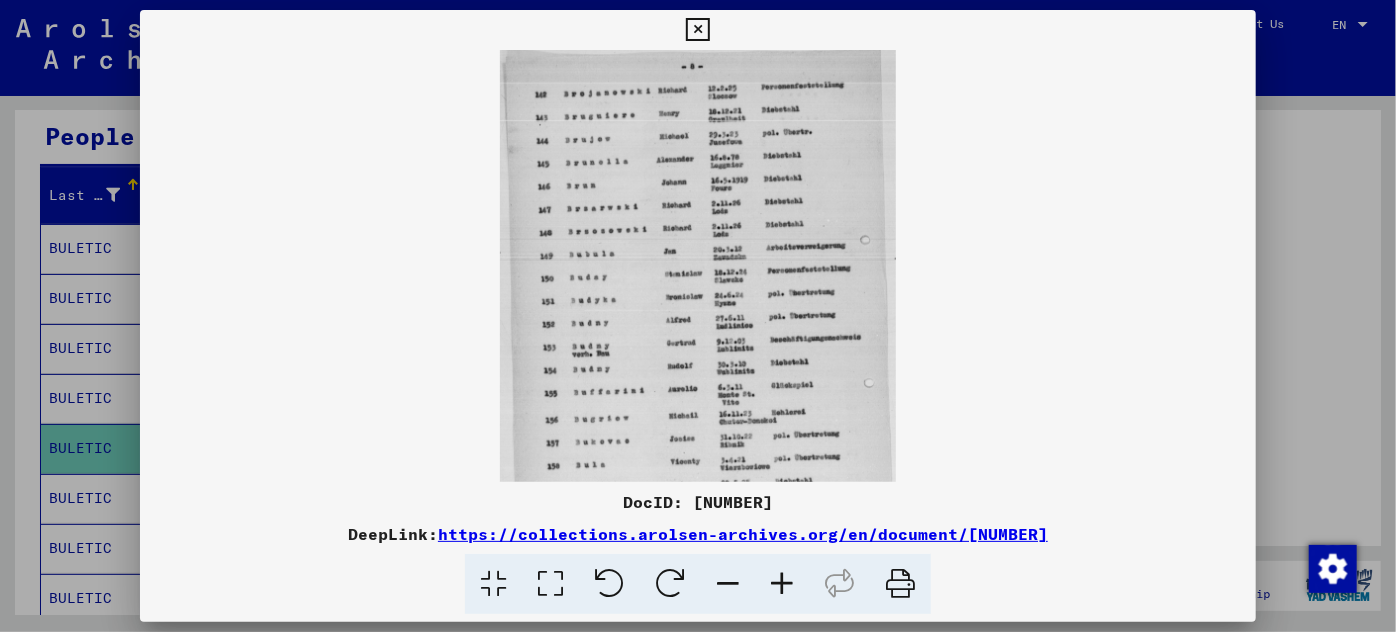 click at bounding box center [782, 584] 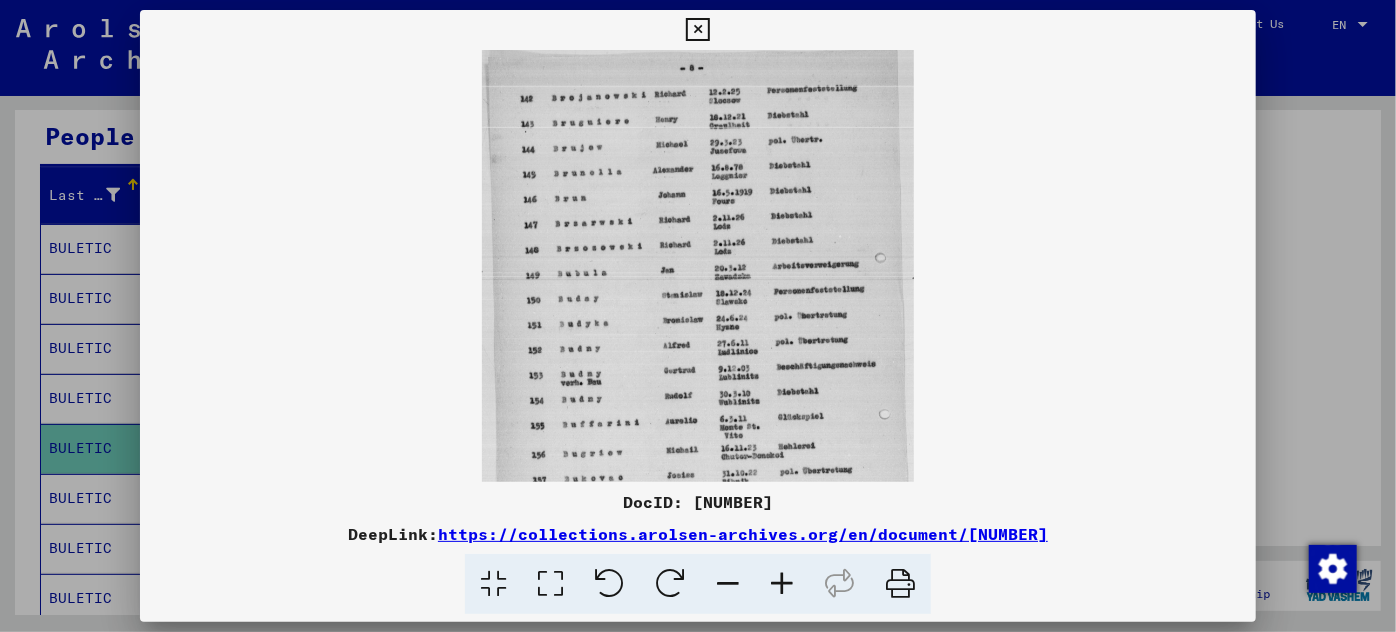 click at bounding box center [782, 584] 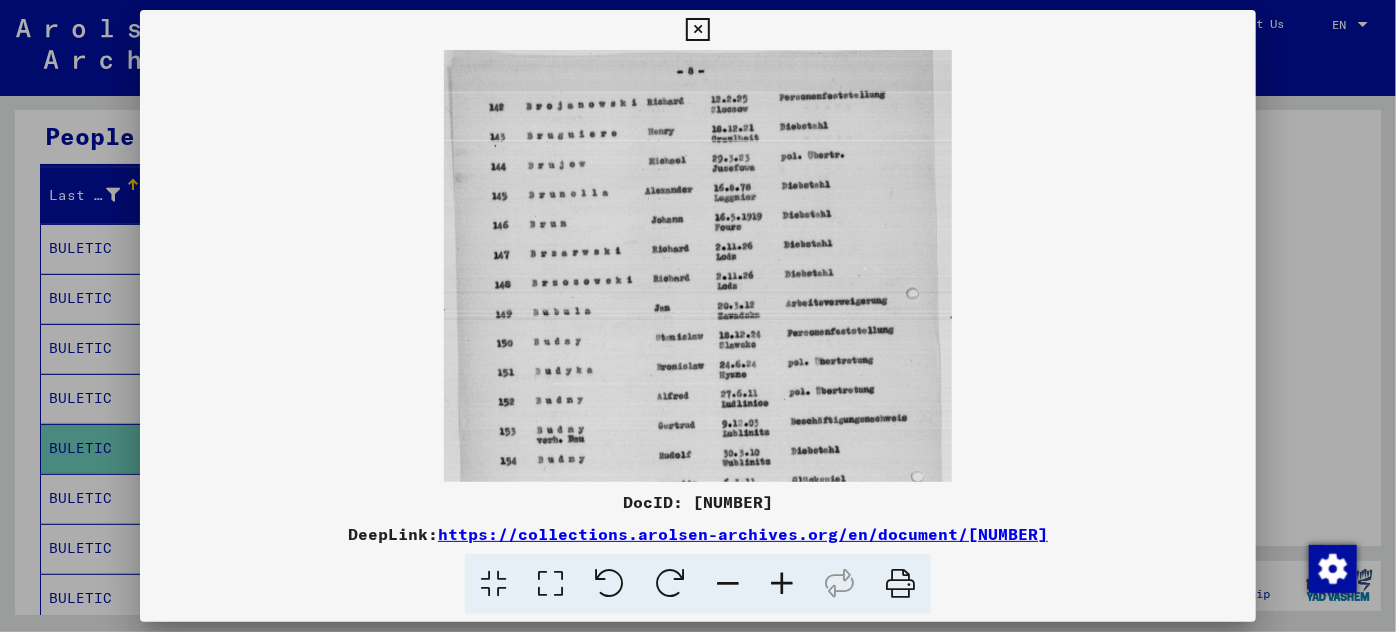 click at bounding box center (782, 584) 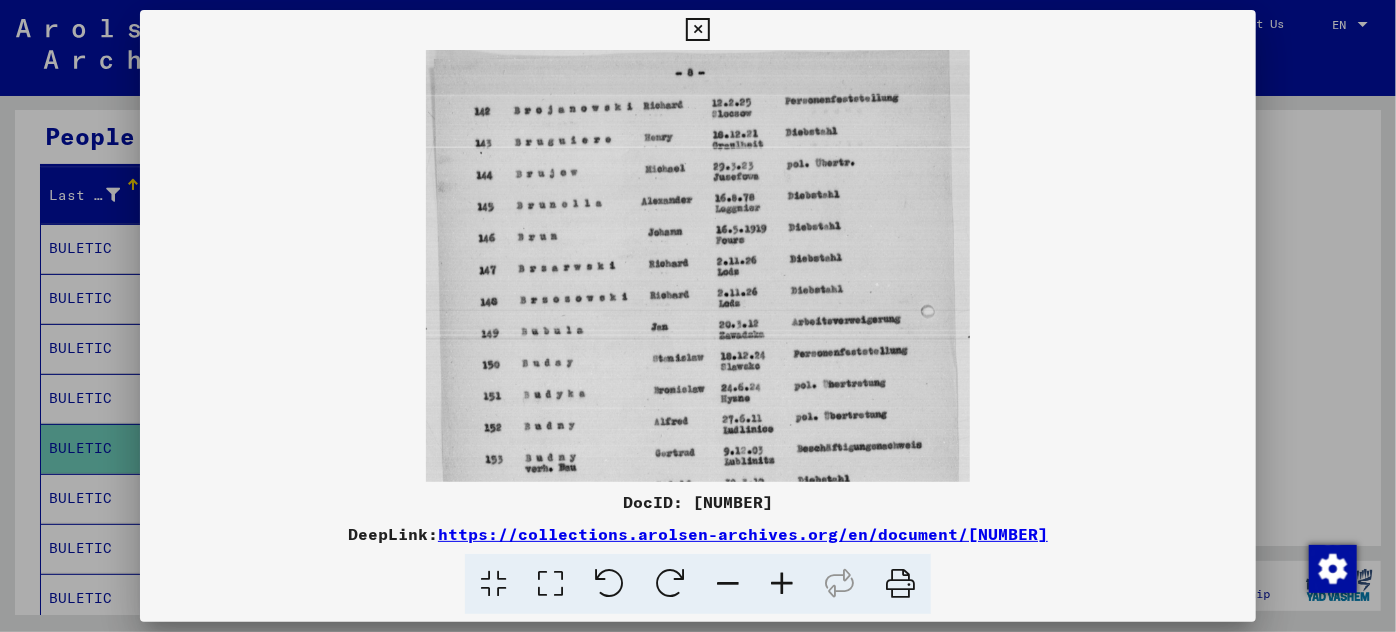 click at bounding box center (782, 584) 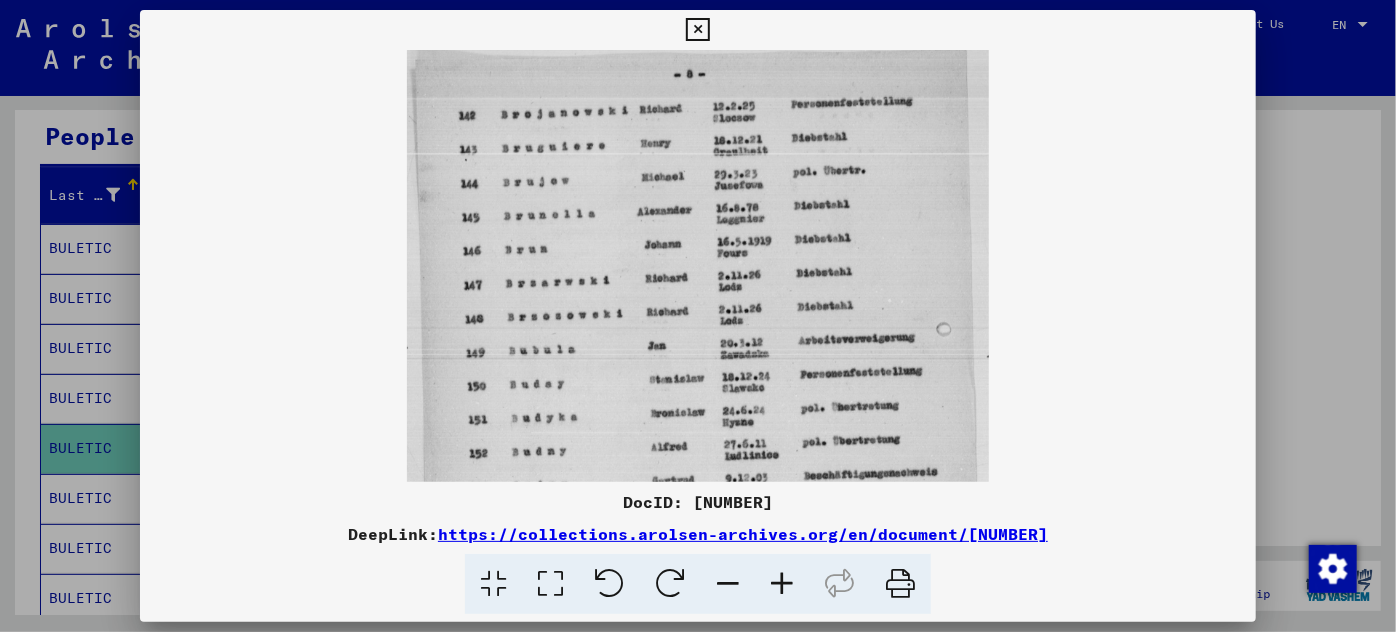 click at bounding box center (782, 584) 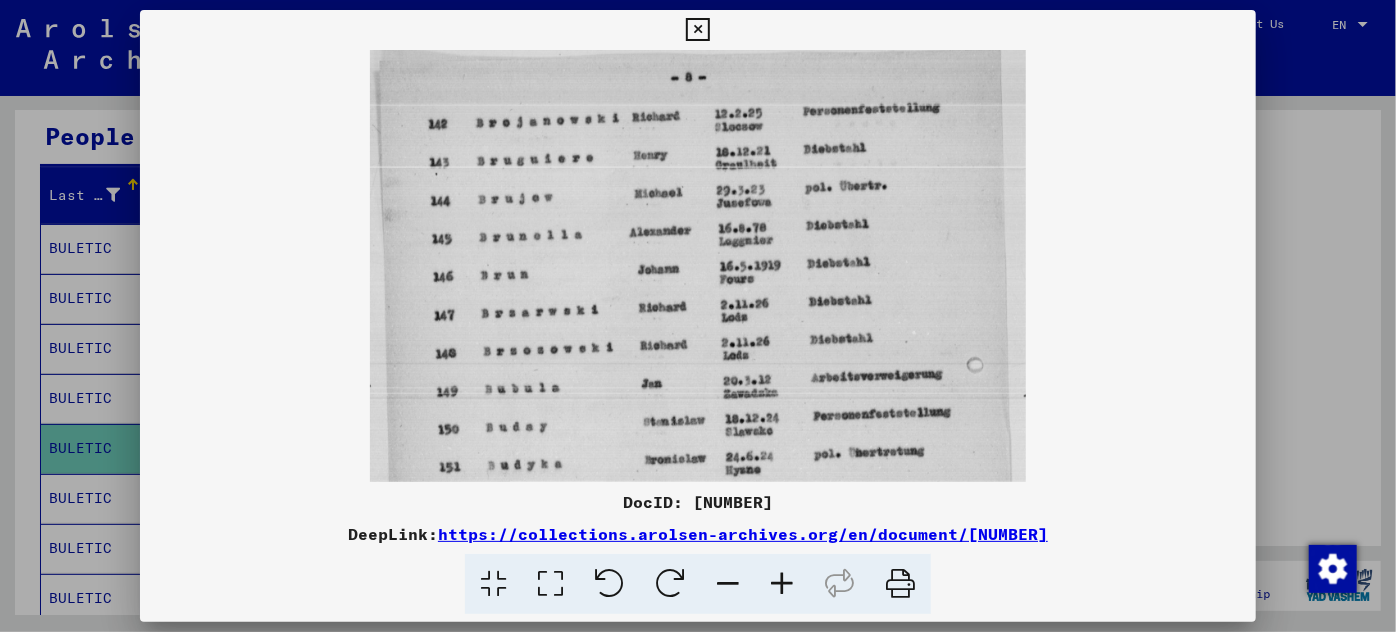 click at bounding box center (782, 584) 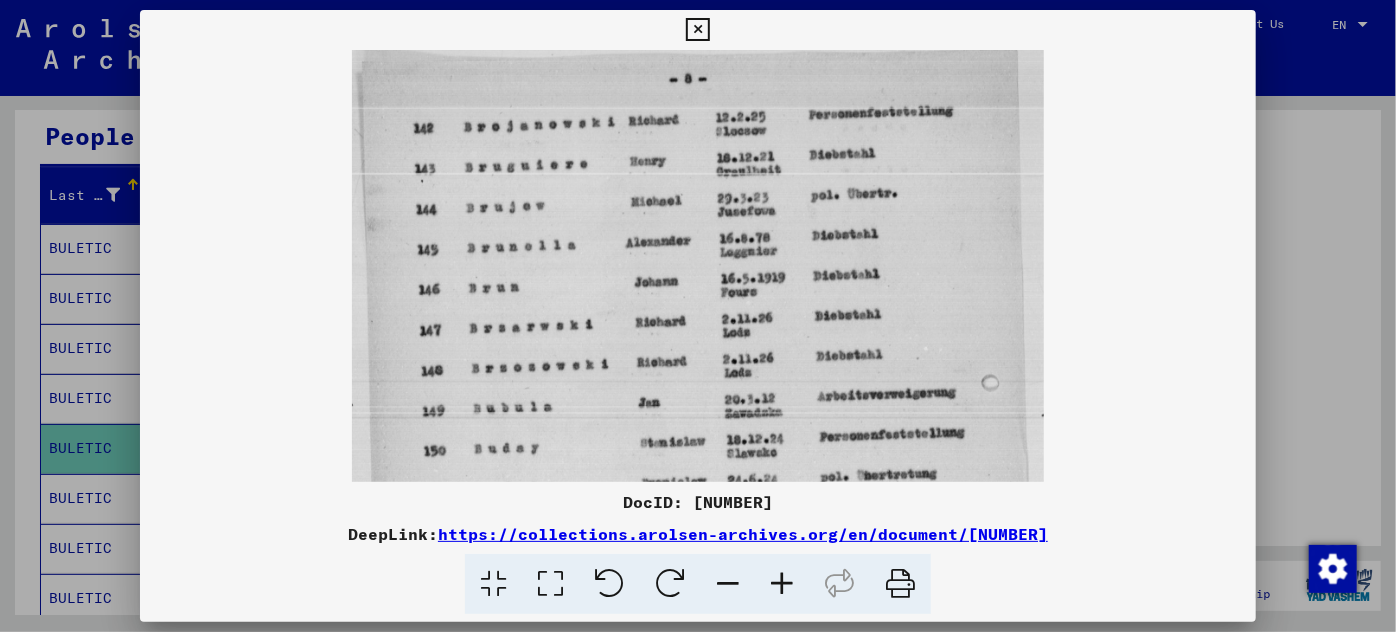 click at bounding box center (782, 584) 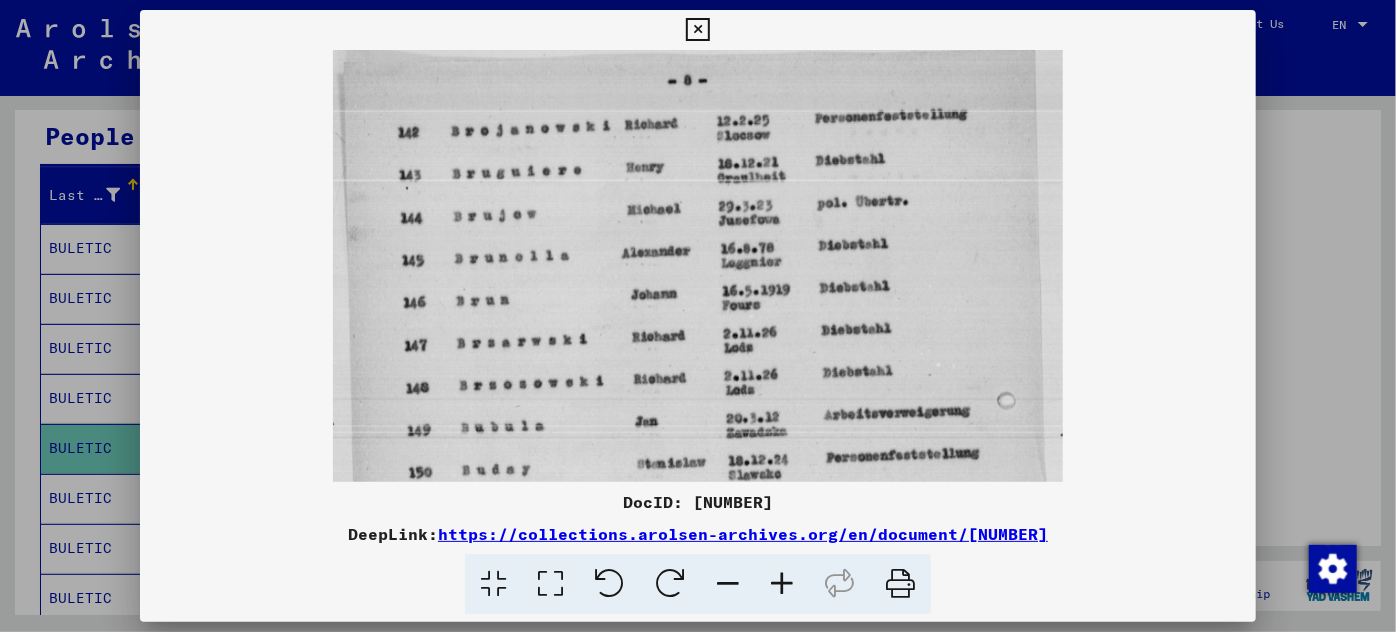 click at bounding box center [782, 584] 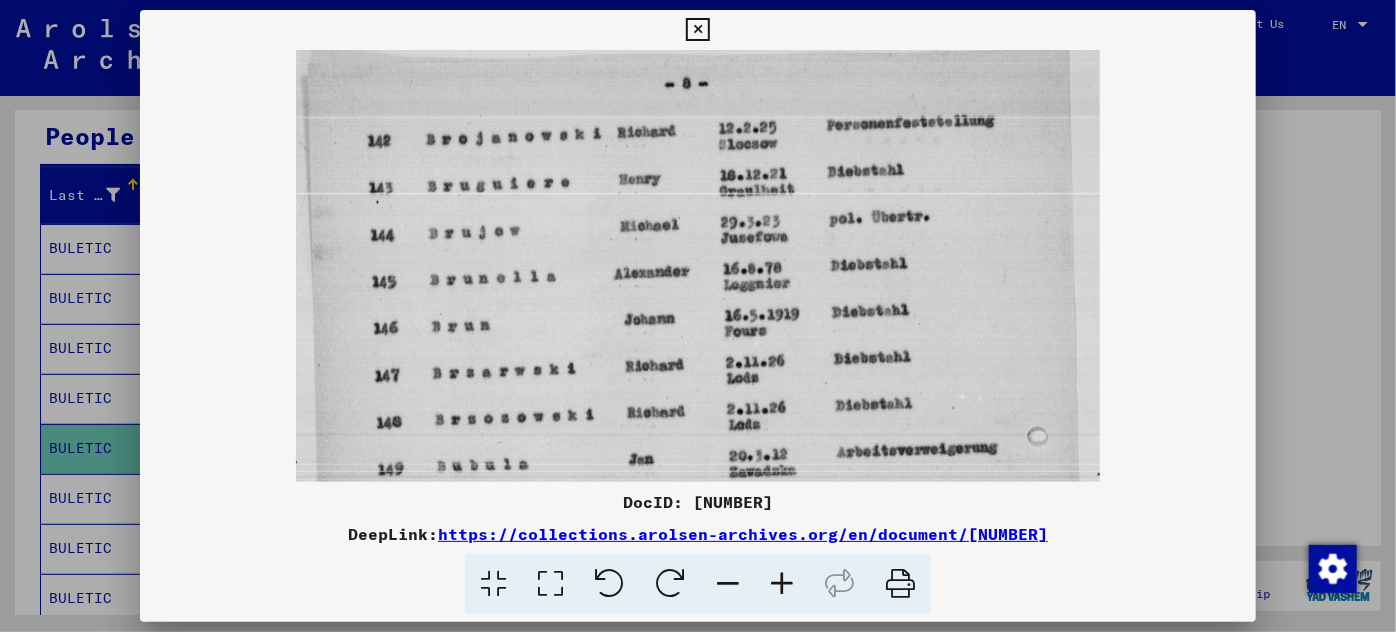 click at bounding box center [782, 584] 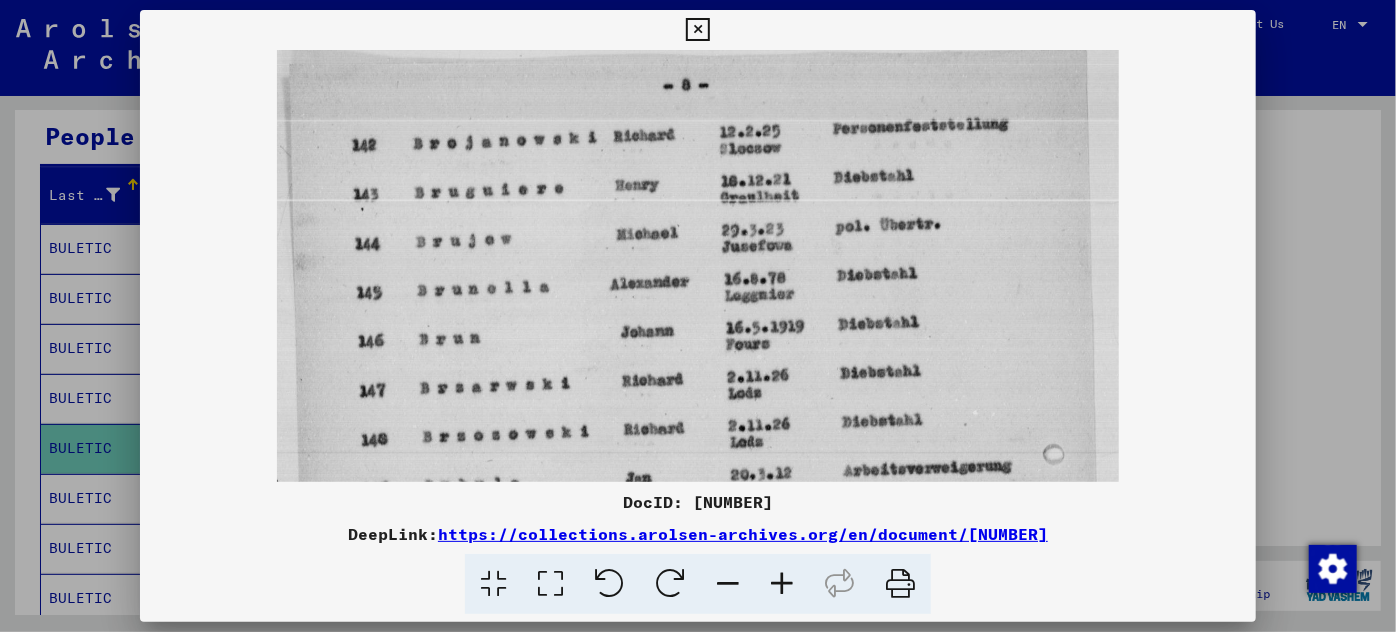 click at bounding box center [782, 584] 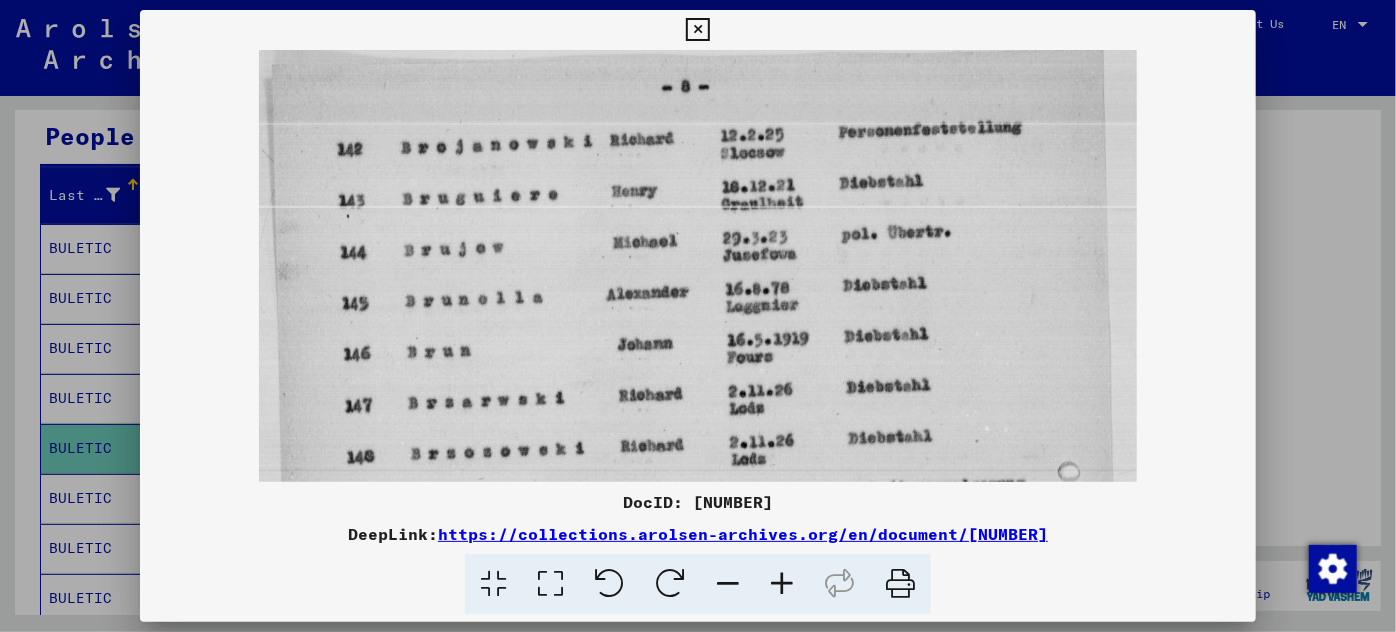 click at bounding box center (782, 584) 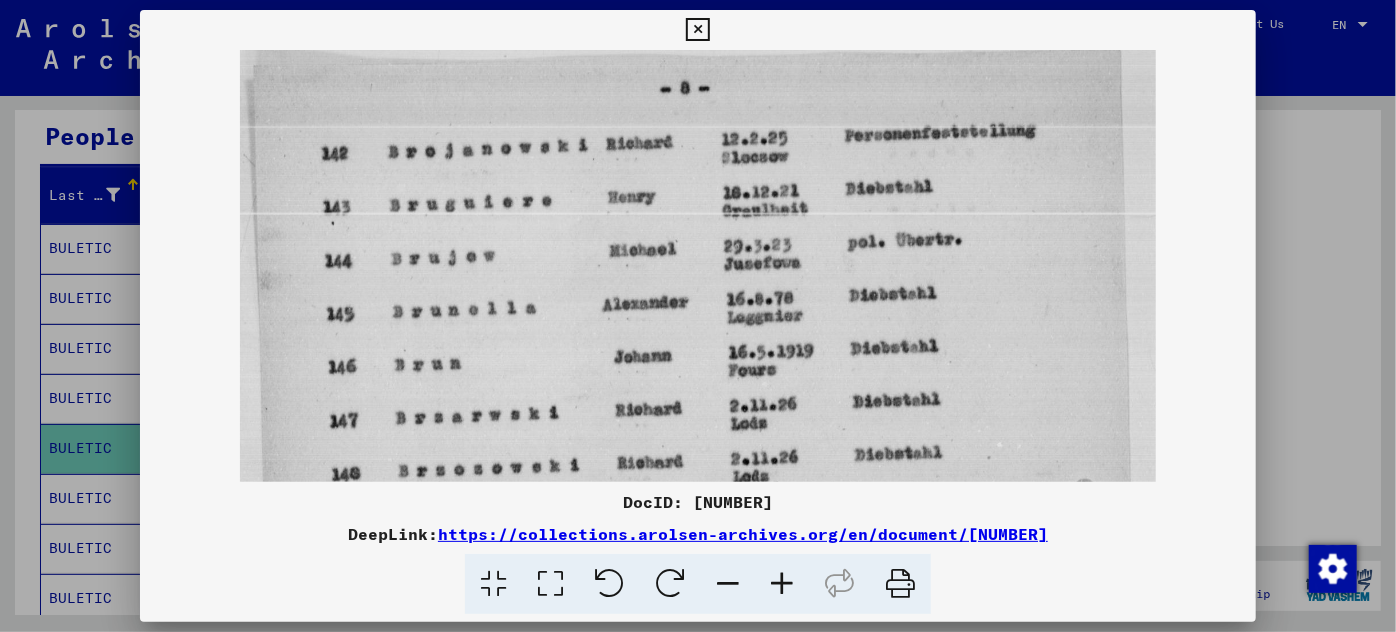 click at bounding box center [782, 584] 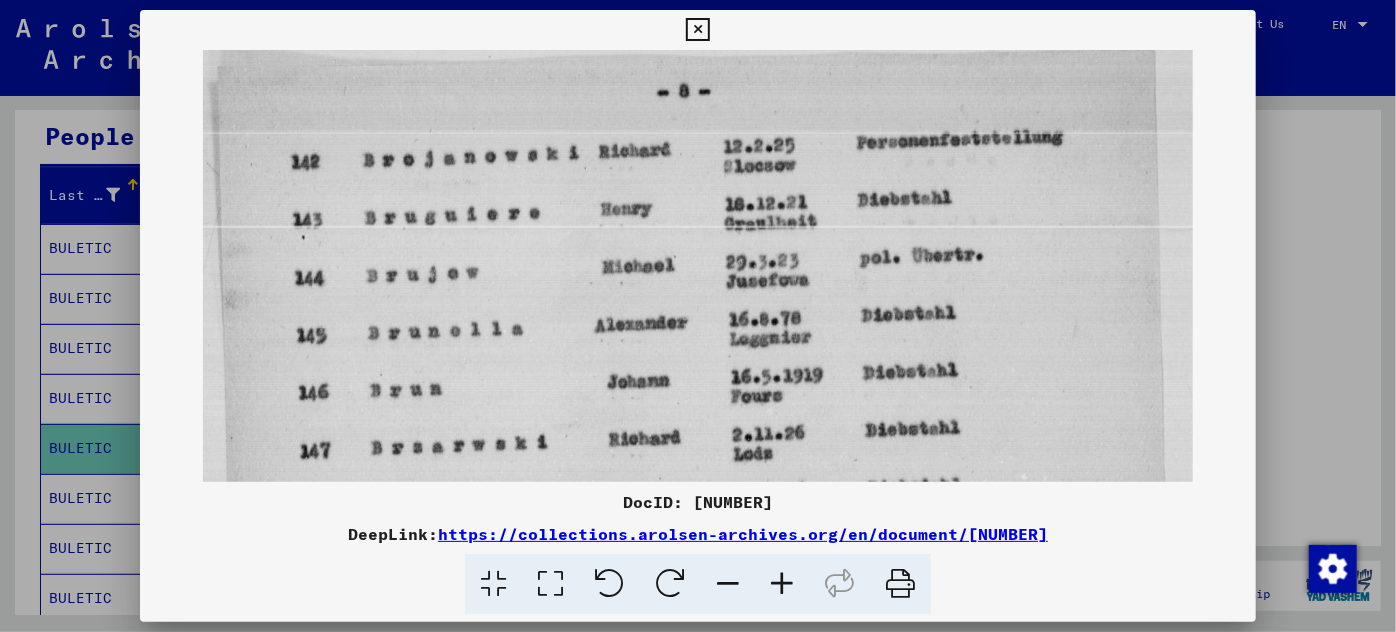 click at bounding box center [782, 584] 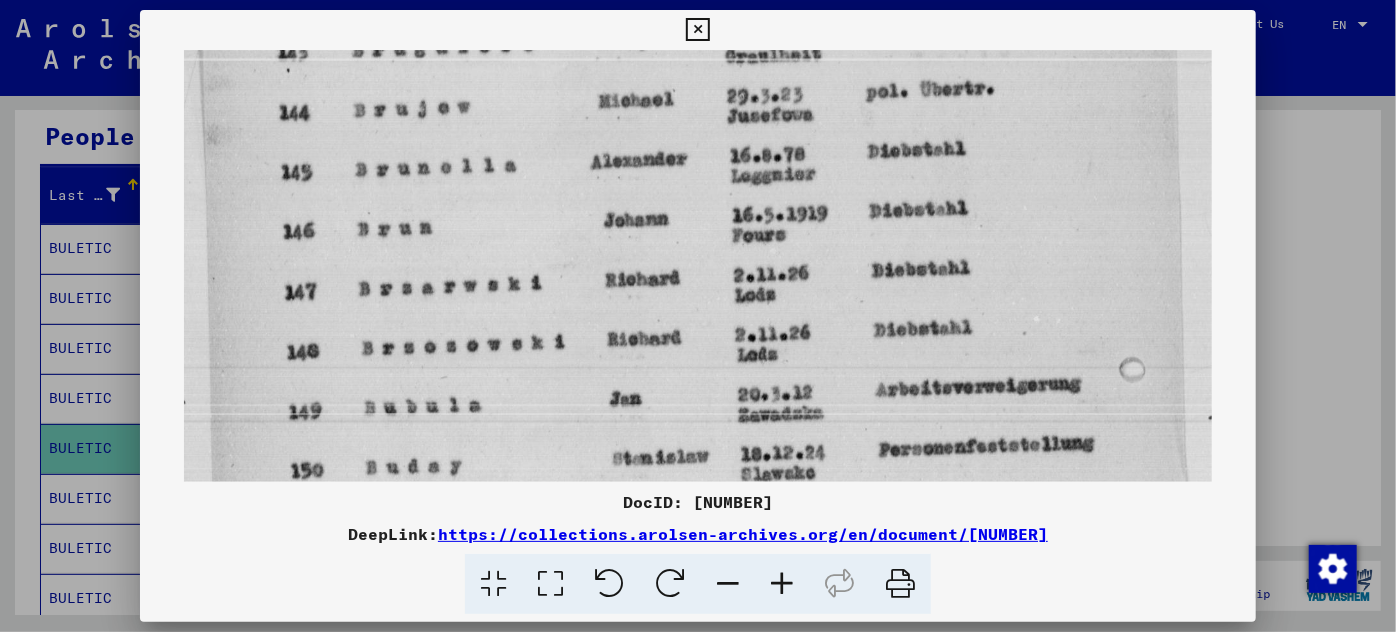 scroll, scrollTop: 179, scrollLeft: 0, axis: vertical 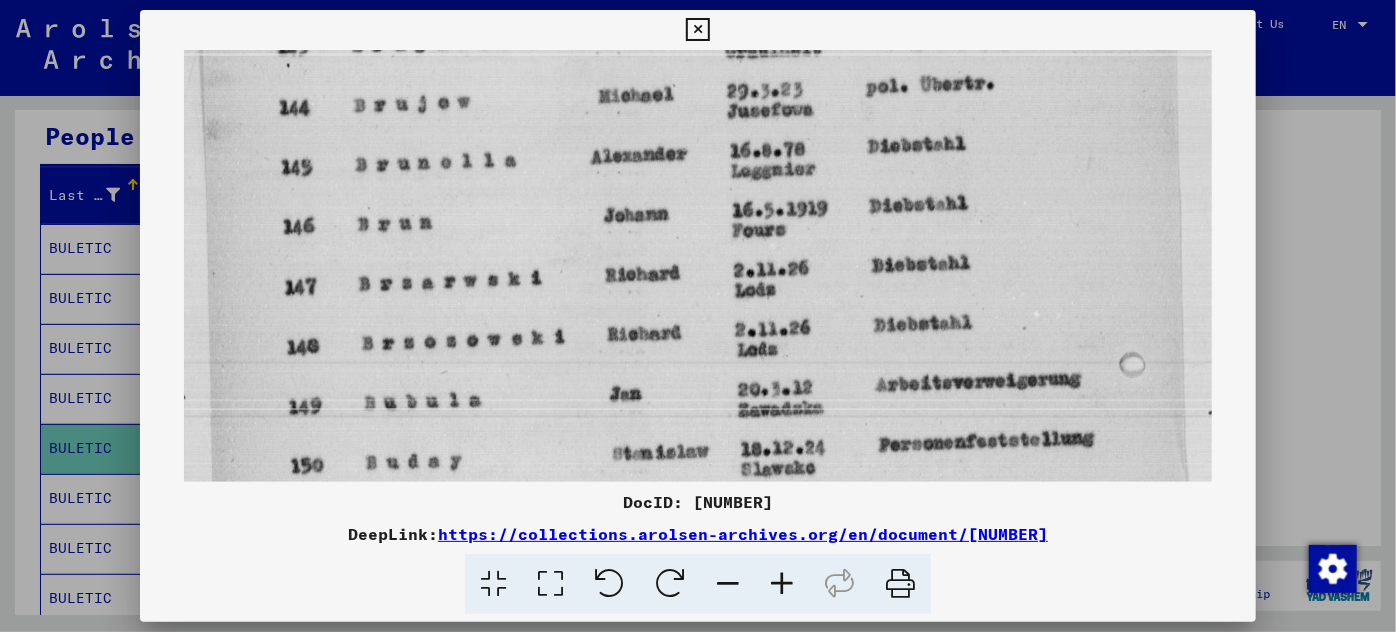 drag, startPoint x: 546, startPoint y: 409, endPoint x: 555, endPoint y: 231, distance: 178.22739 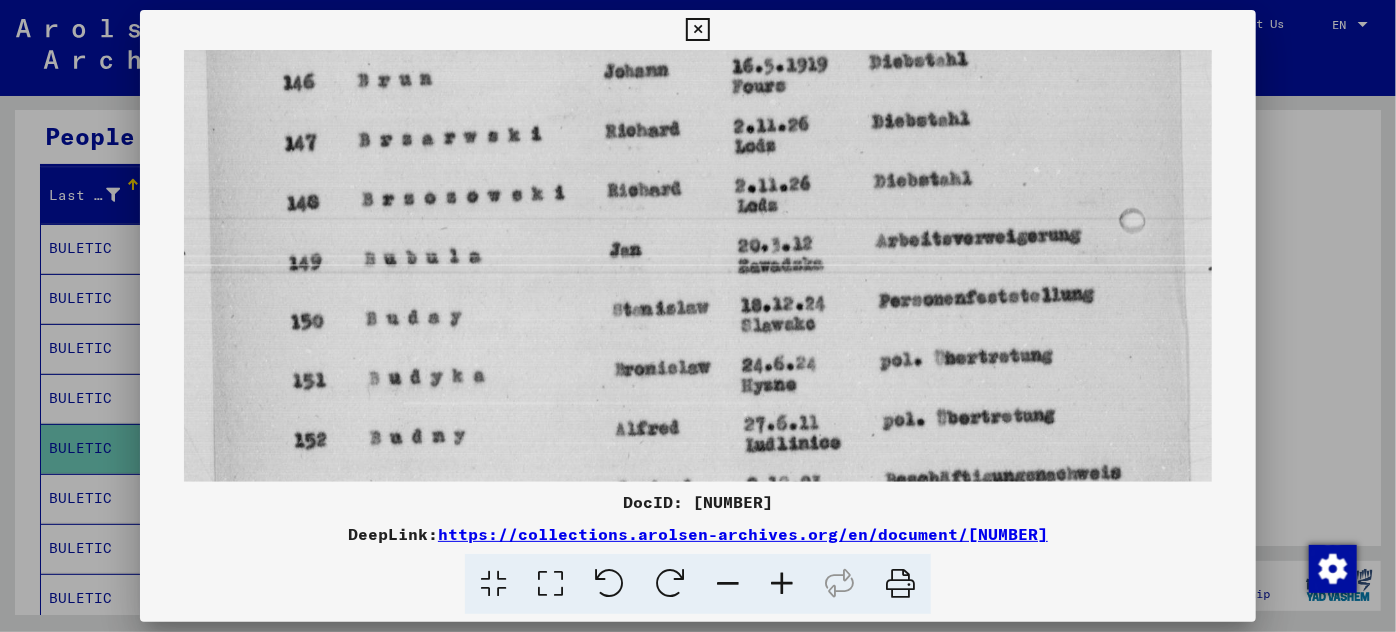 scroll, scrollTop: 329, scrollLeft: 0, axis: vertical 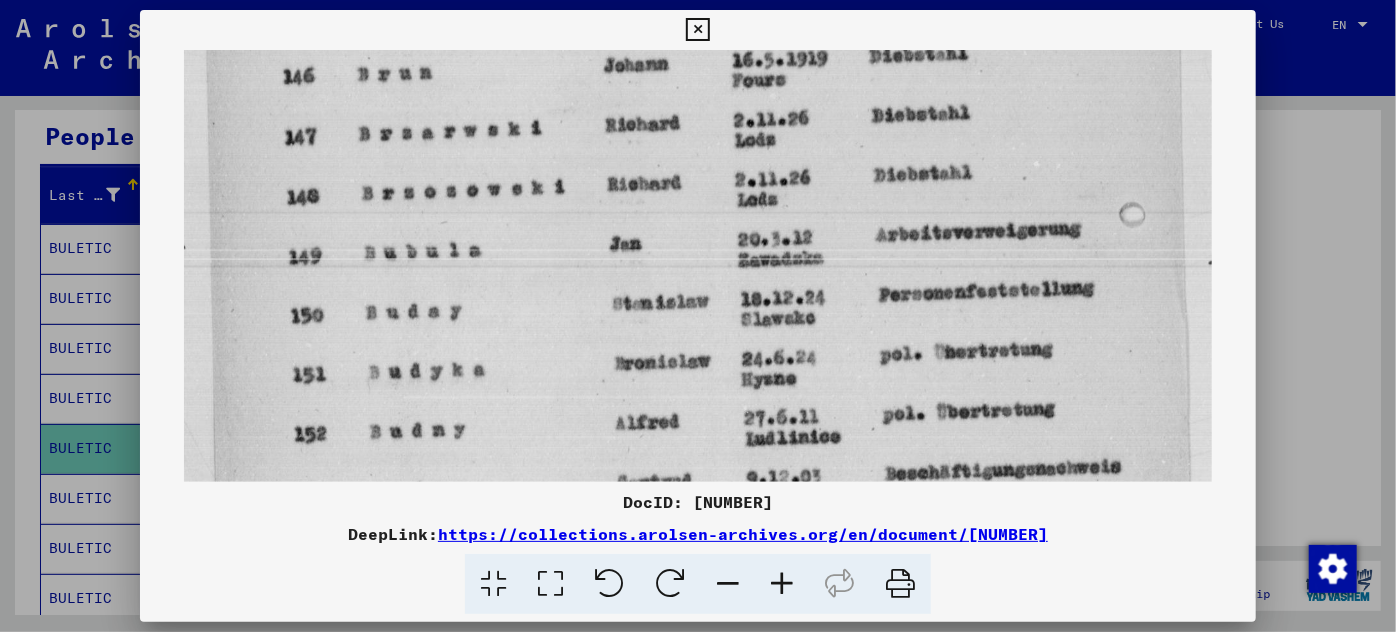 drag, startPoint x: 551, startPoint y: 447, endPoint x: 552, endPoint y: 296, distance: 151.00331 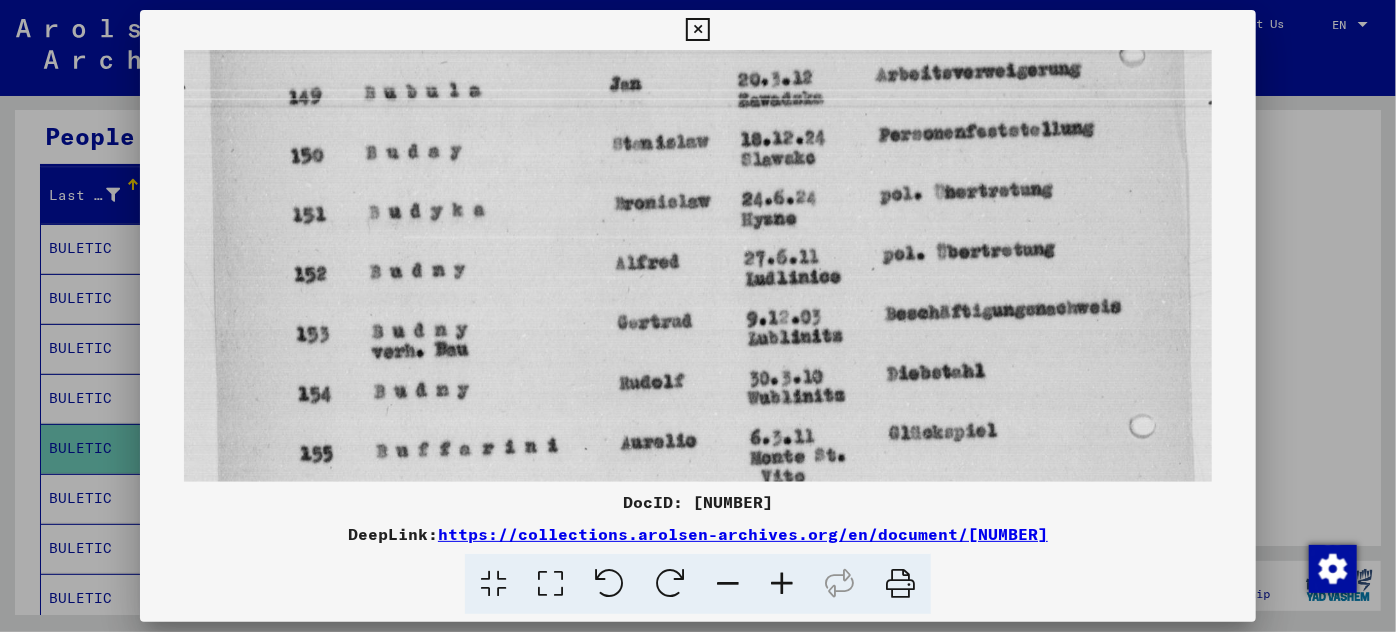 scroll, scrollTop: 524, scrollLeft: 0, axis: vertical 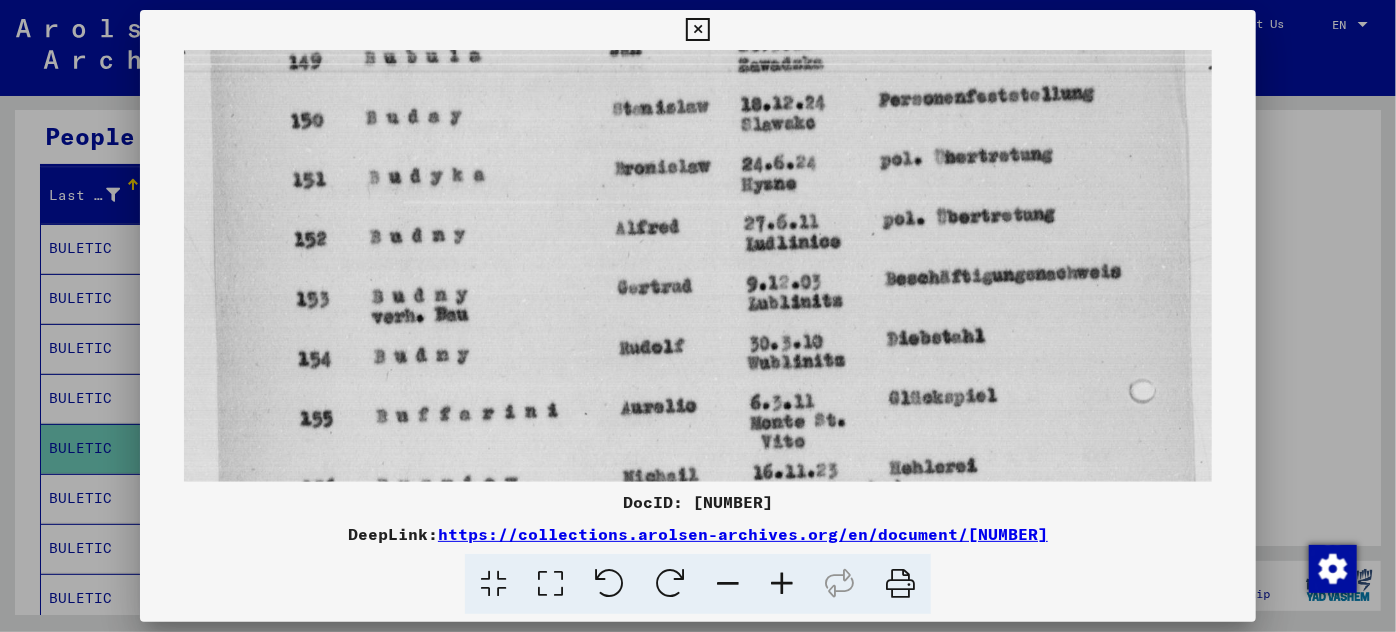 drag, startPoint x: 563, startPoint y: 444, endPoint x: 558, endPoint y: 250, distance: 194.06442 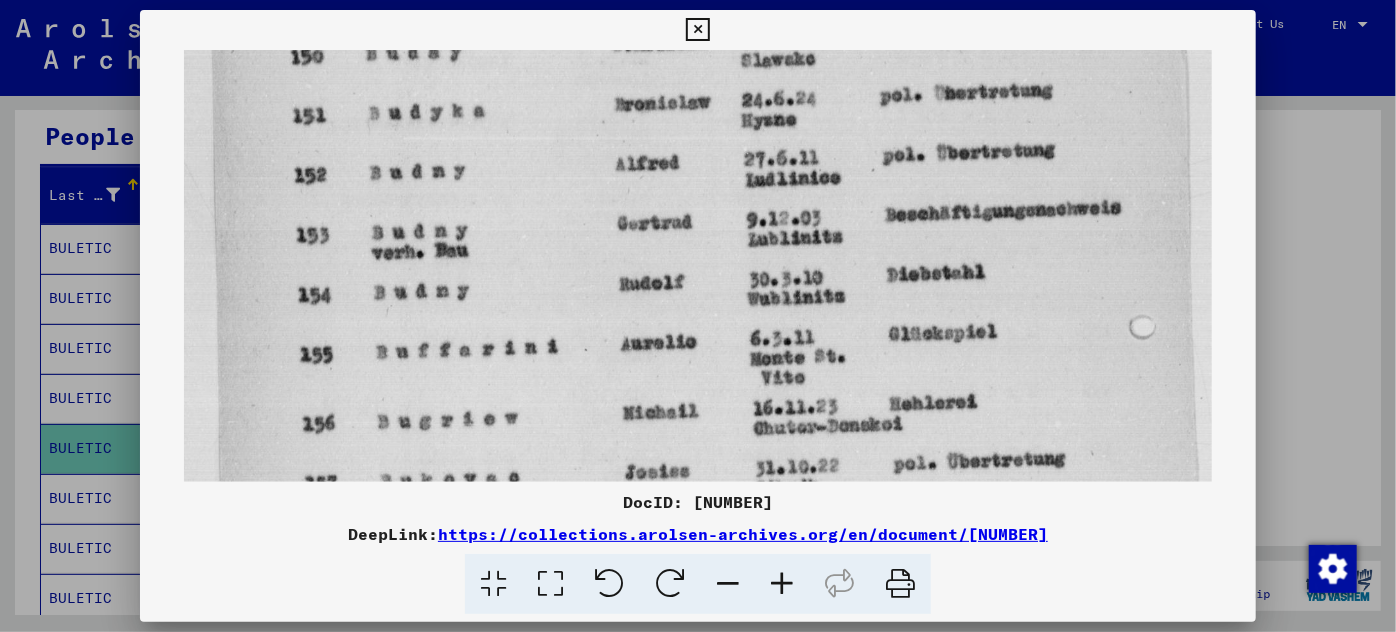 scroll, scrollTop: 664, scrollLeft: 0, axis: vertical 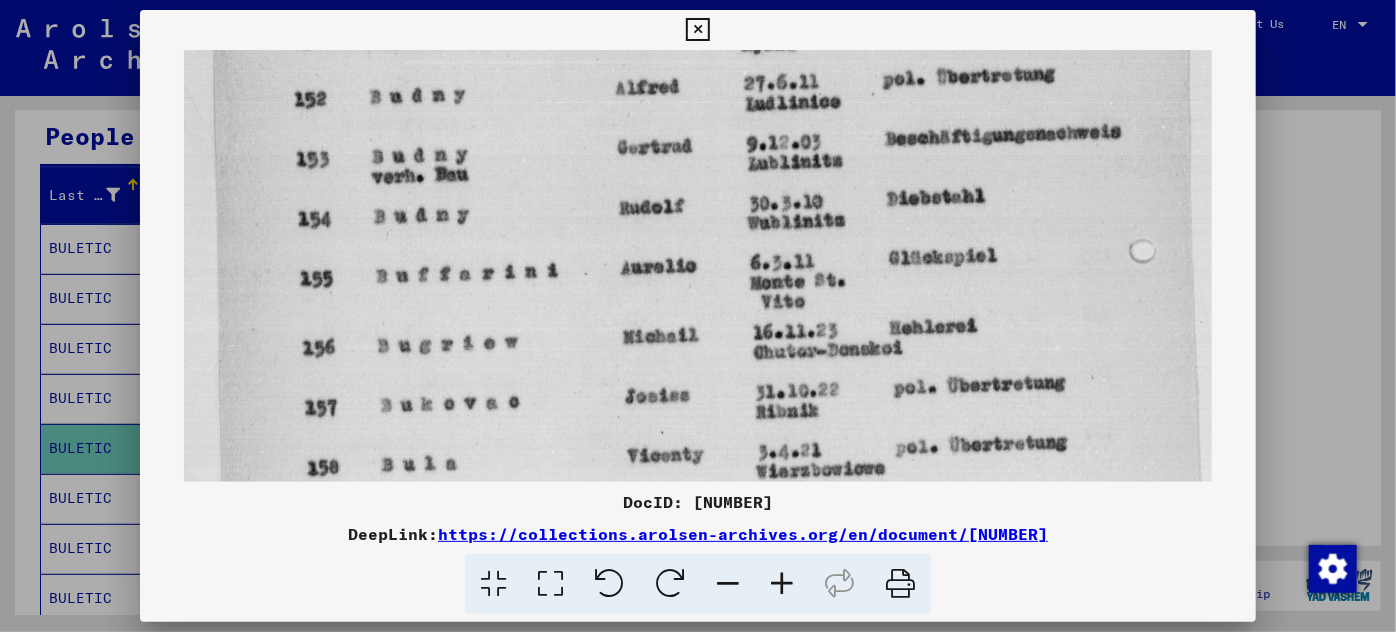 drag, startPoint x: 576, startPoint y: 428, endPoint x: 586, endPoint y: 288, distance: 140.35669 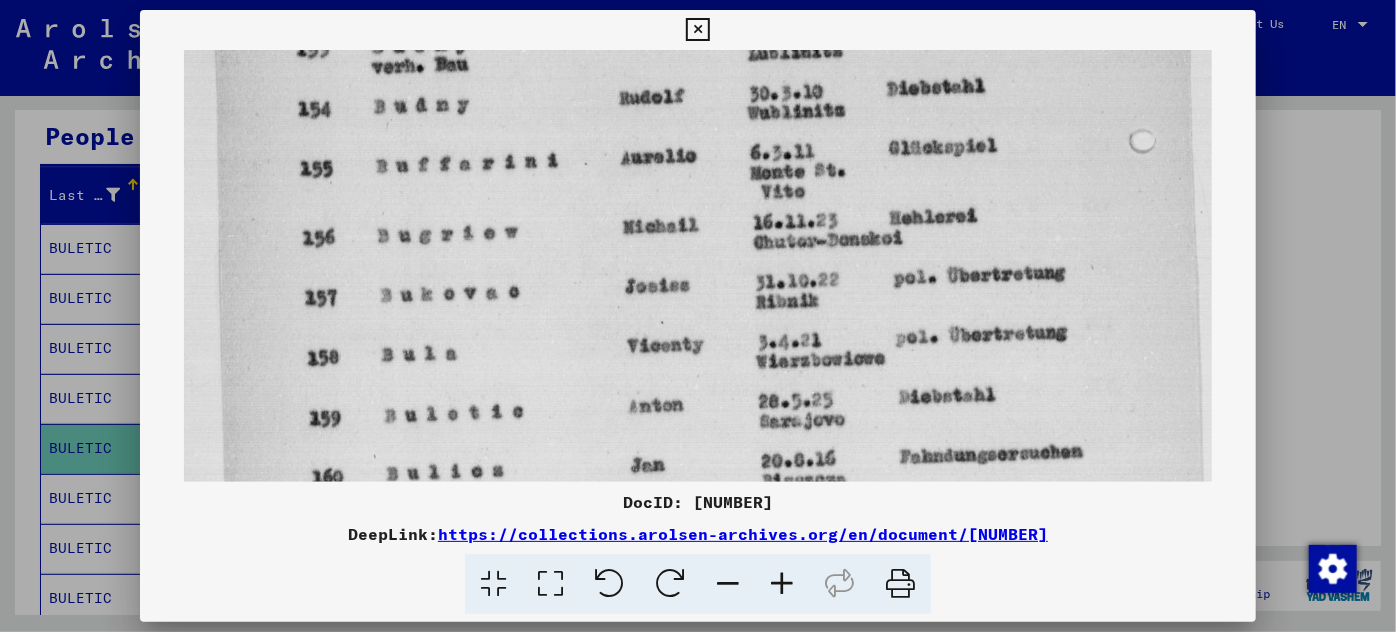 scroll, scrollTop: 776, scrollLeft: 0, axis: vertical 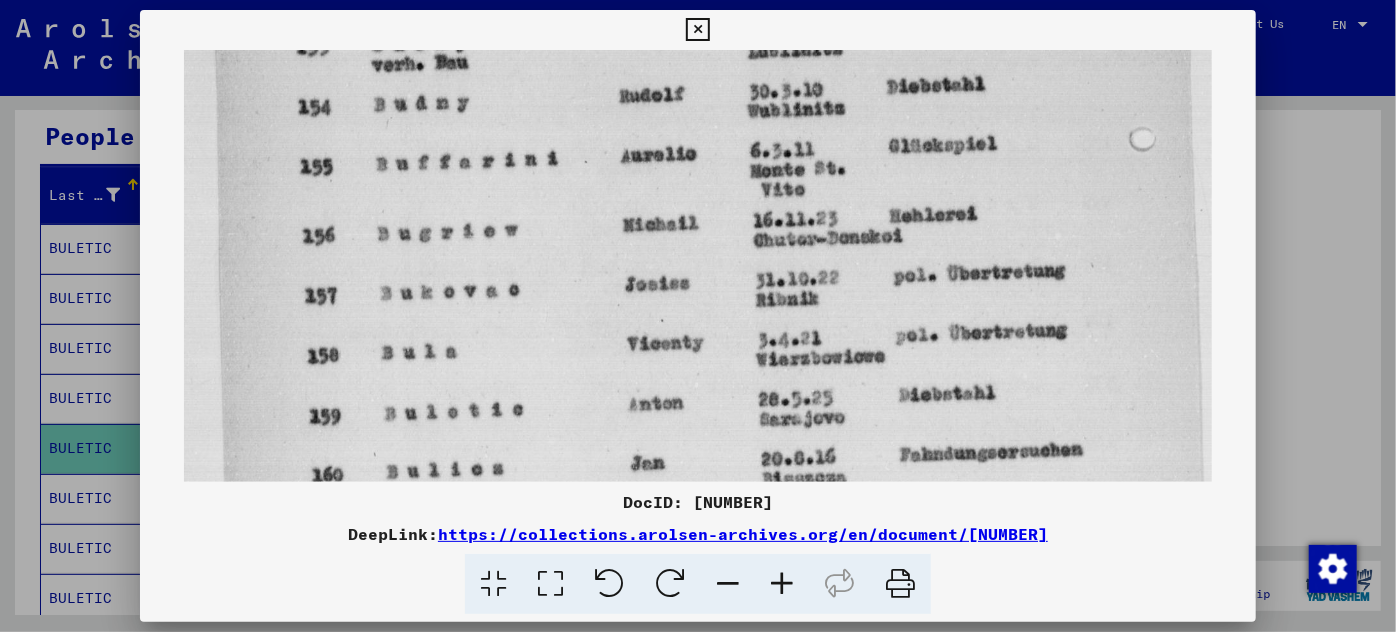 drag, startPoint x: 581, startPoint y: 402, endPoint x: 568, endPoint y: 291, distance: 111.75867 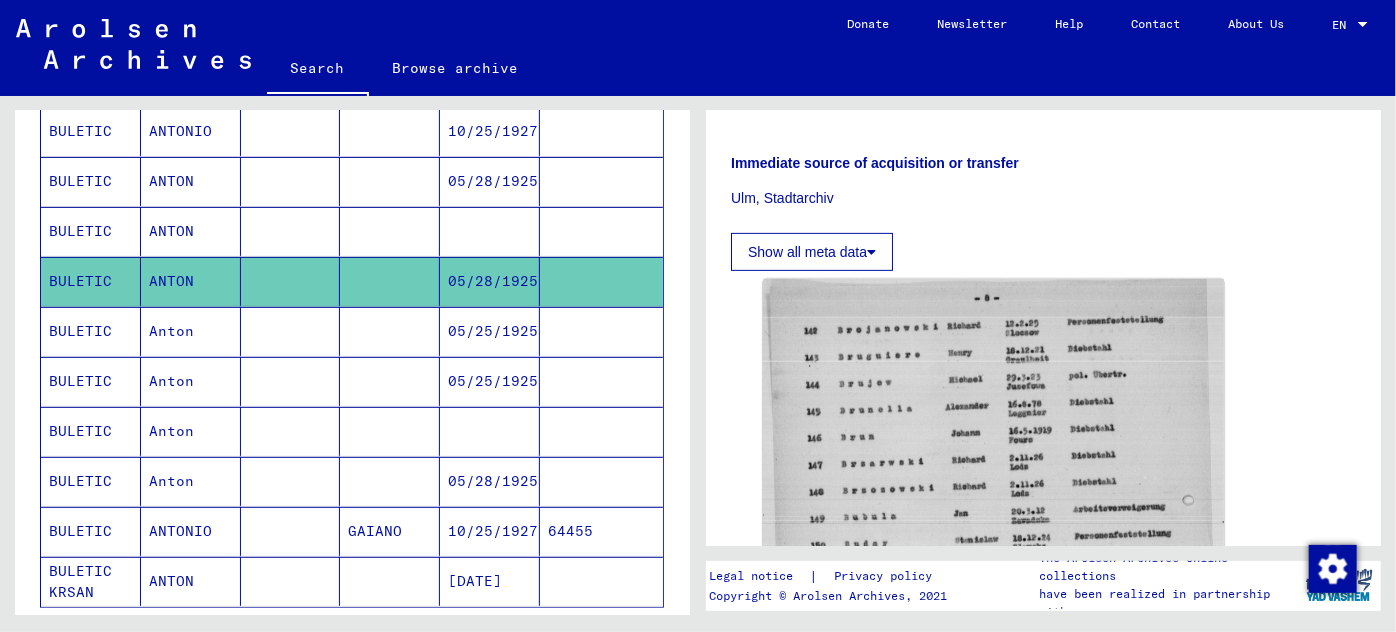 scroll, scrollTop: 363, scrollLeft: 0, axis: vertical 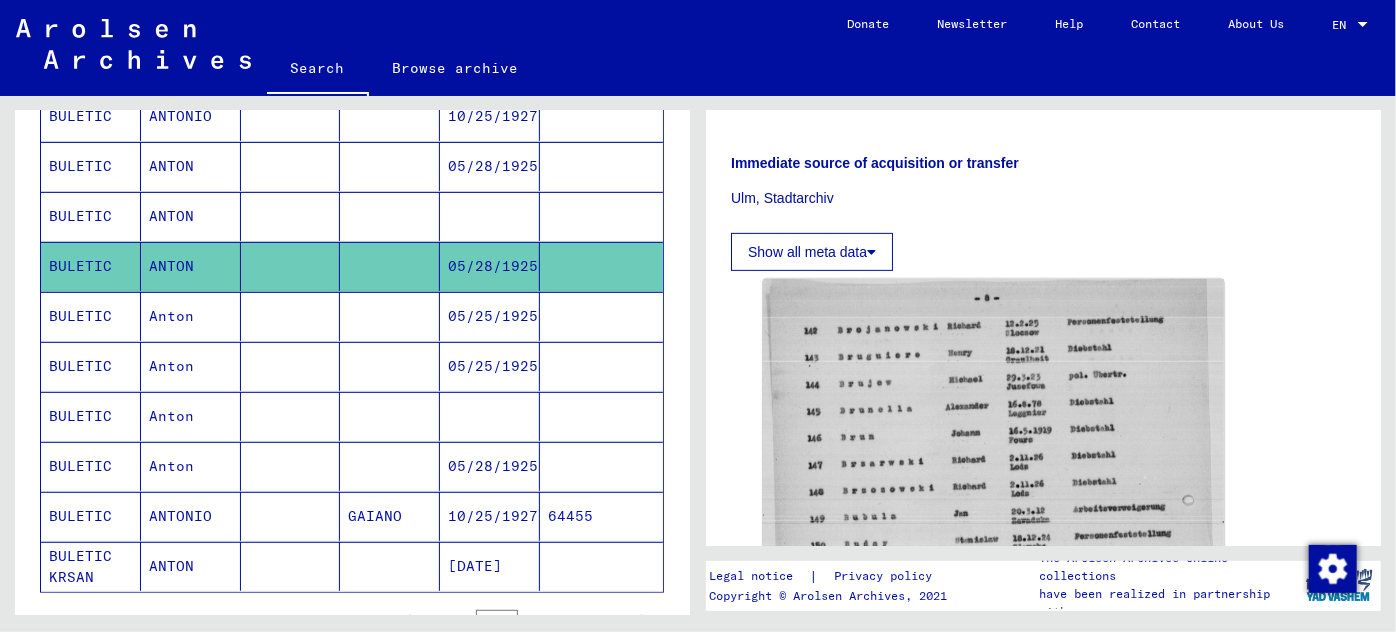 click on "10/25/1927" at bounding box center [490, 566] 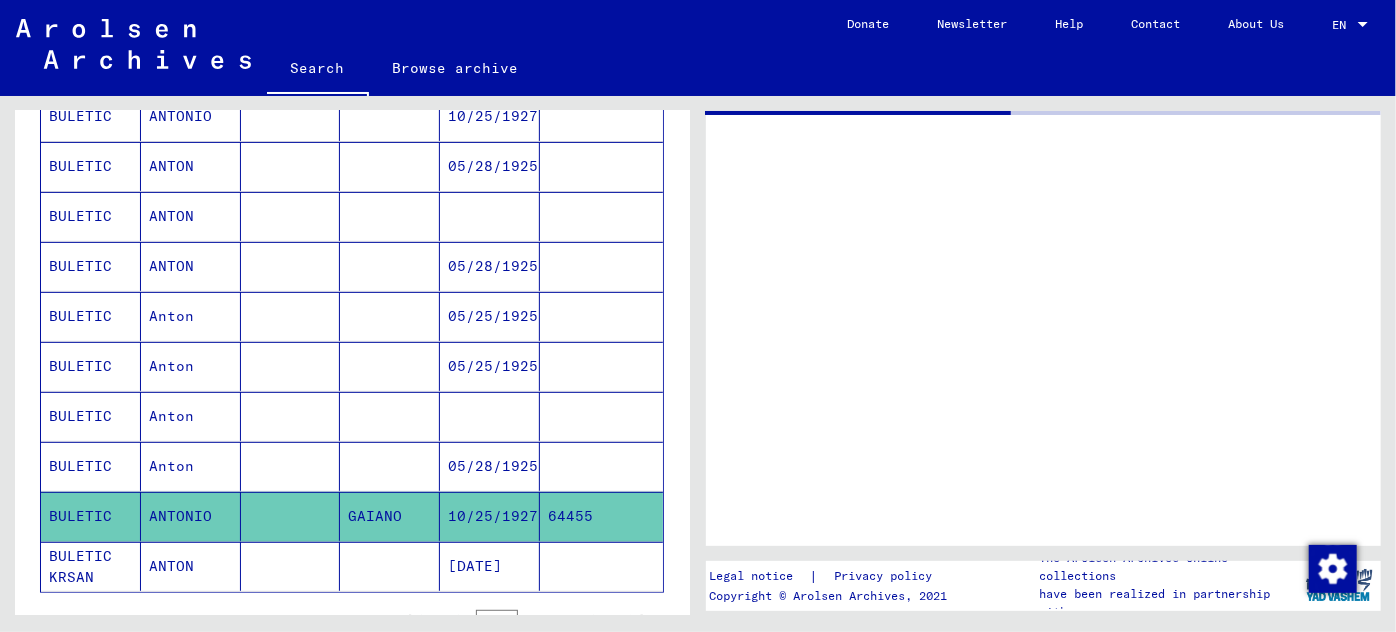 scroll, scrollTop: 0, scrollLeft: 0, axis: both 